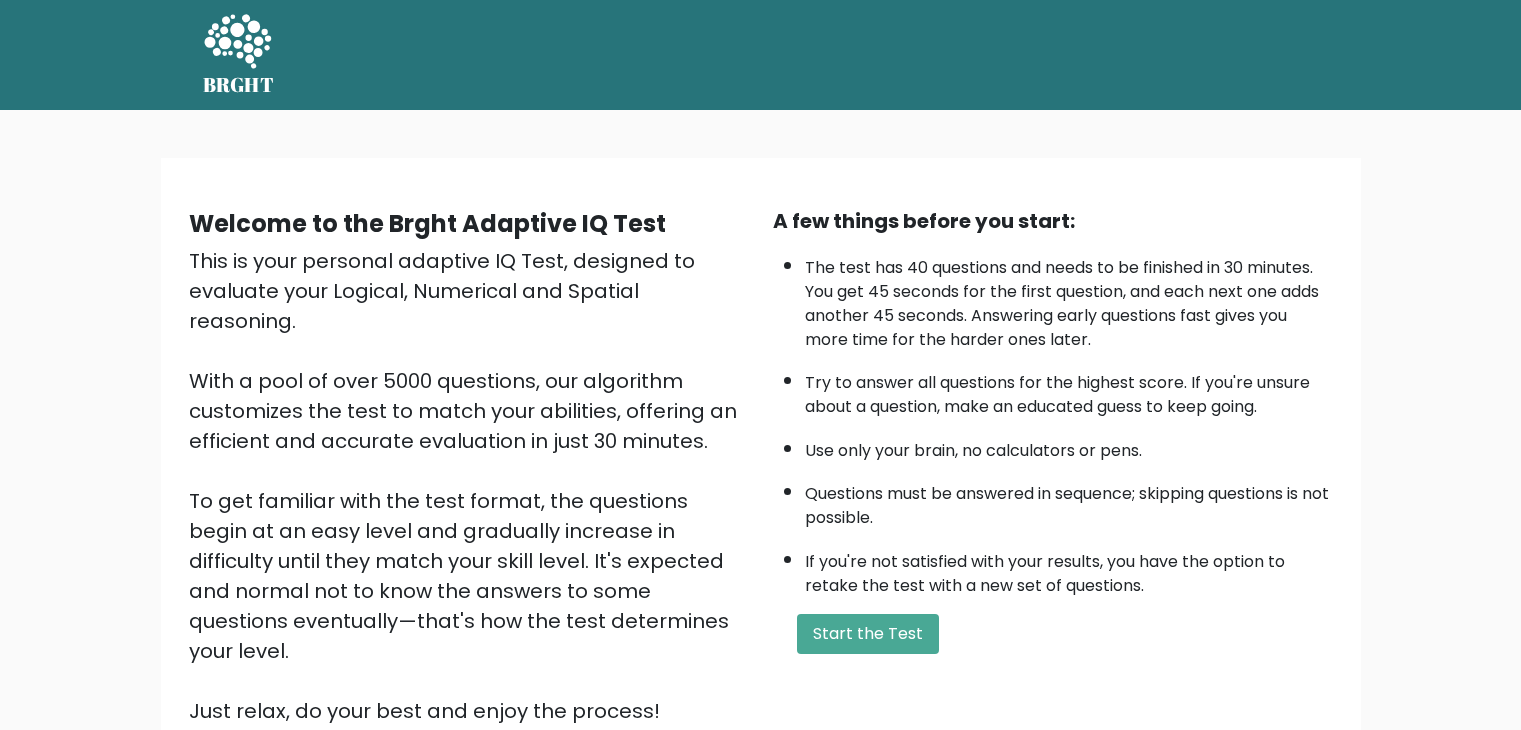scroll, scrollTop: 0, scrollLeft: 0, axis: both 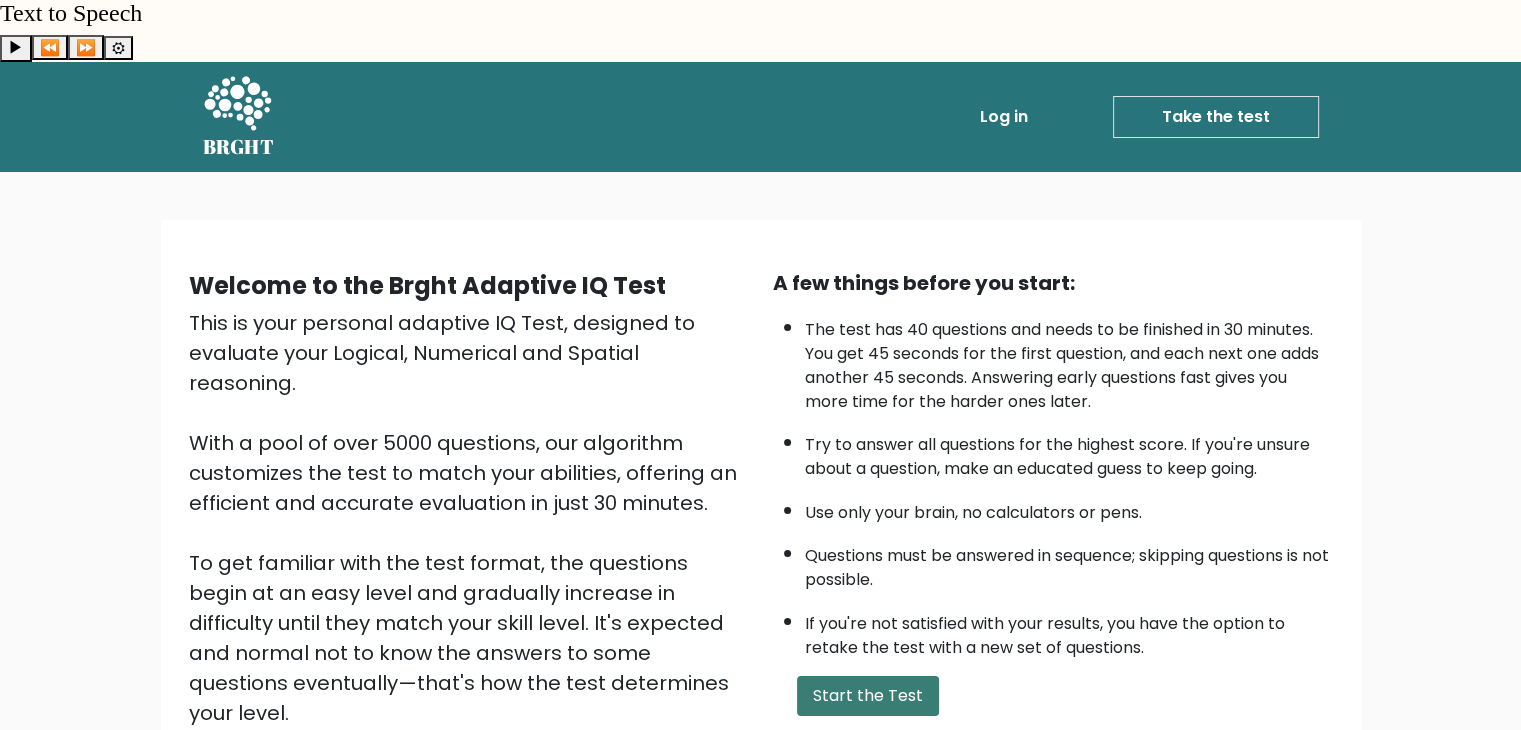 type 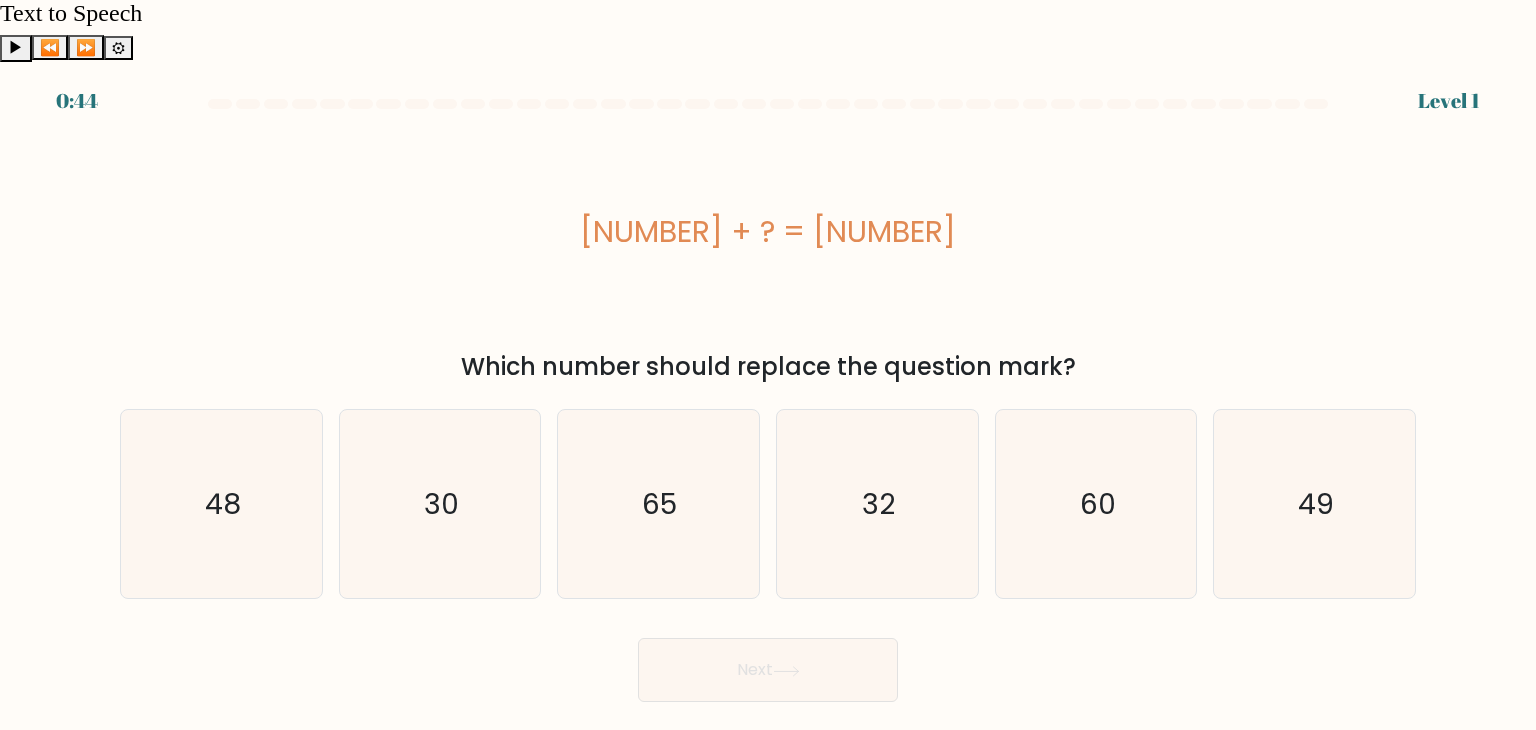scroll, scrollTop: 0, scrollLeft: 0, axis: both 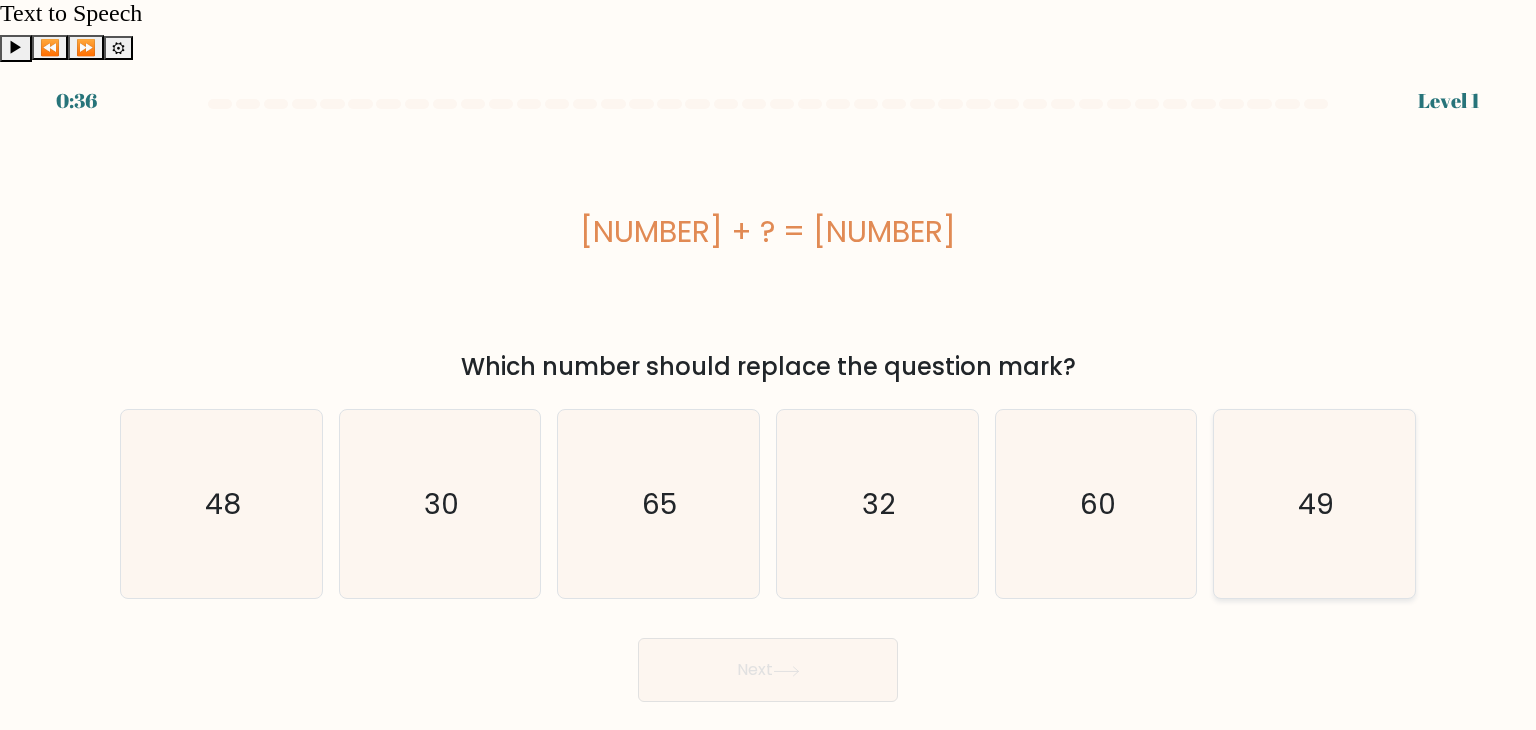 click on "49" at bounding box center (1314, 504) 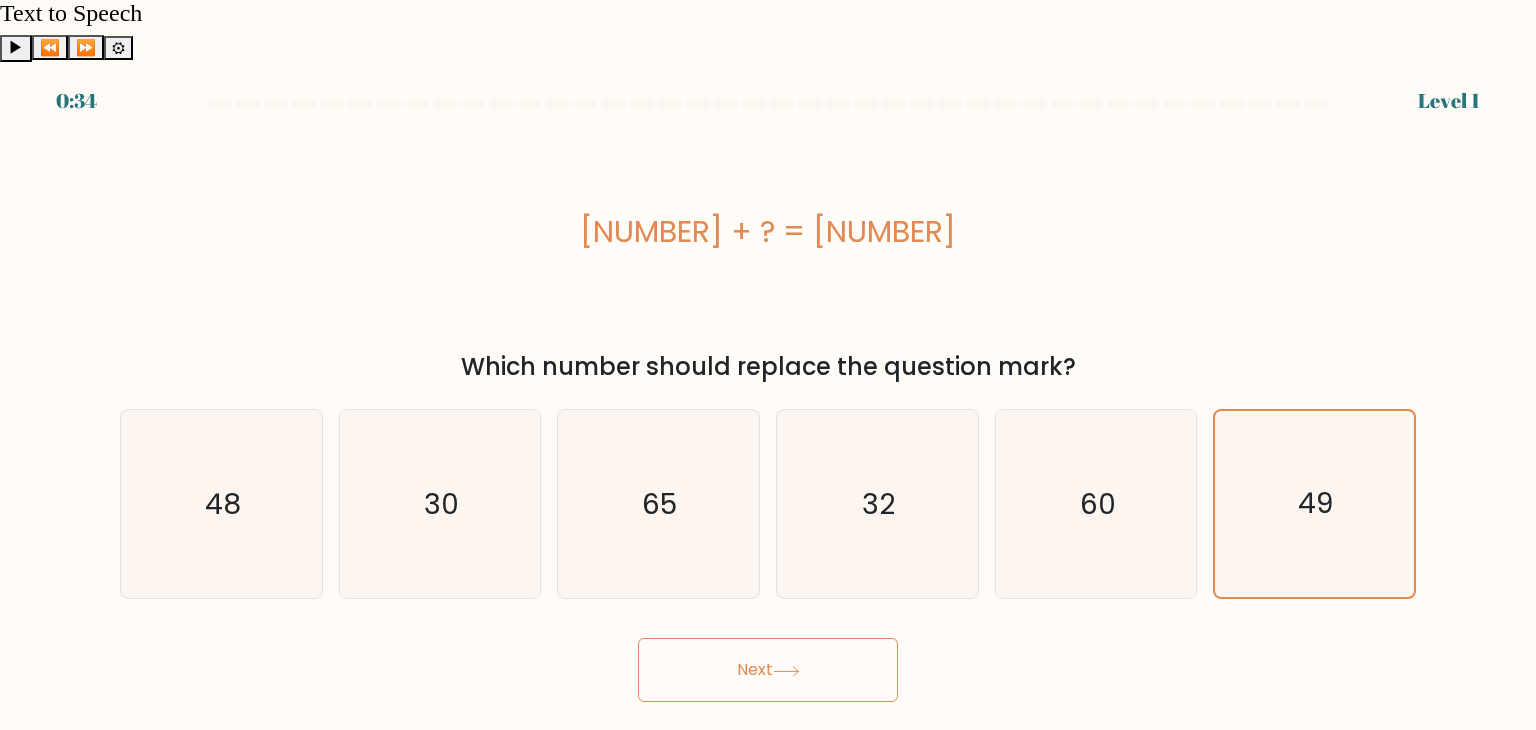 click on "Next" at bounding box center (768, 670) 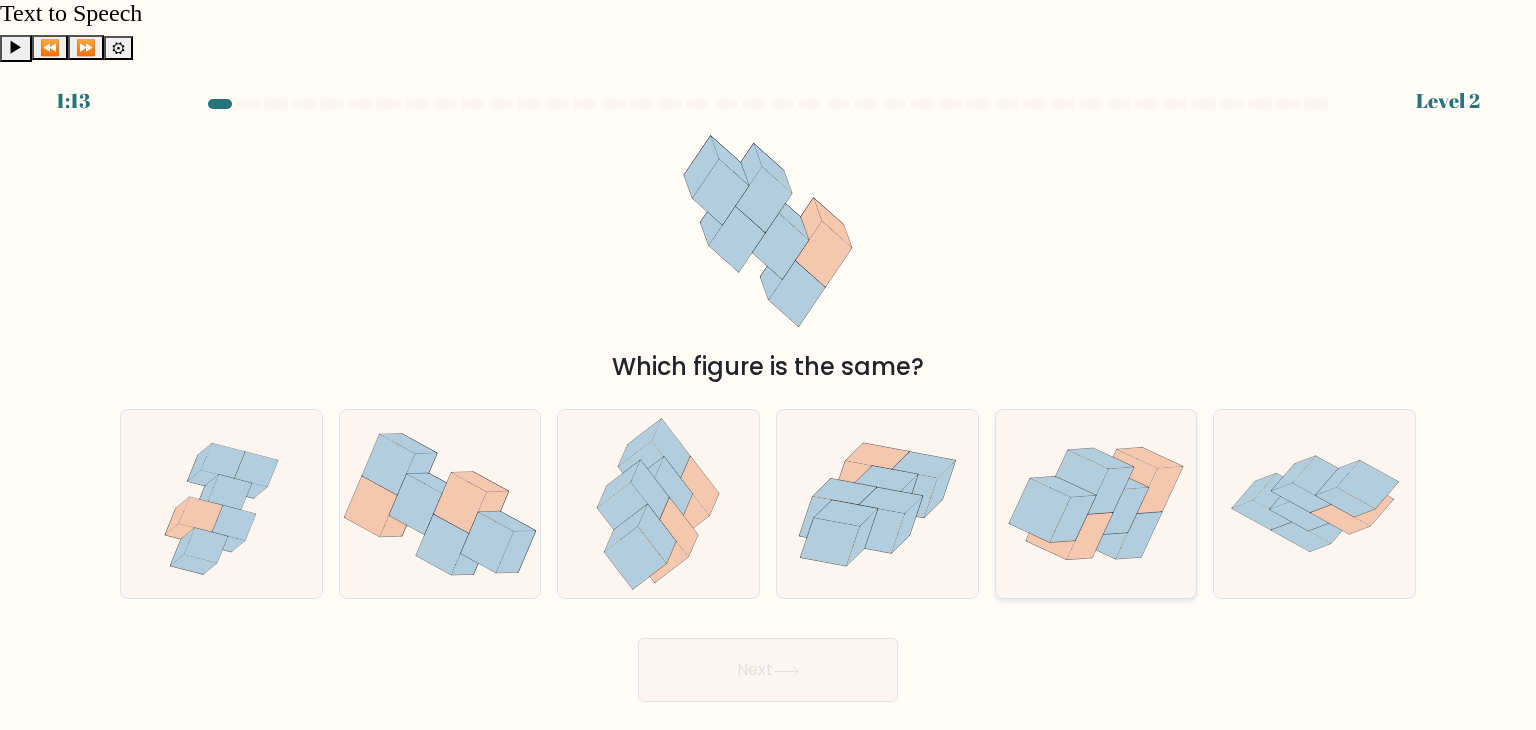 click at bounding box center [1090, 536] 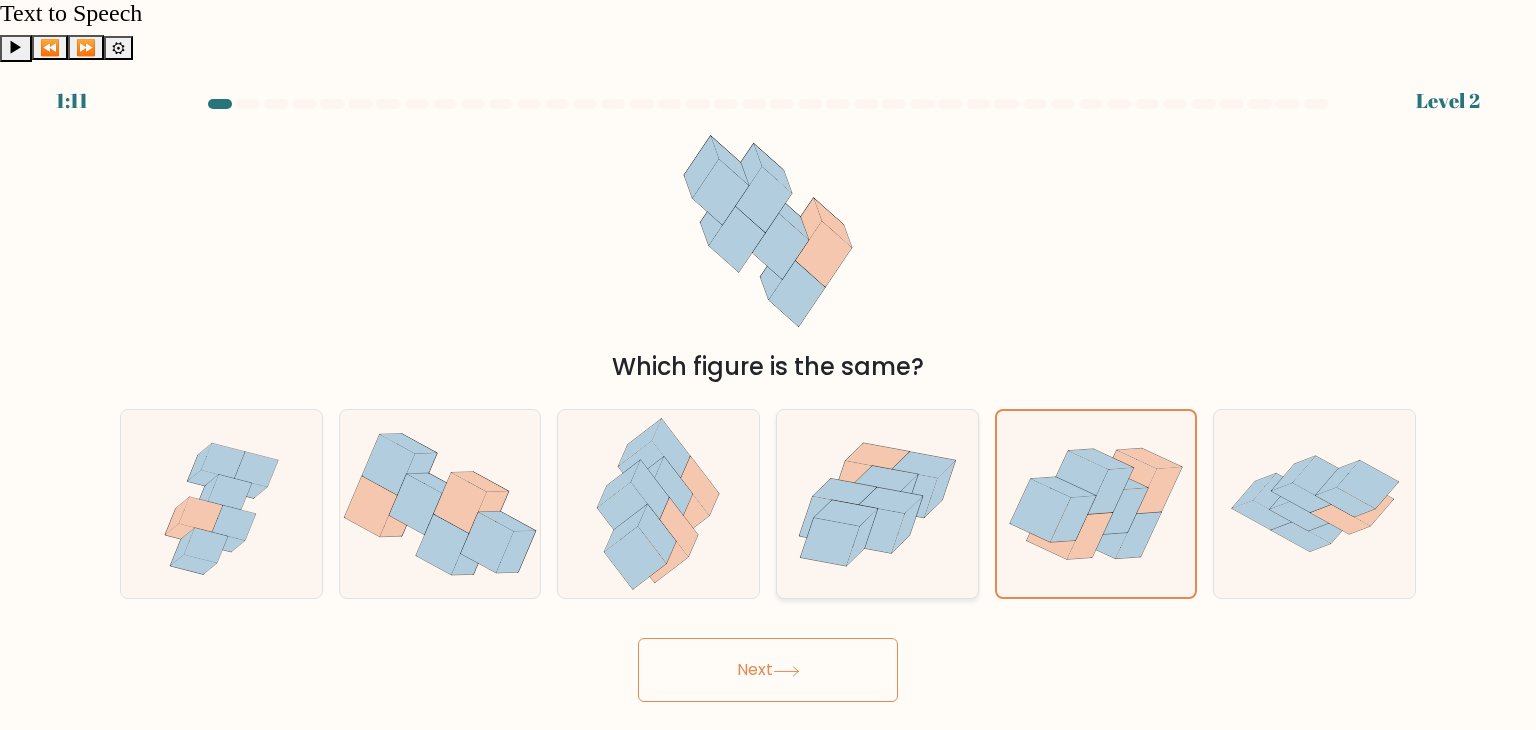 drag, startPoint x: 840, startPoint y: 497, endPoint x: 885, endPoint y: 427, distance: 83.21658 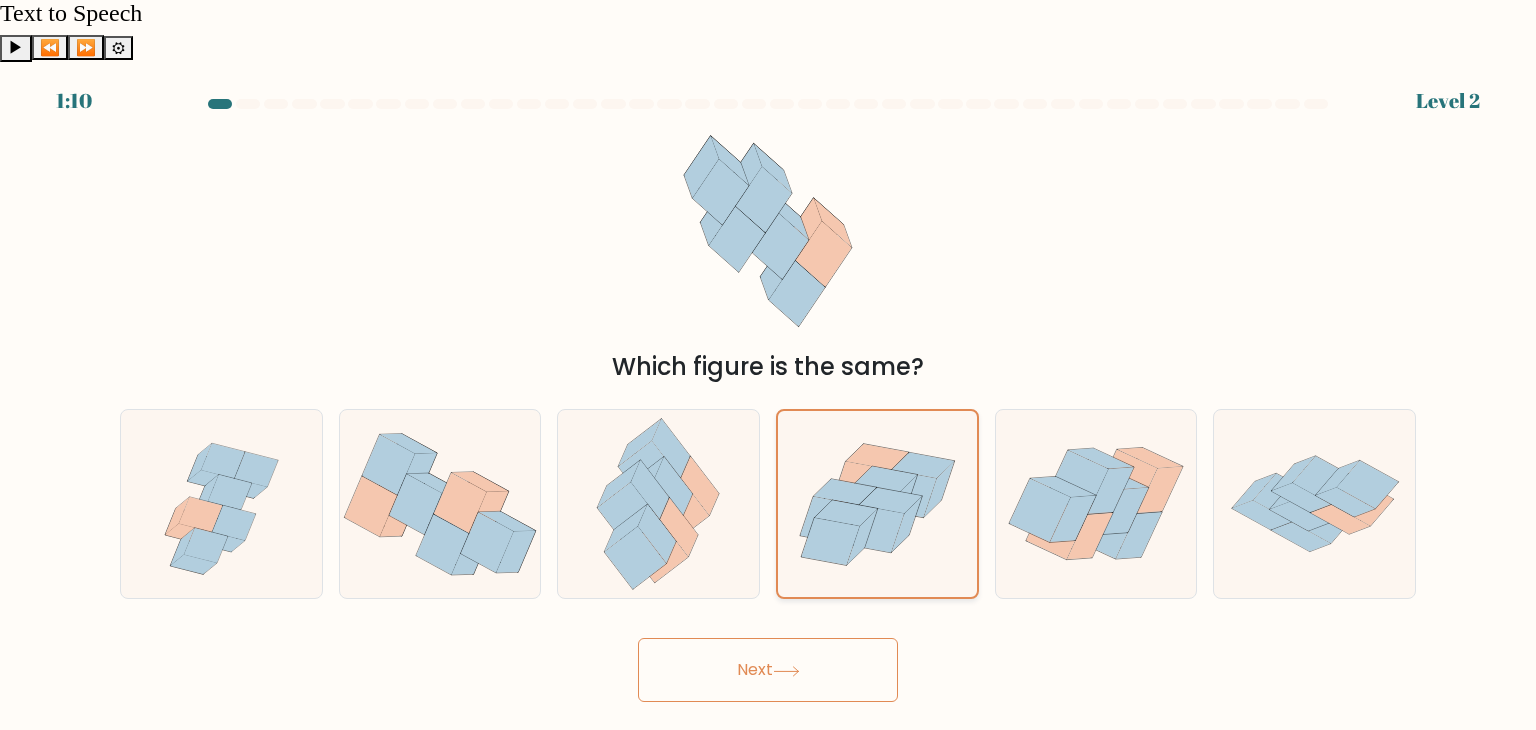 click at bounding box center [890, 499] 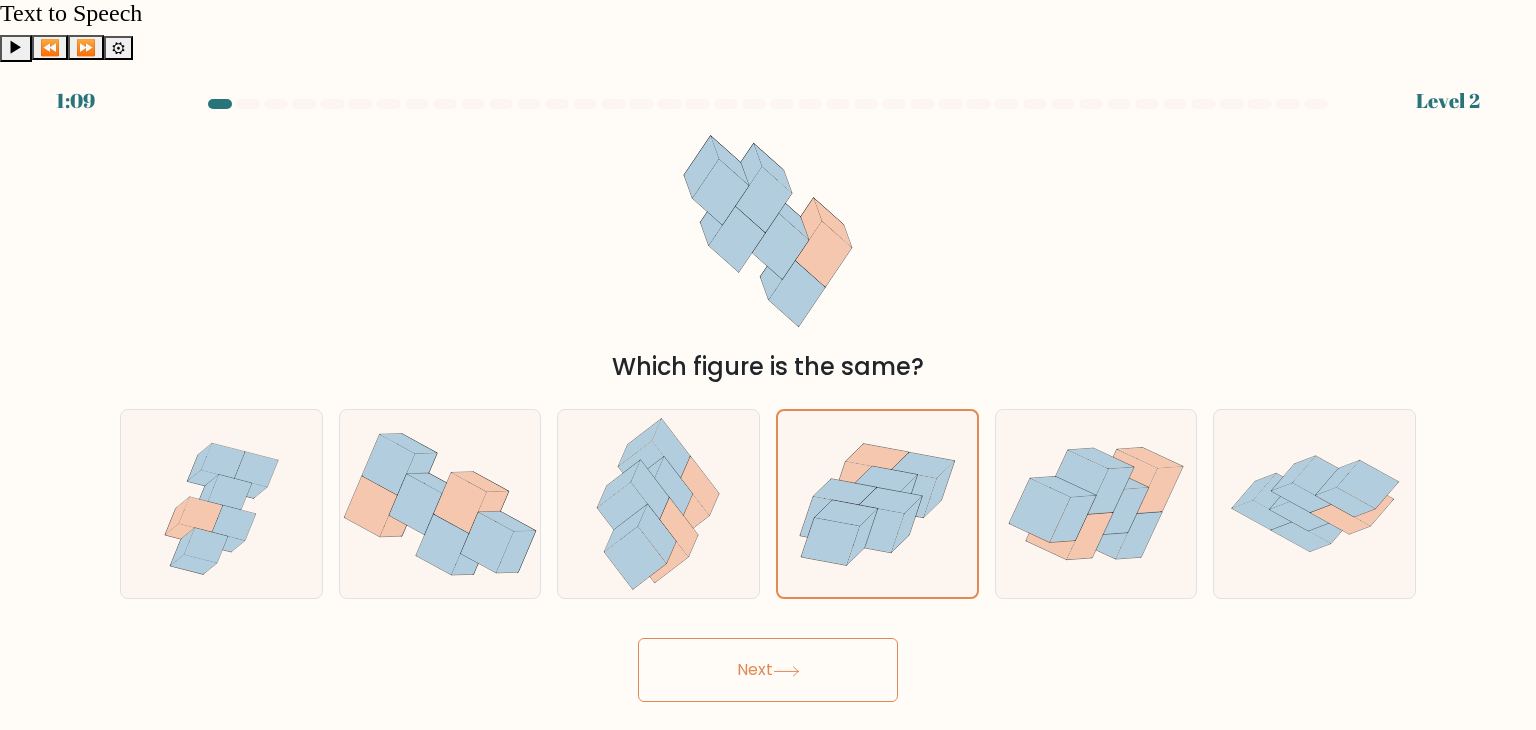 click on "Next" at bounding box center (768, 670) 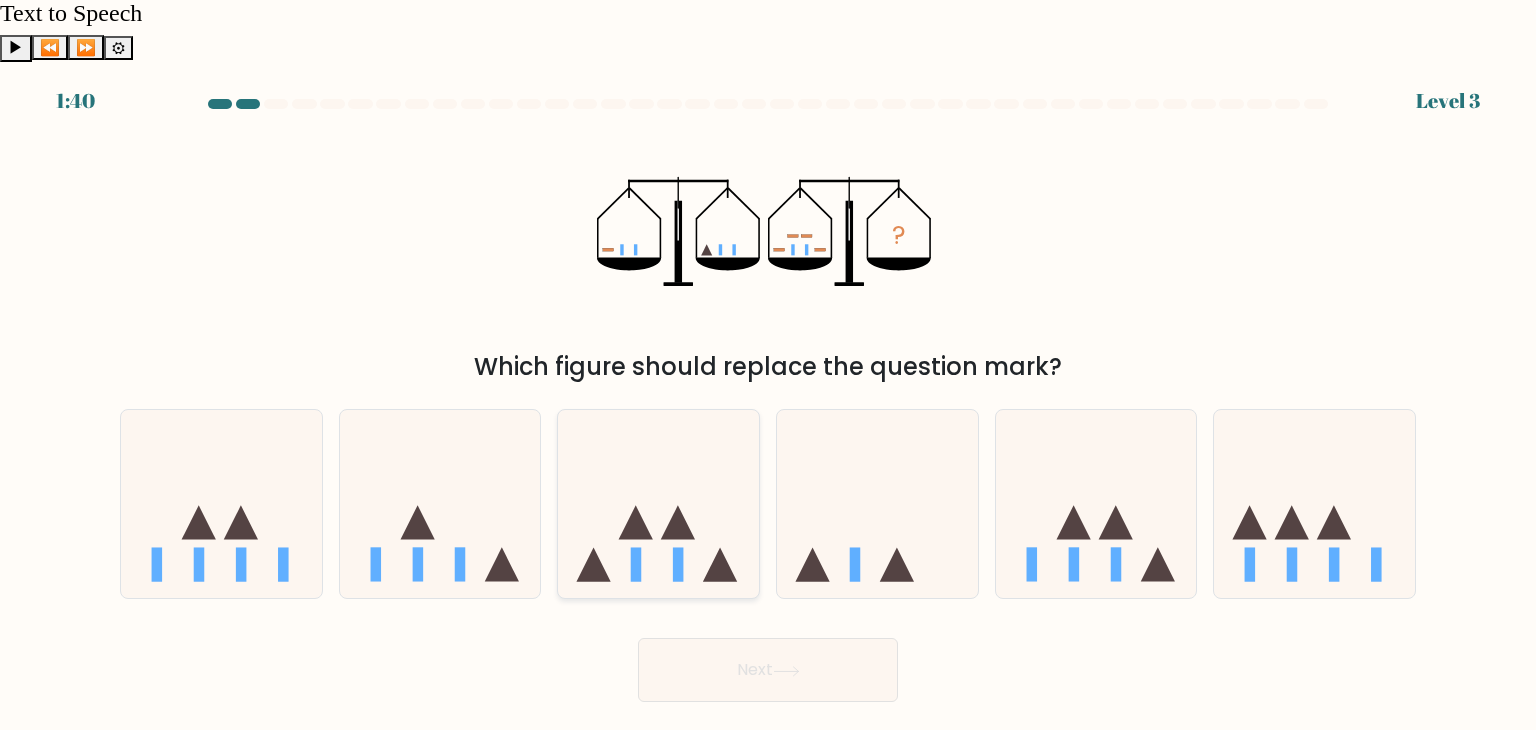 click at bounding box center (594, 565) 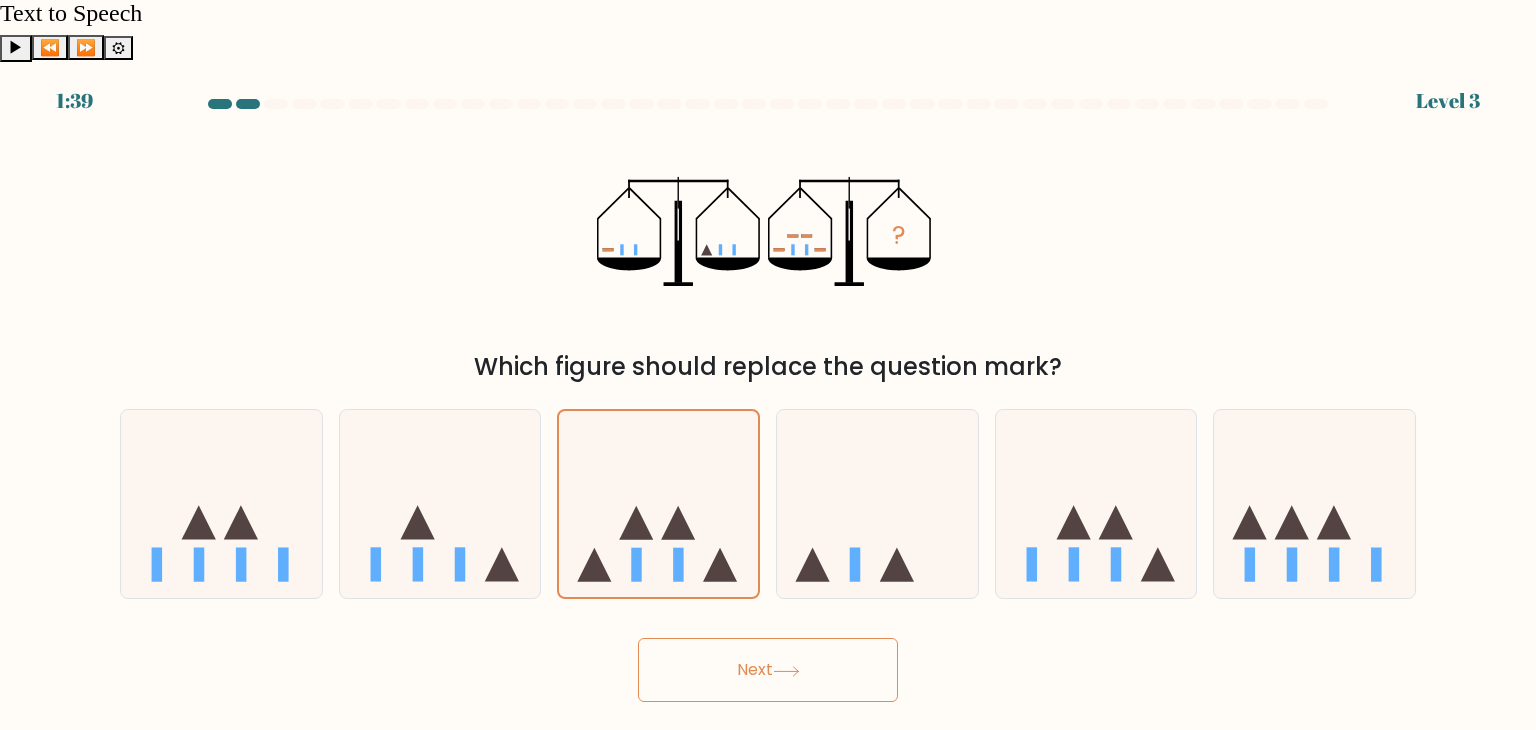 click on "Next" at bounding box center [768, 670] 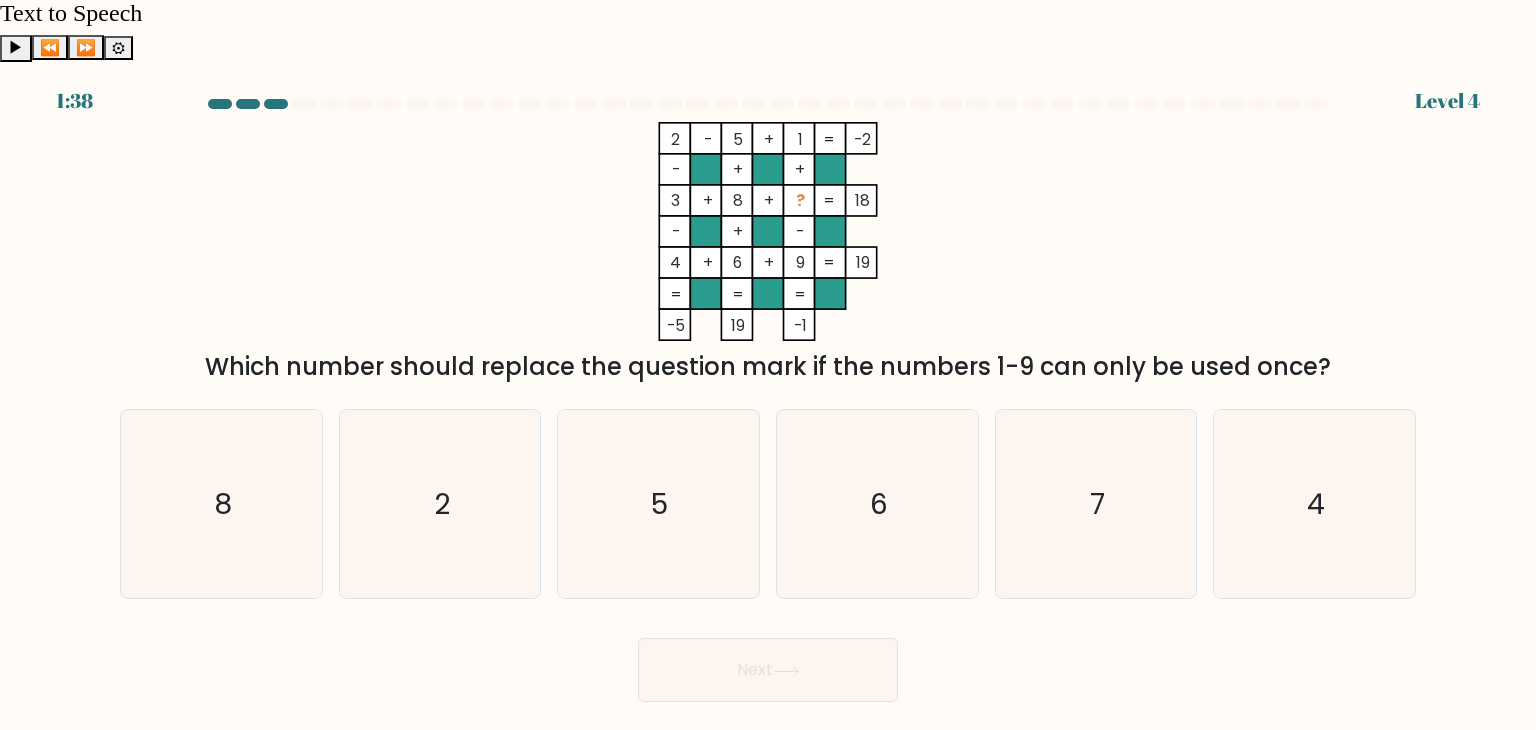 click on "Next" at bounding box center (768, 670) 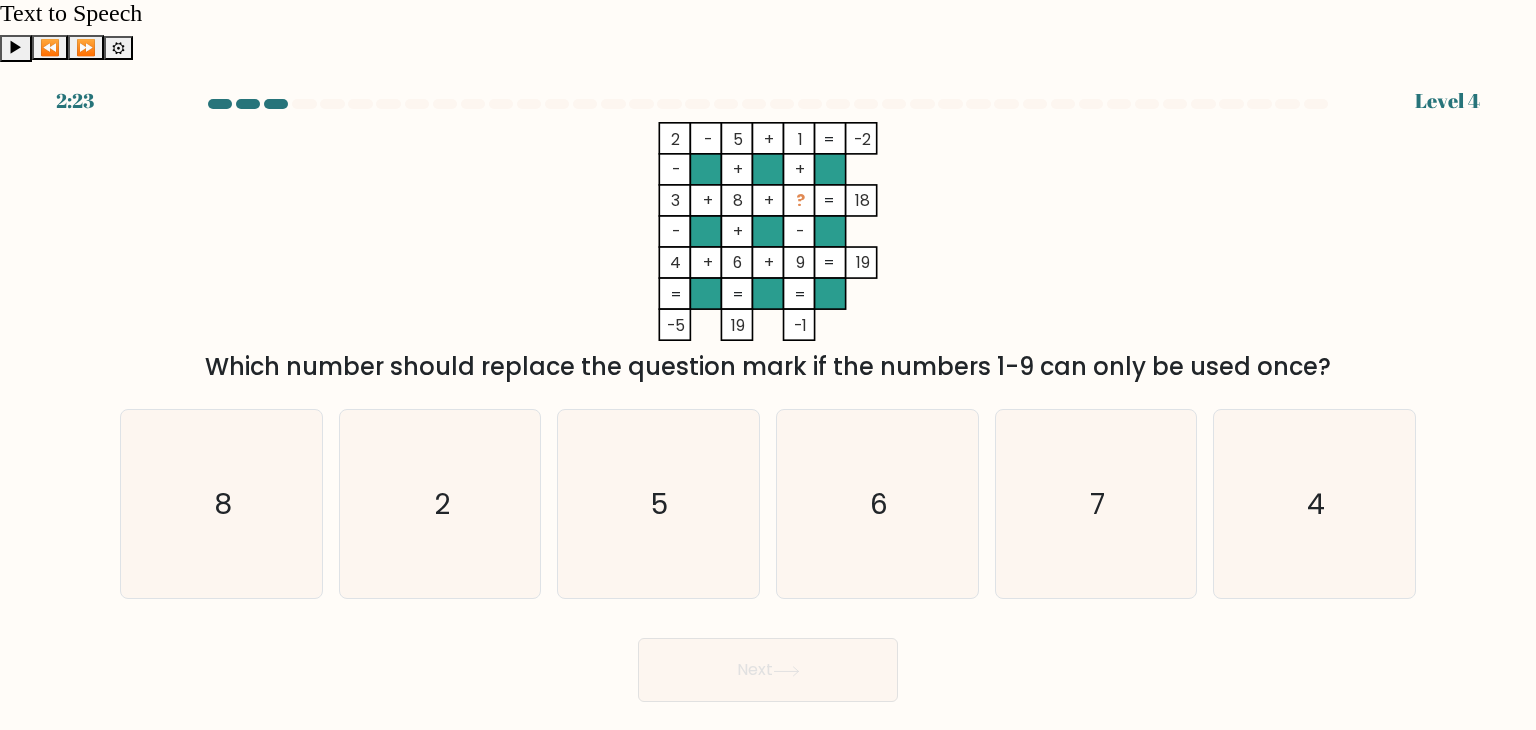 click on "Next" at bounding box center [768, 662] 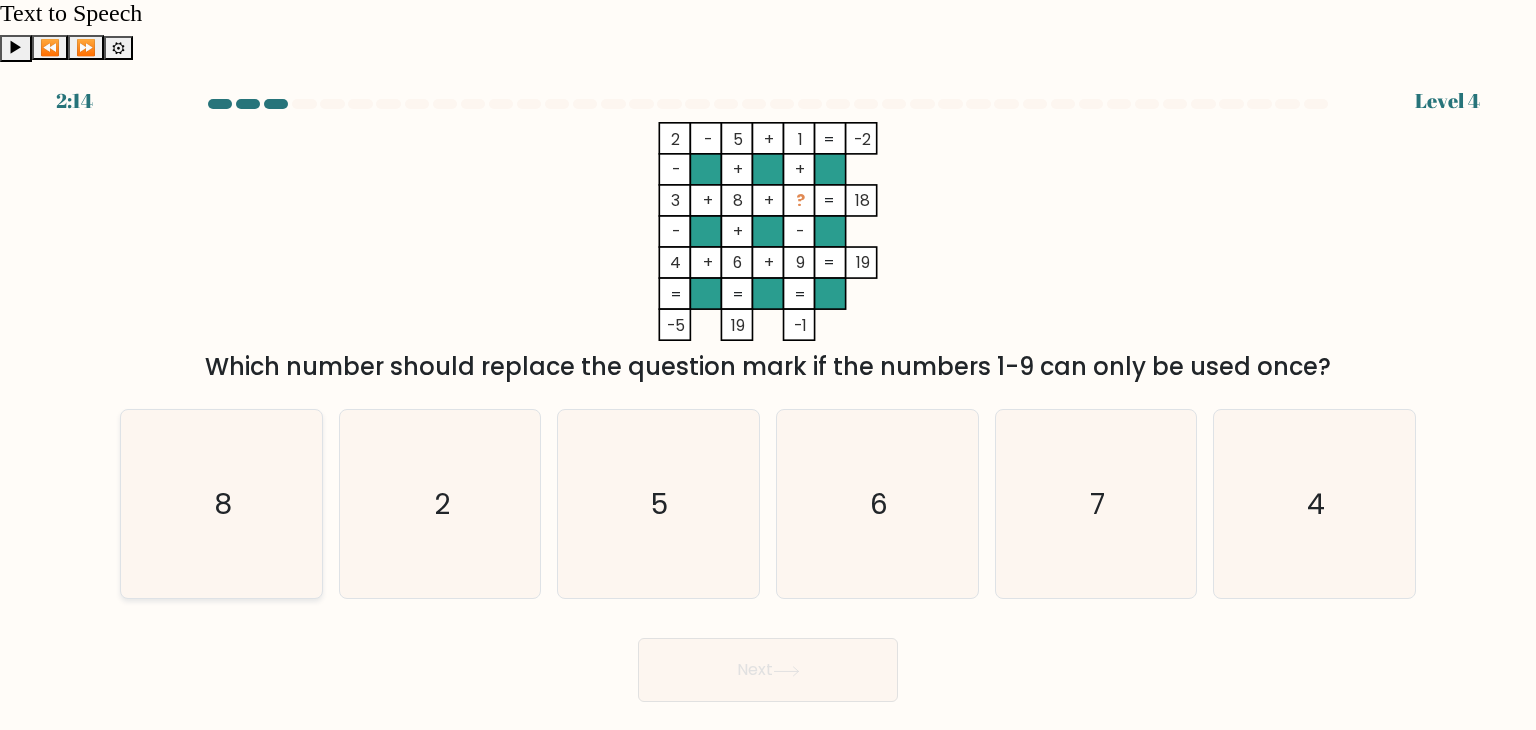 click on "8" at bounding box center (221, 504) 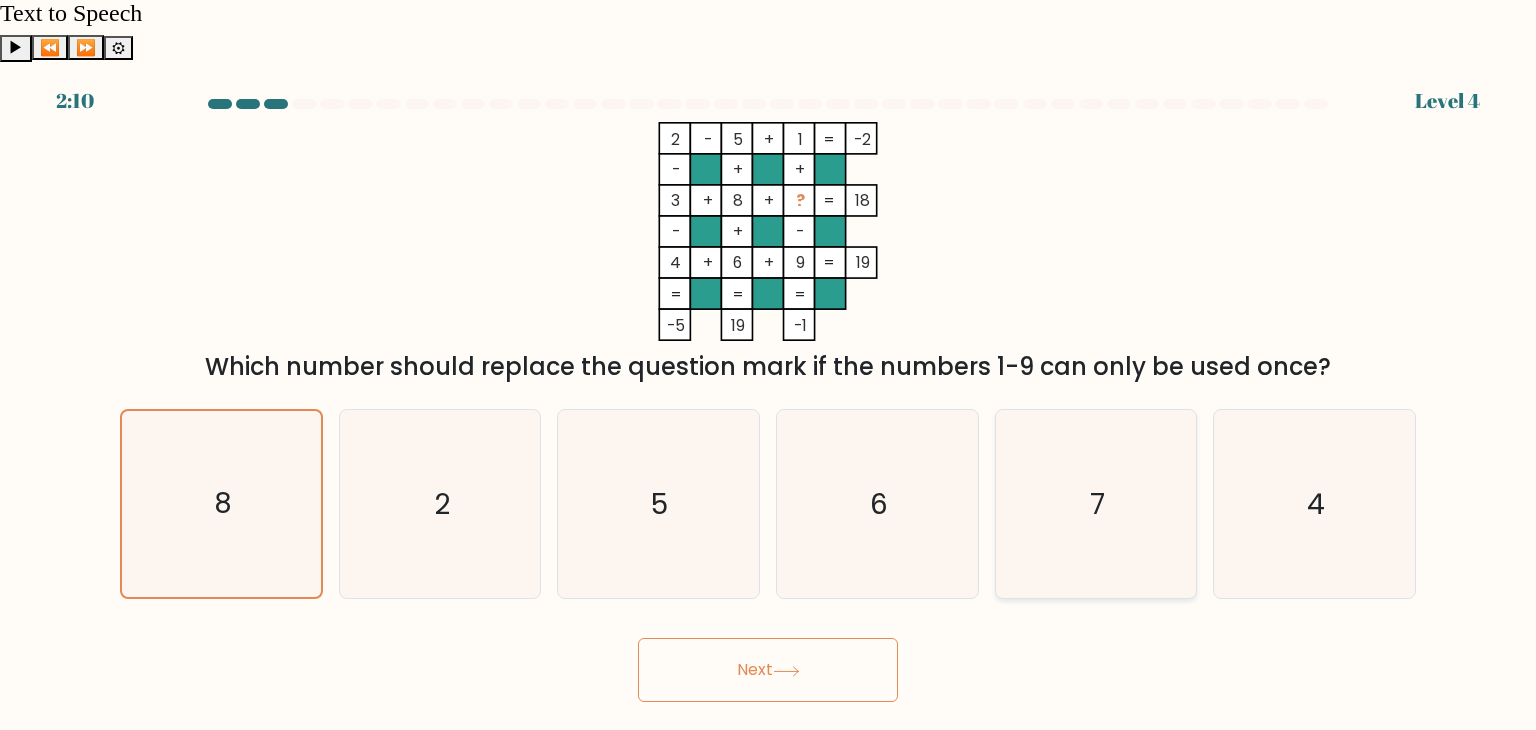 click on "7" at bounding box center (1096, 504) 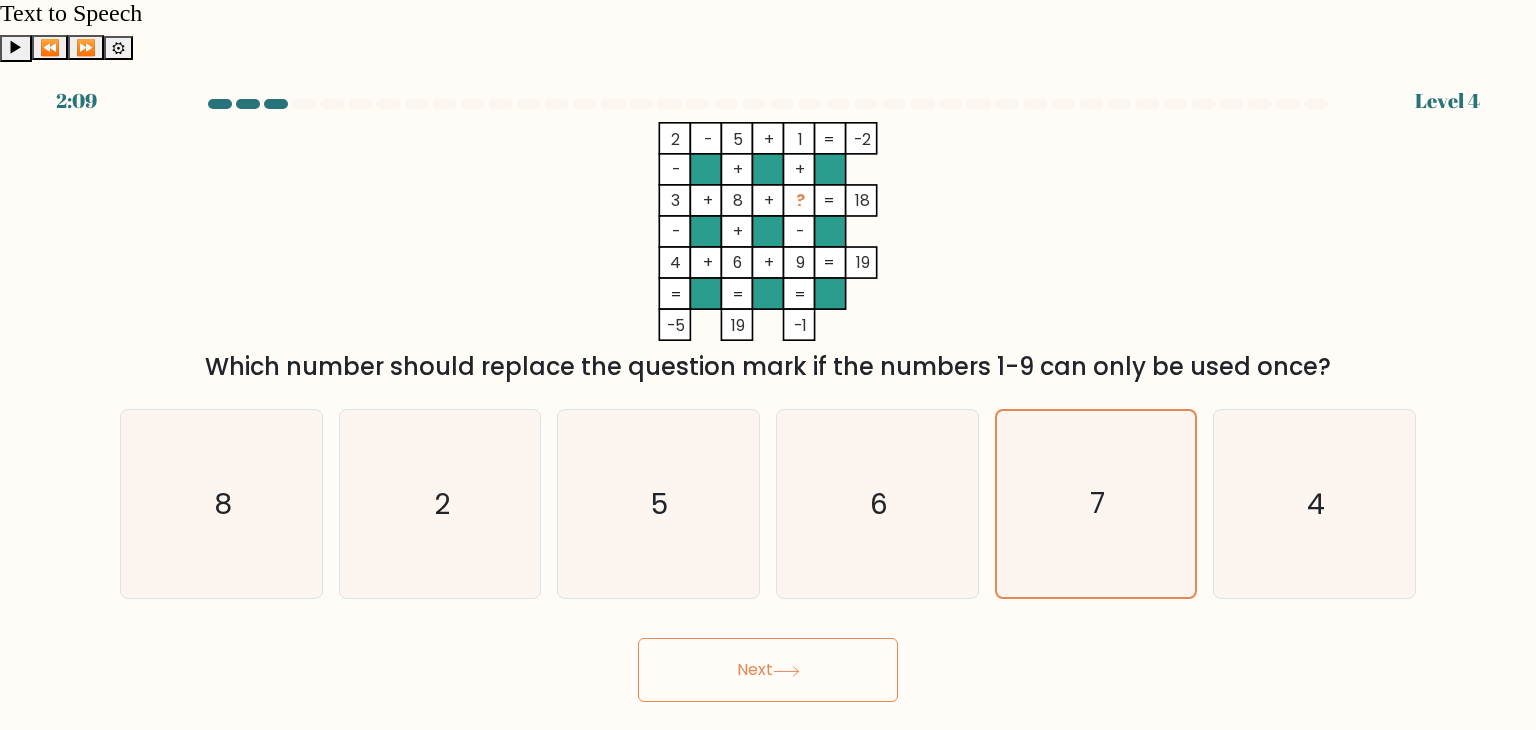 click on "Next" at bounding box center (768, 670) 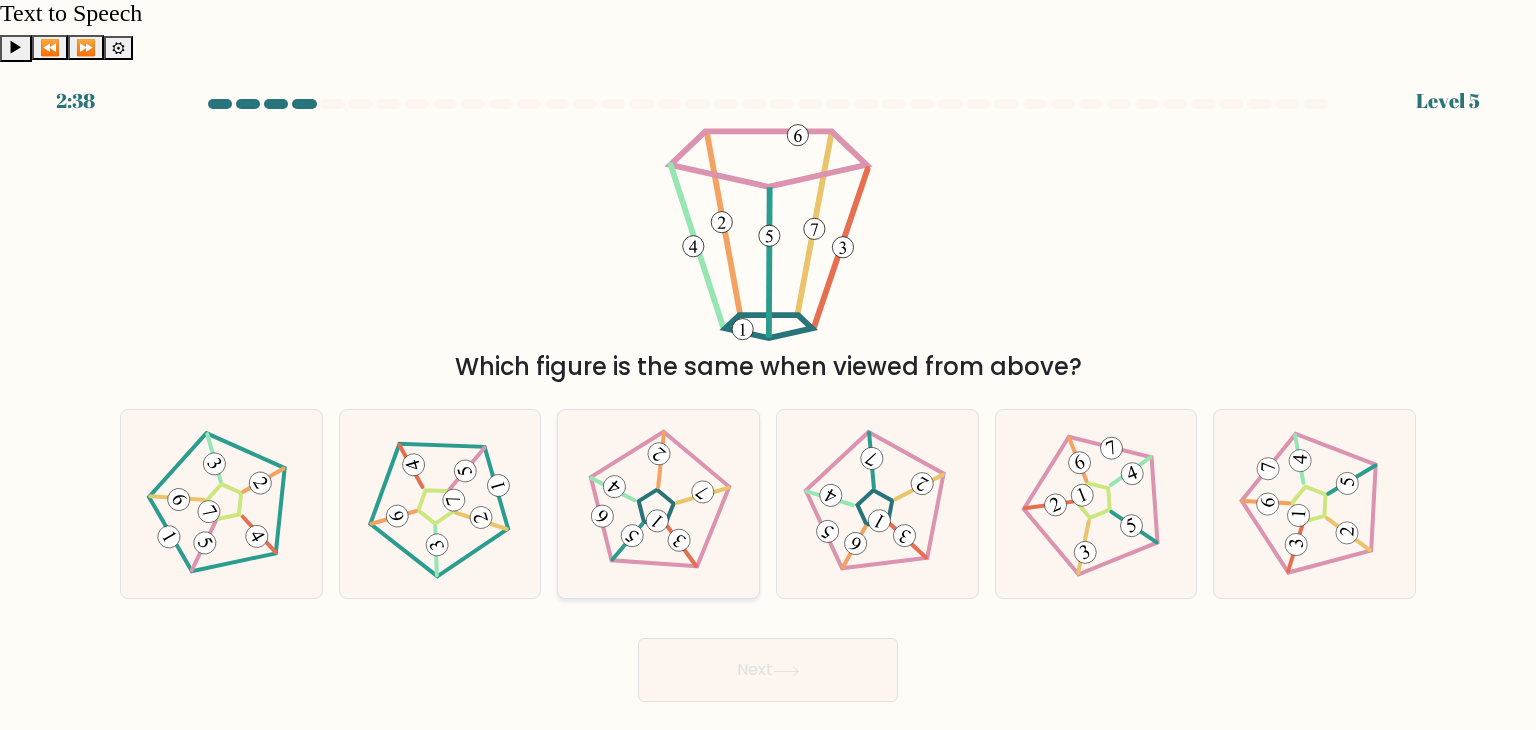click at bounding box center [654, 510] 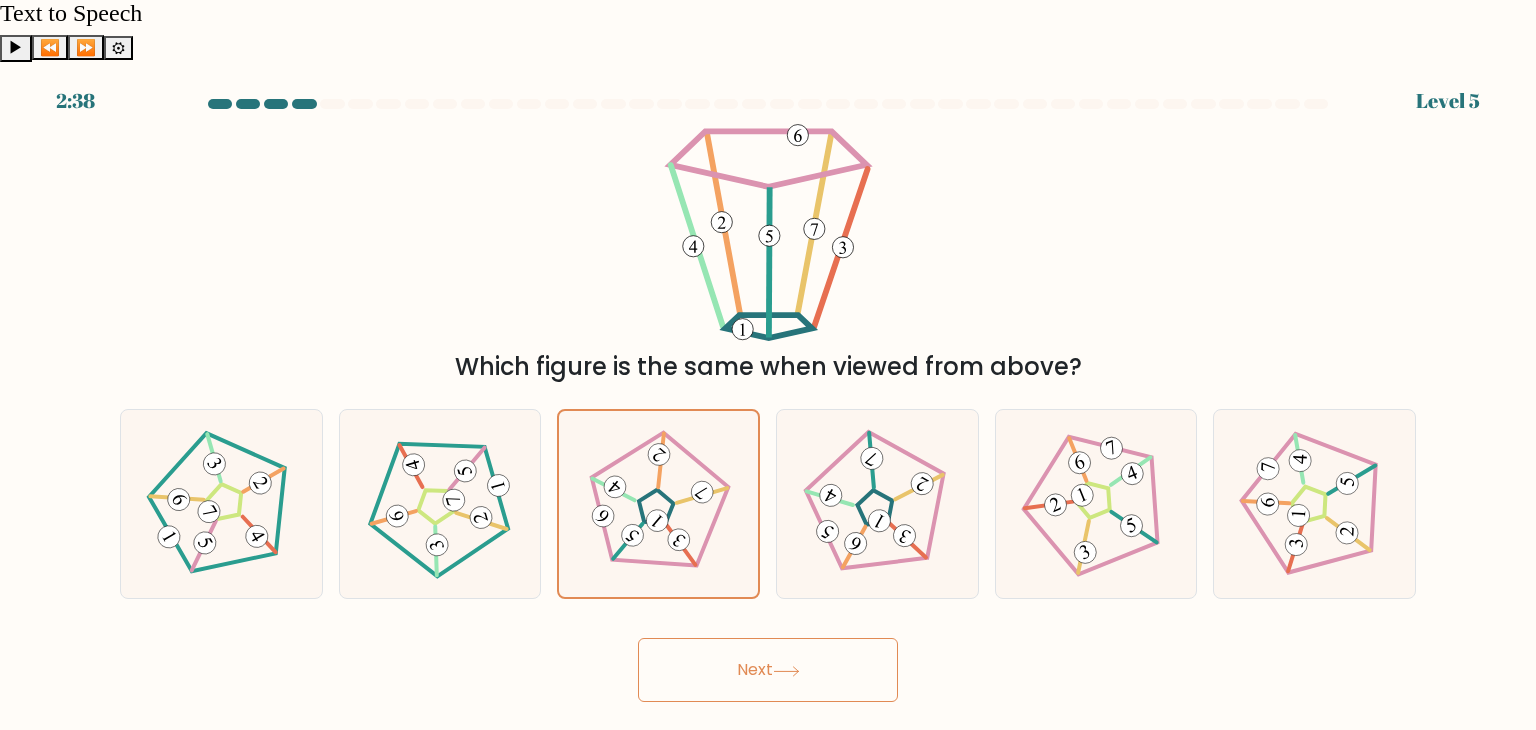 click on "Next" at bounding box center [768, 670] 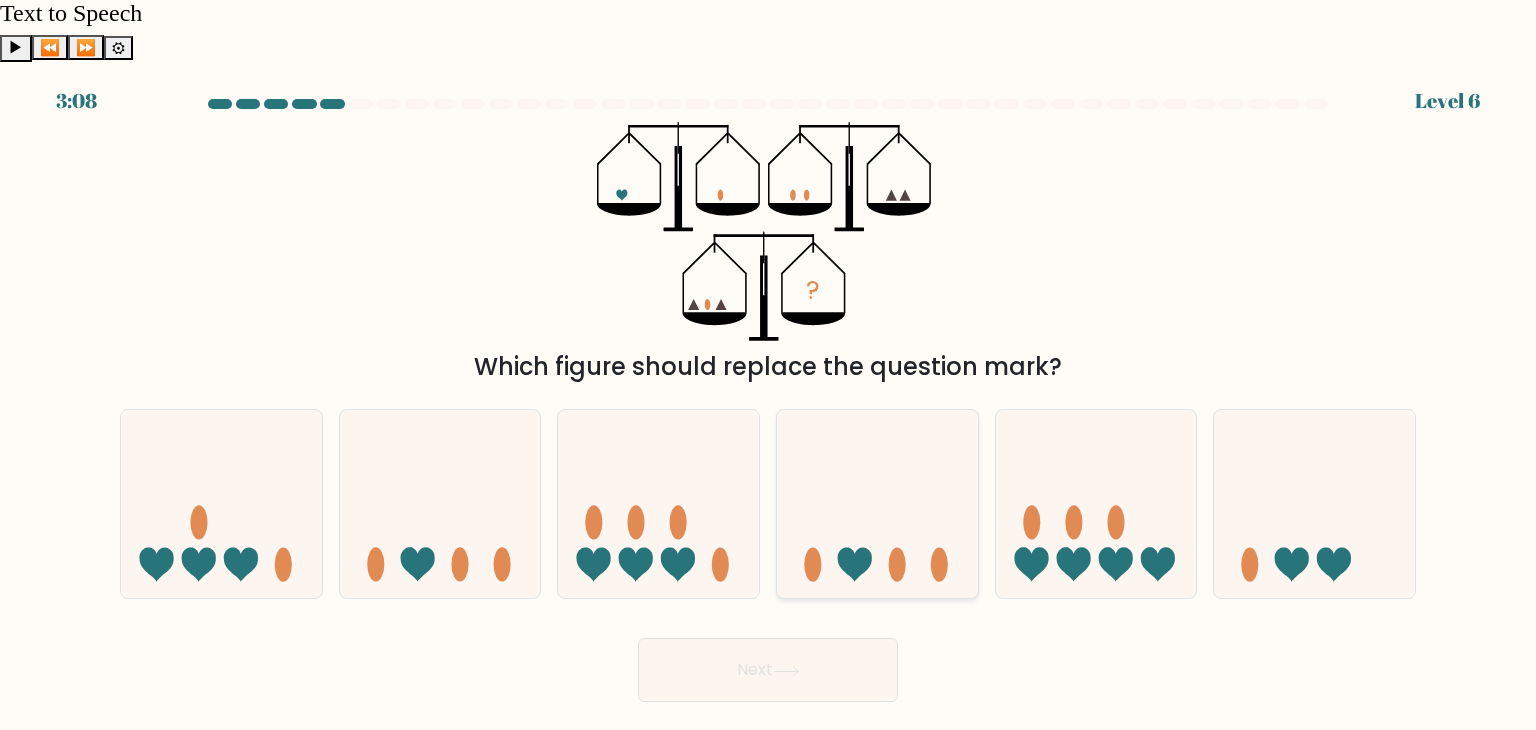 click at bounding box center [897, 565] 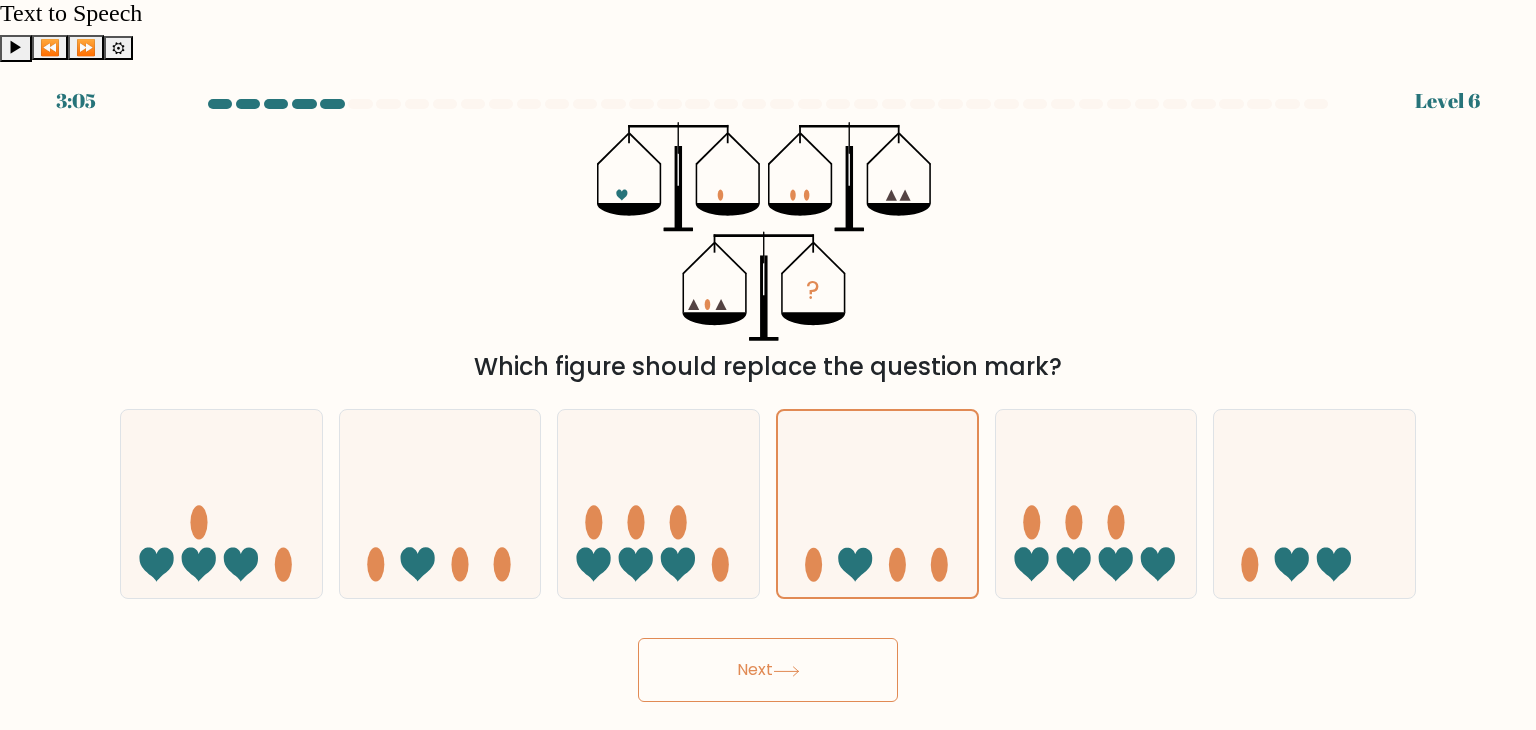 click on "Next" at bounding box center (768, 670) 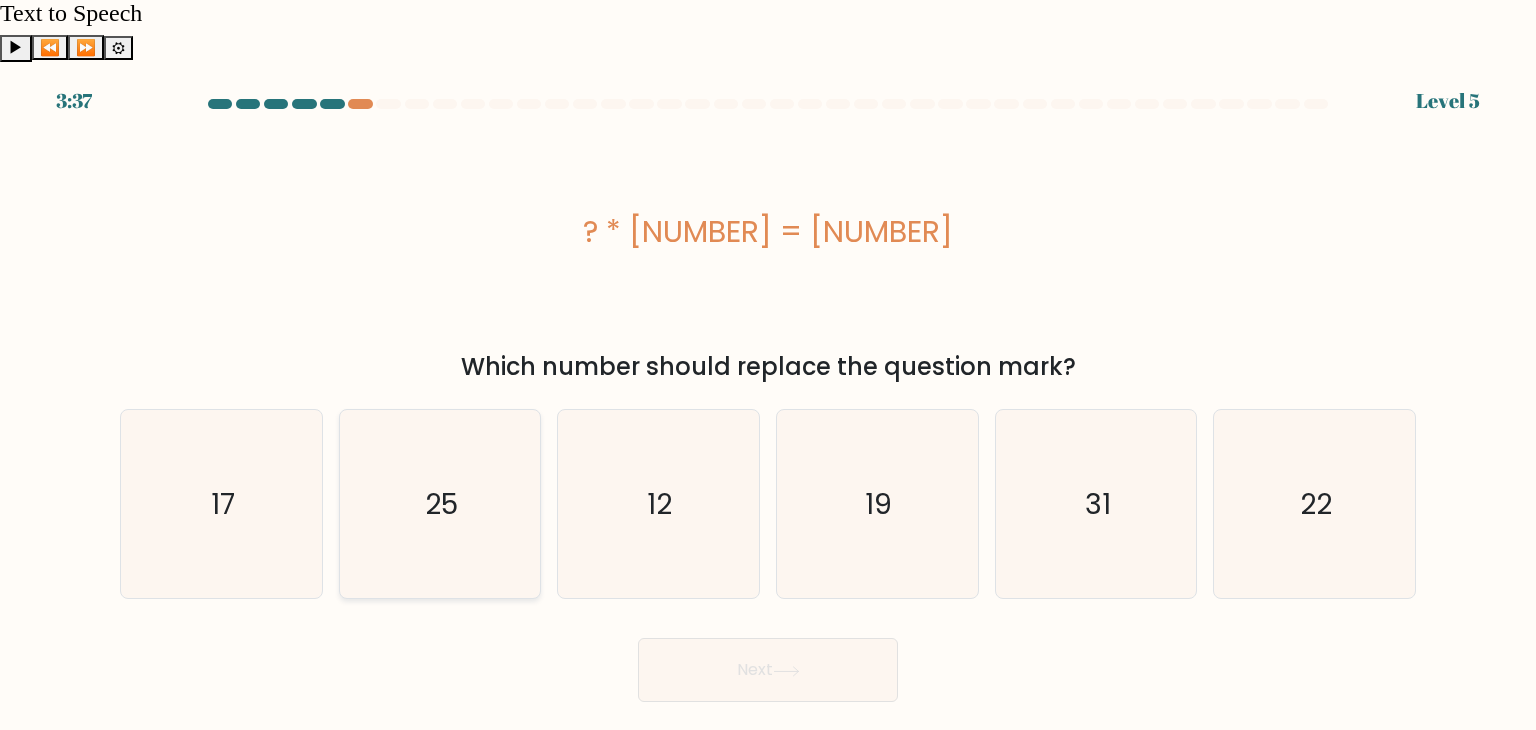 click on "25" at bounding box center (440, 504) 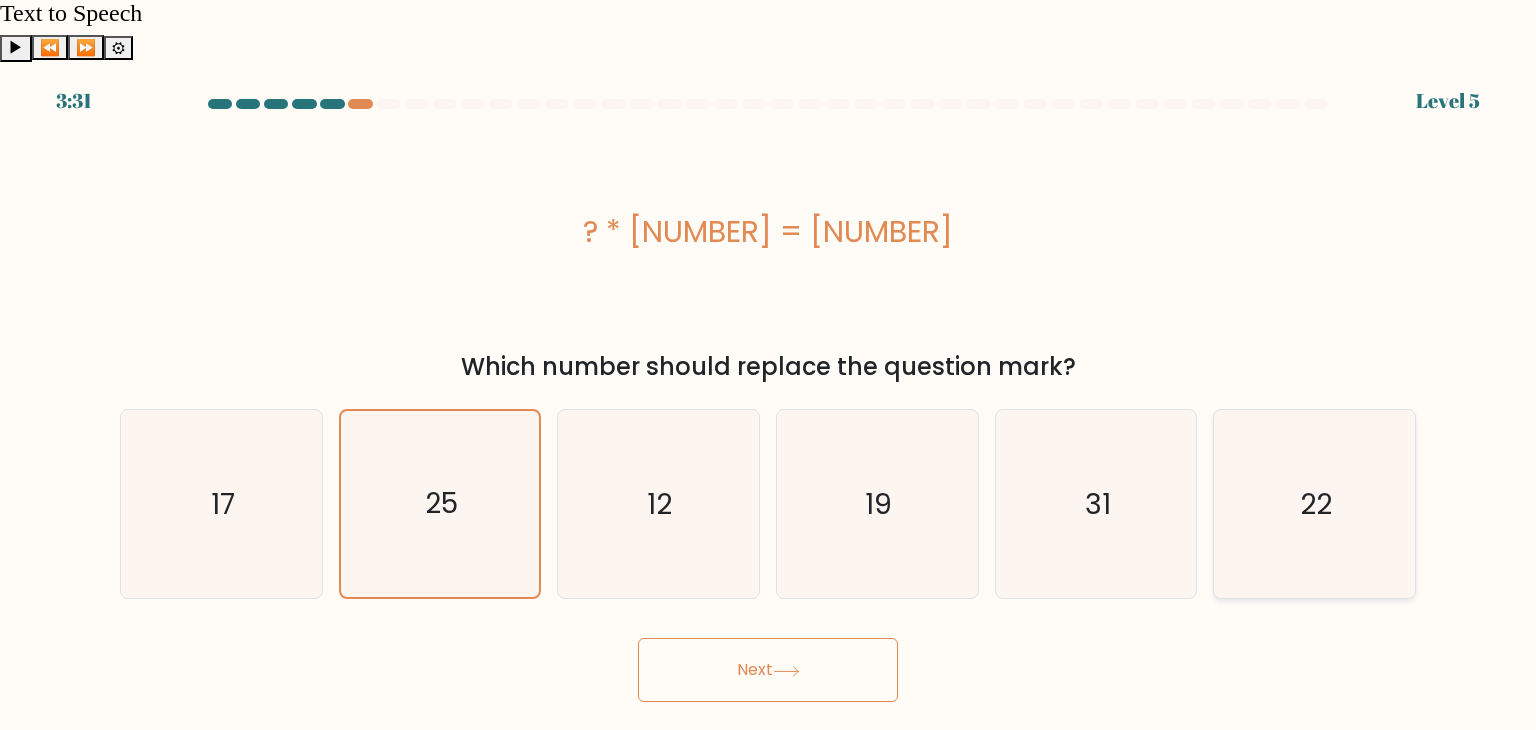 click on "22" at bounding box center [1314, 504] 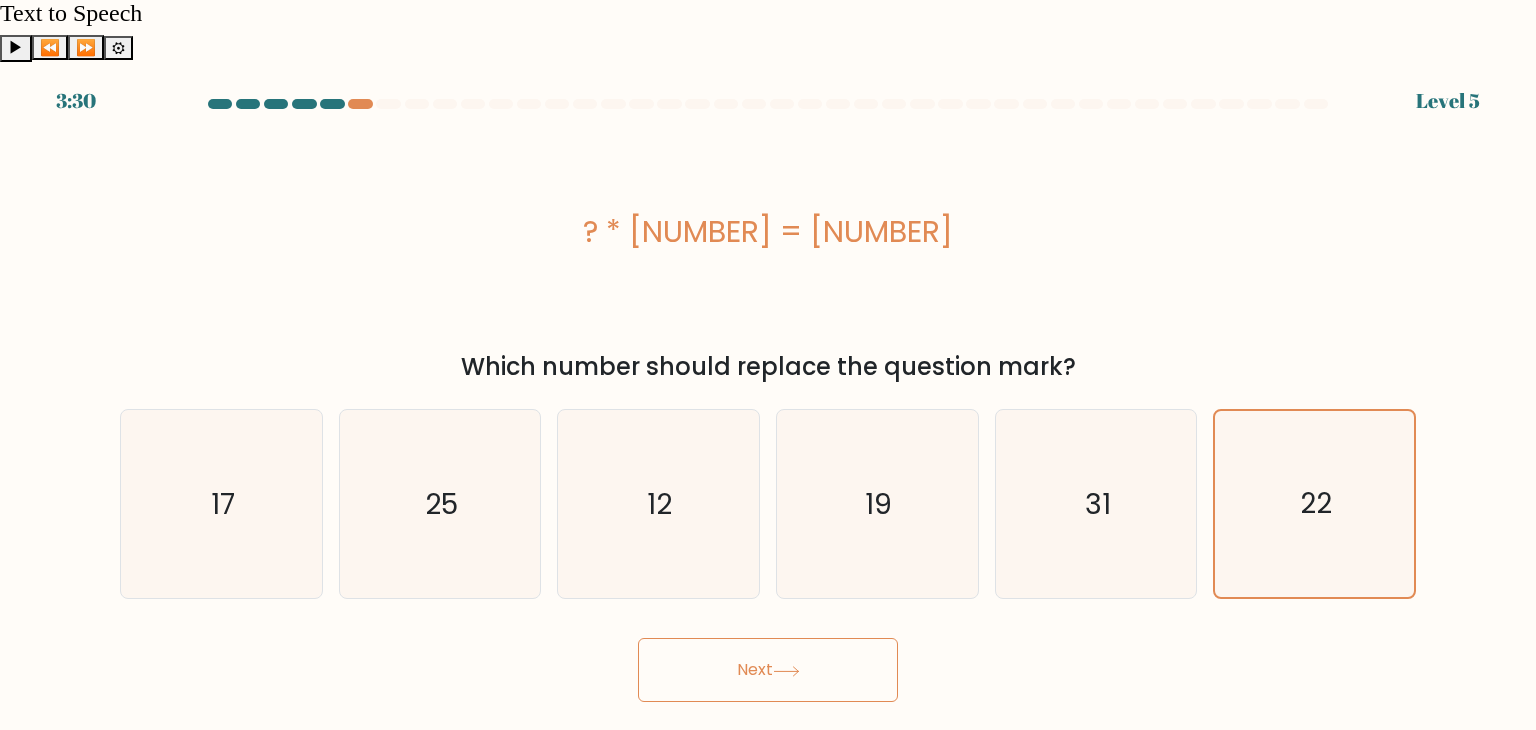 click on "Next" at bounding box center (768, 670) 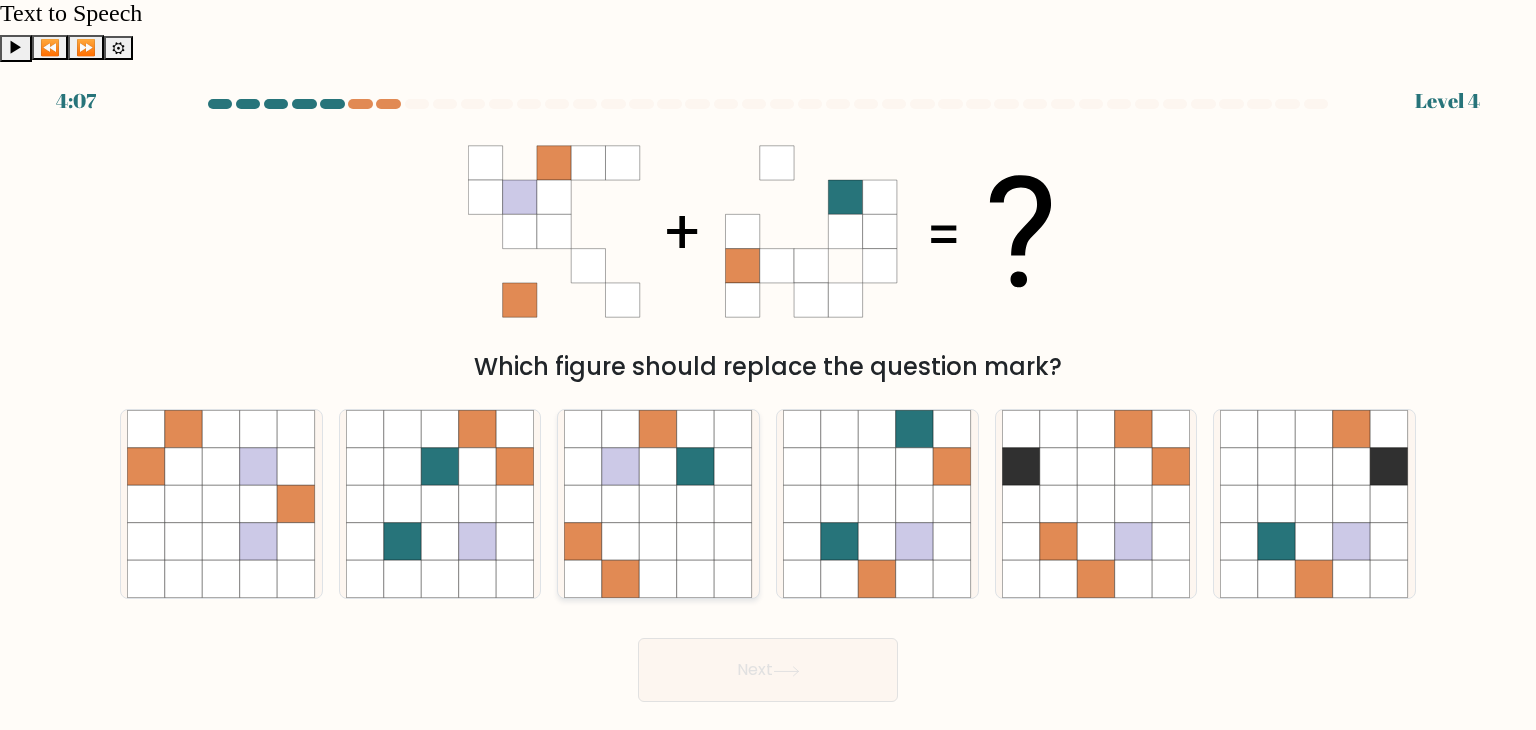 click at bounding box center [696, 542] 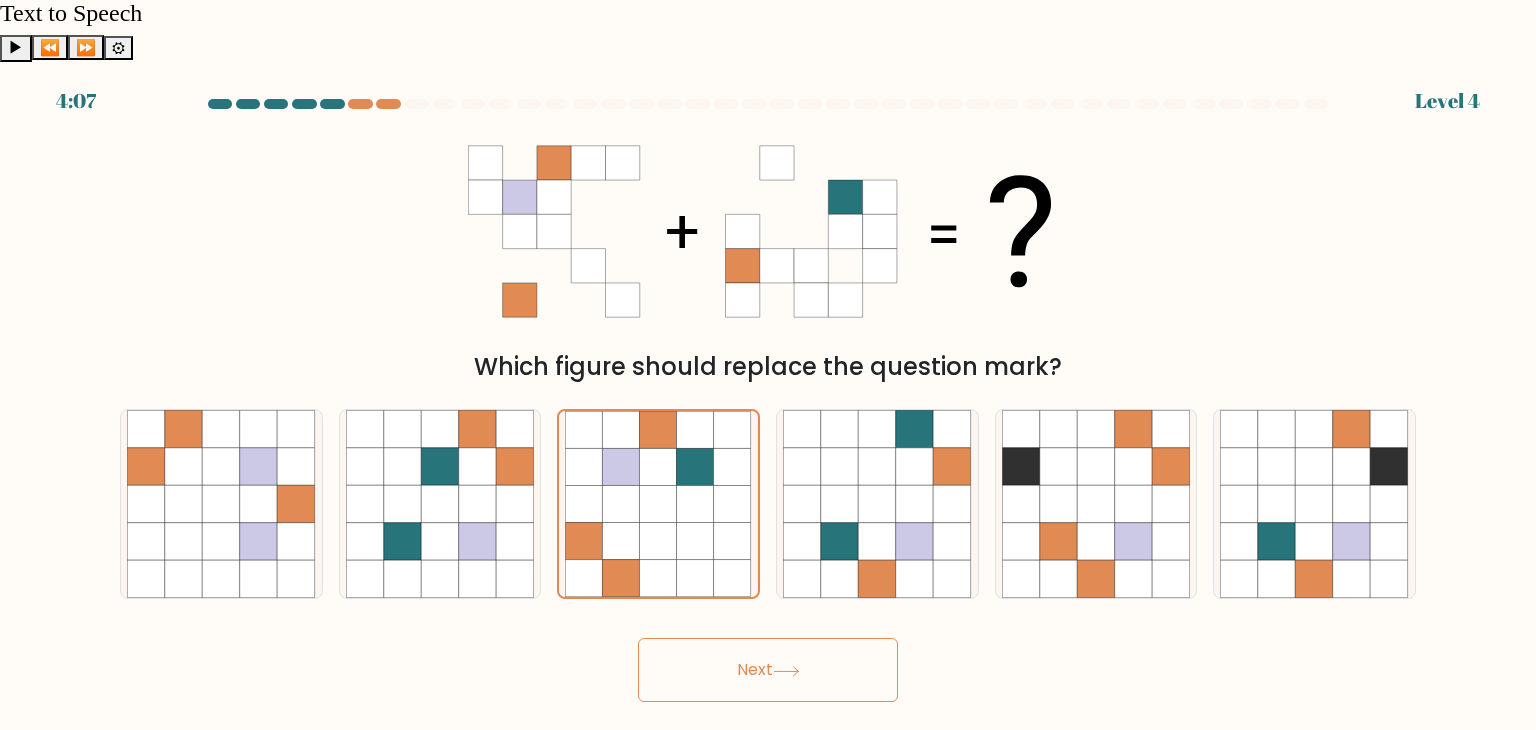 click on "Next" at bounding box center (768, 670) 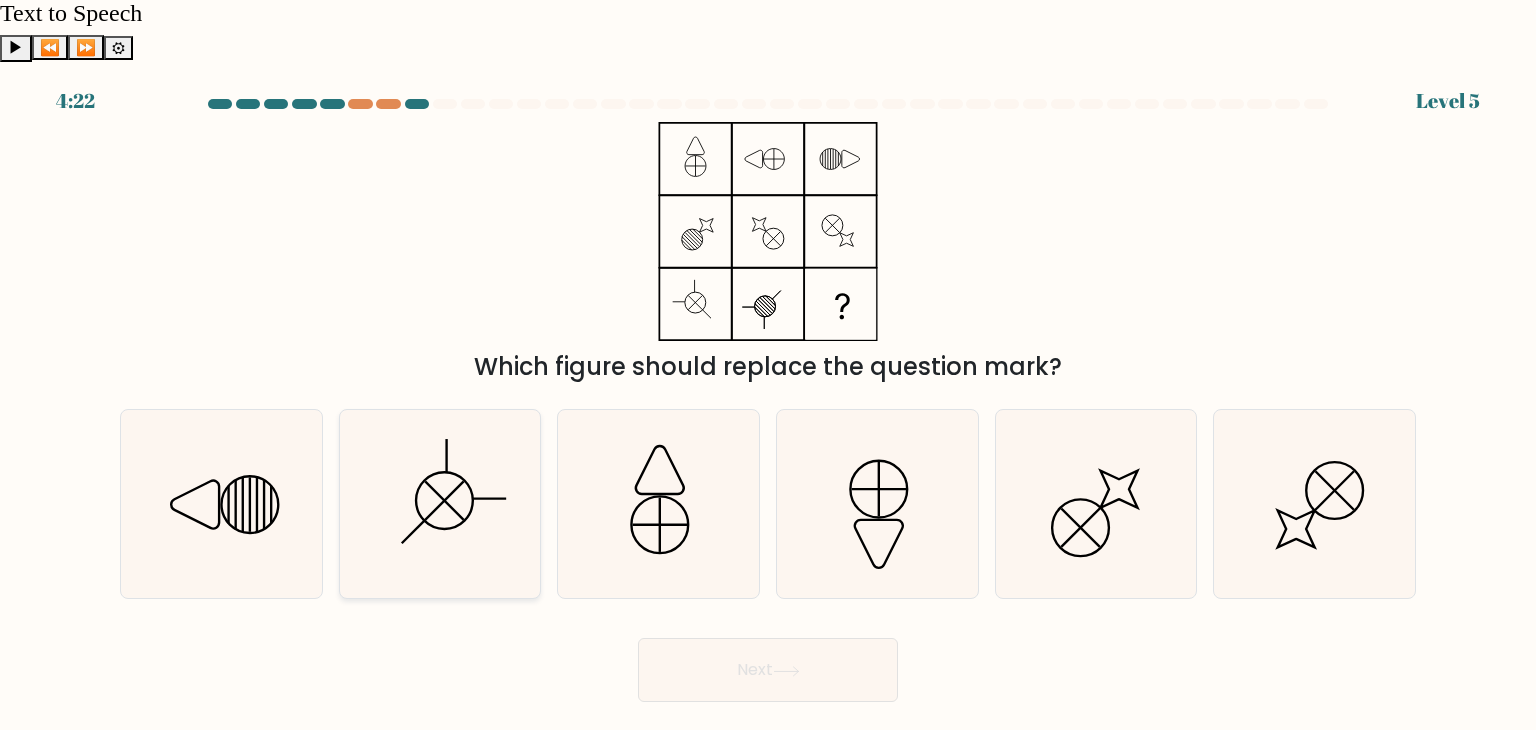 click at bounding box center (444, 501) 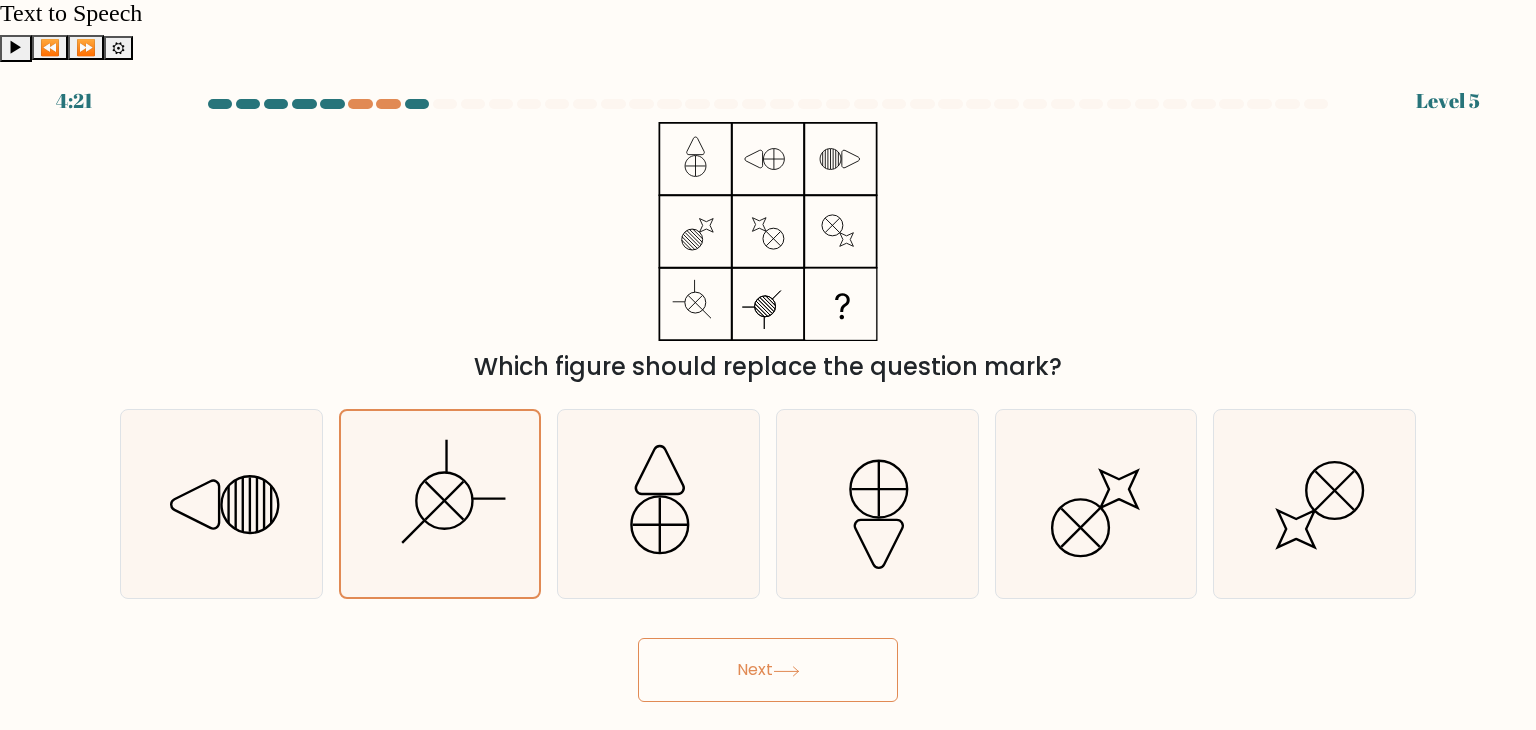 click on "Next" at bounding box center [768, 670] 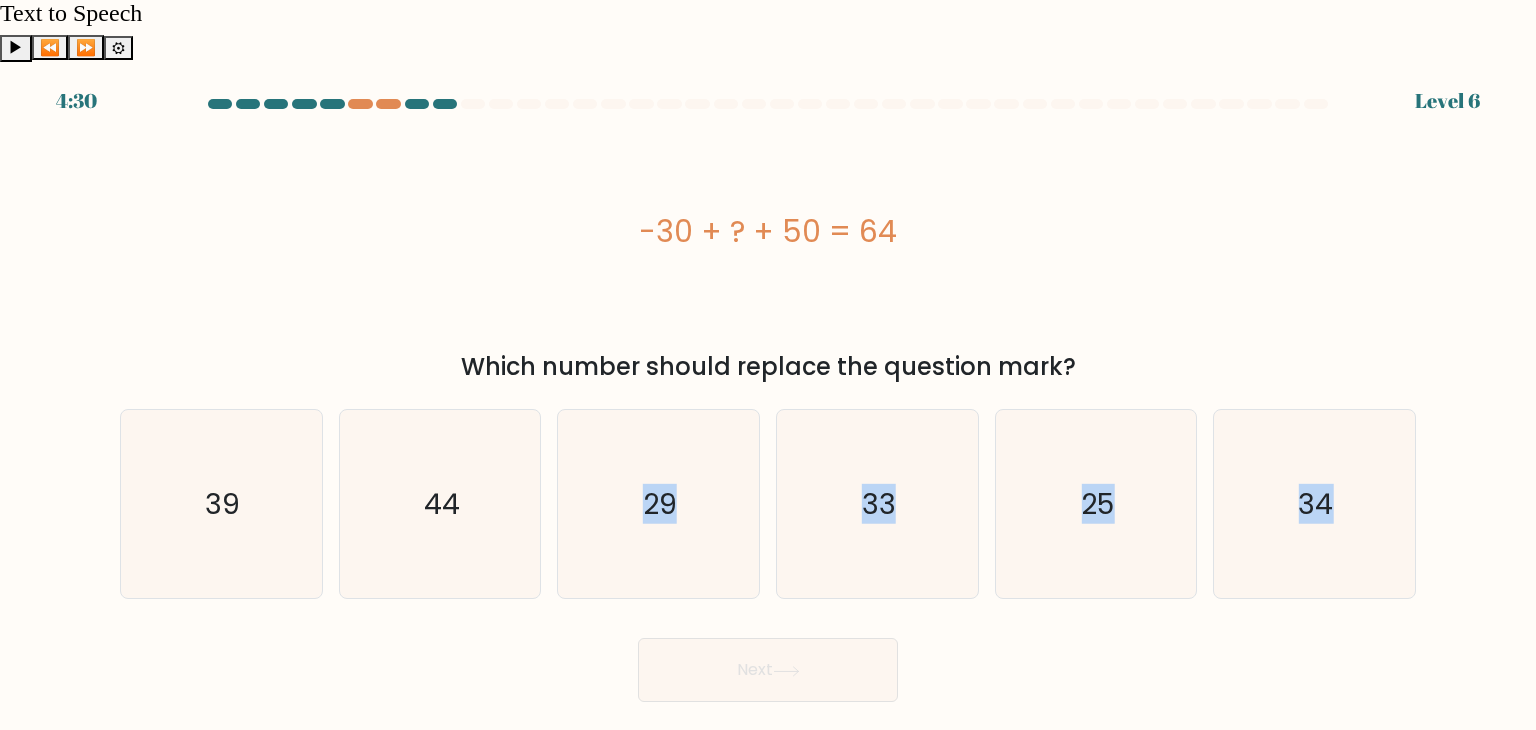 drag, startPoint x: 455, startPoint y: 474, endPoint x: 772, endPoint y: 601, distance: 341.49377 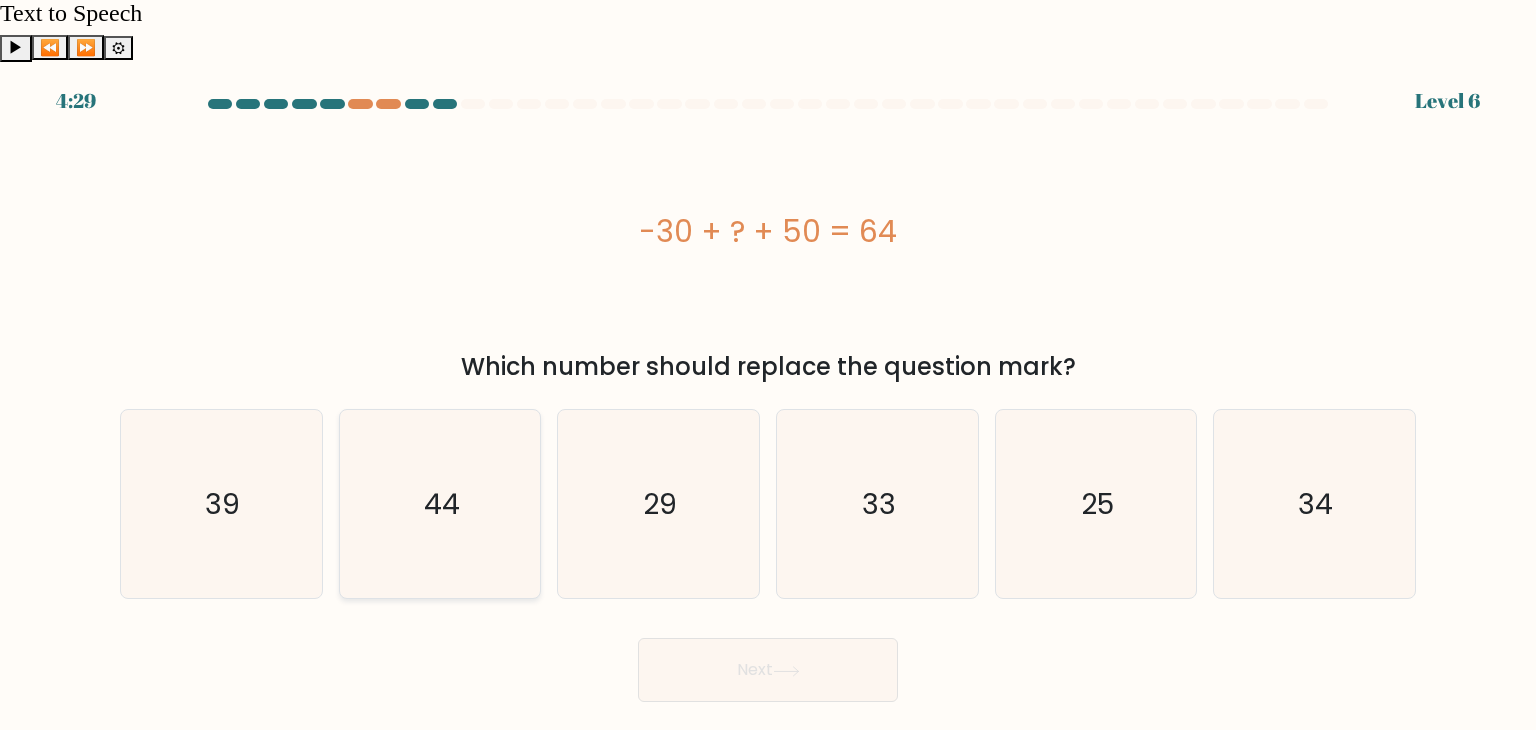 click on "44" at bounding box center [442, 504] 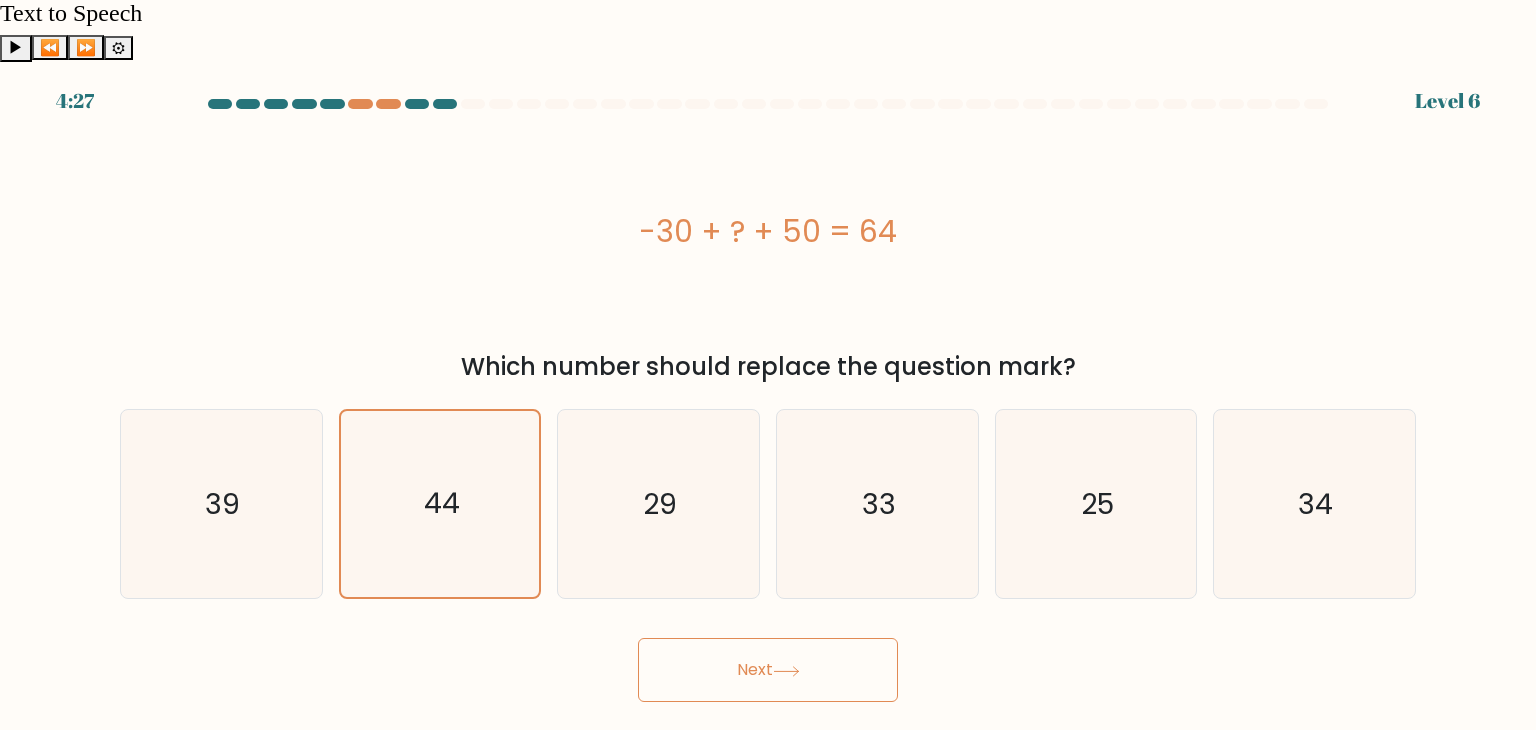 click on "Next" at bounding box center (768, 670) 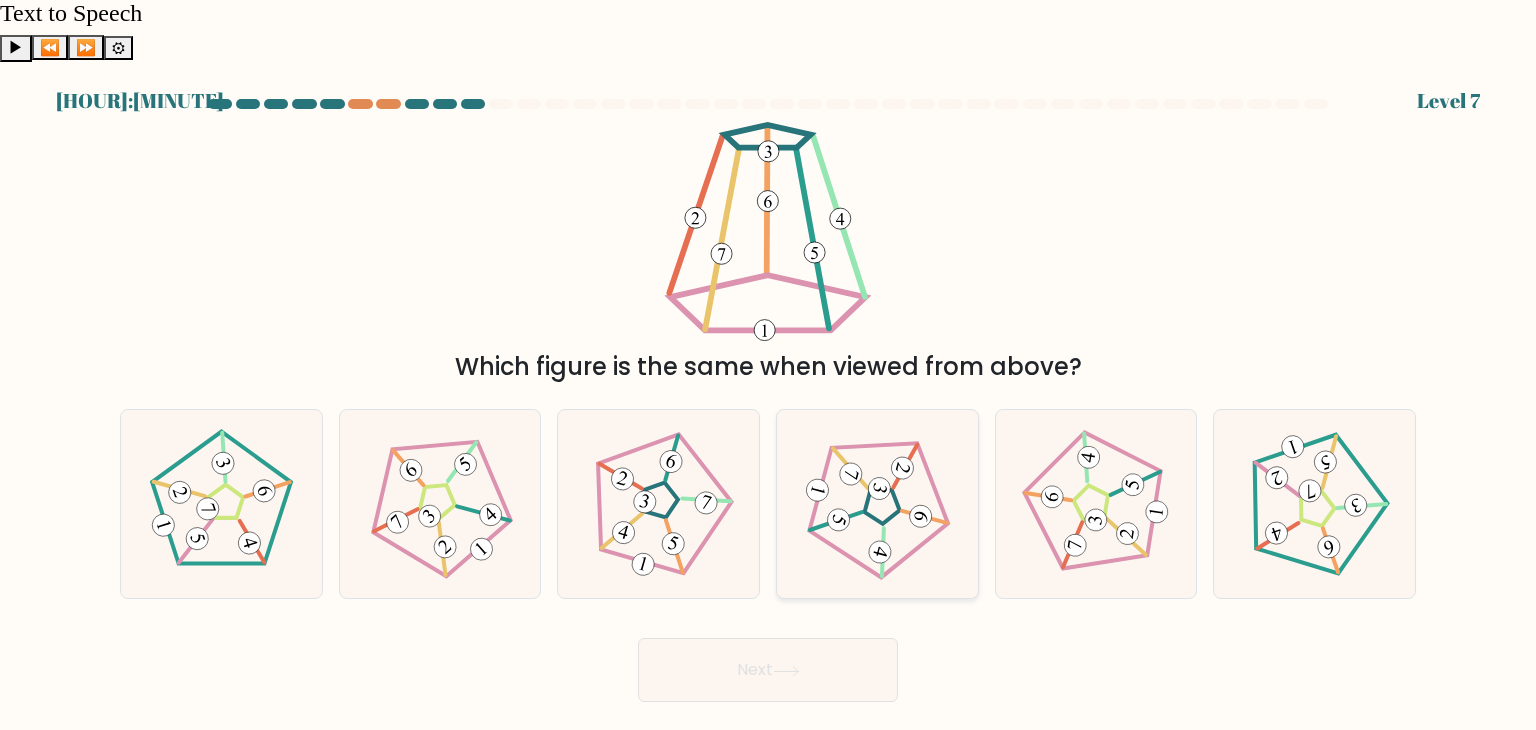 click at bounding box center (877, 504) 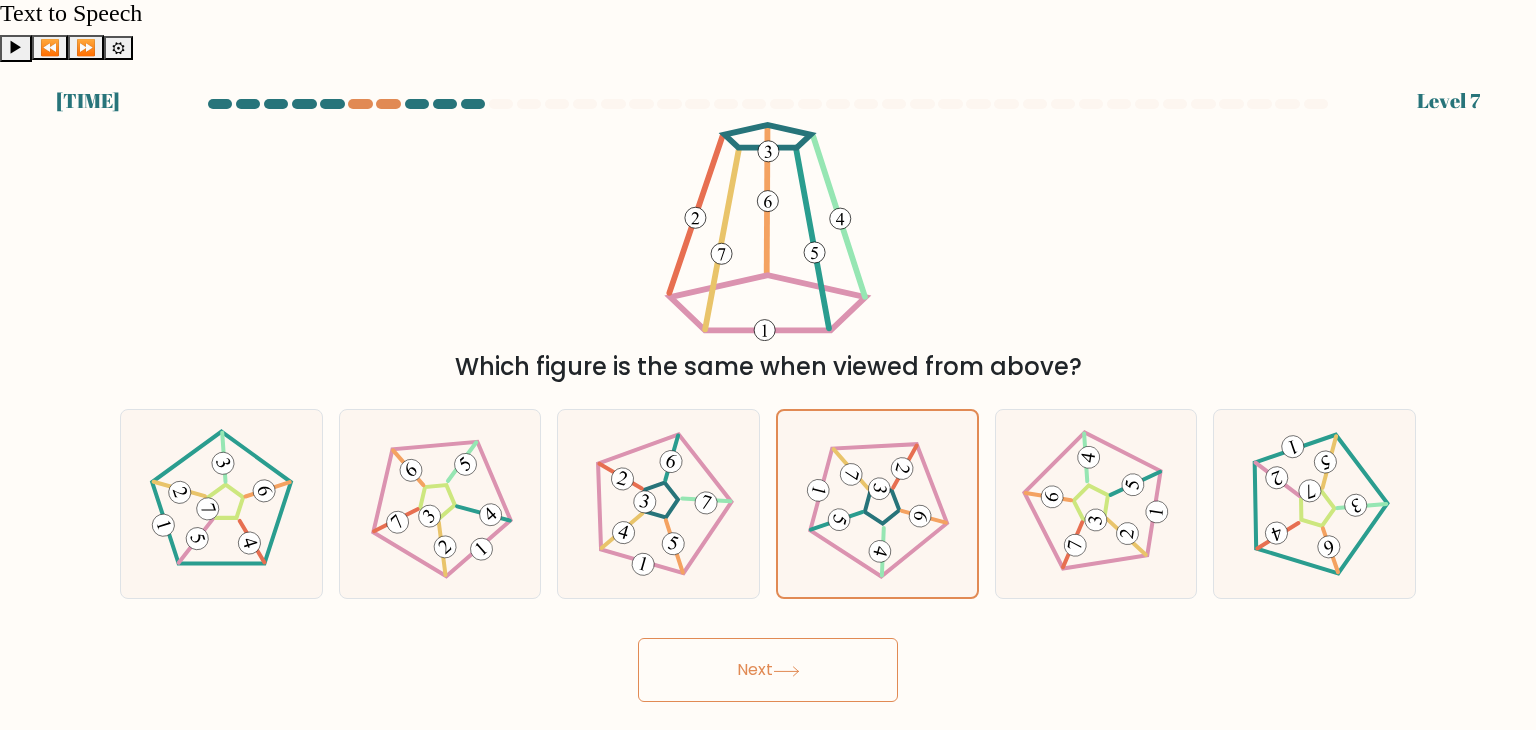 click on "Next" at bounding box center (768, 670) 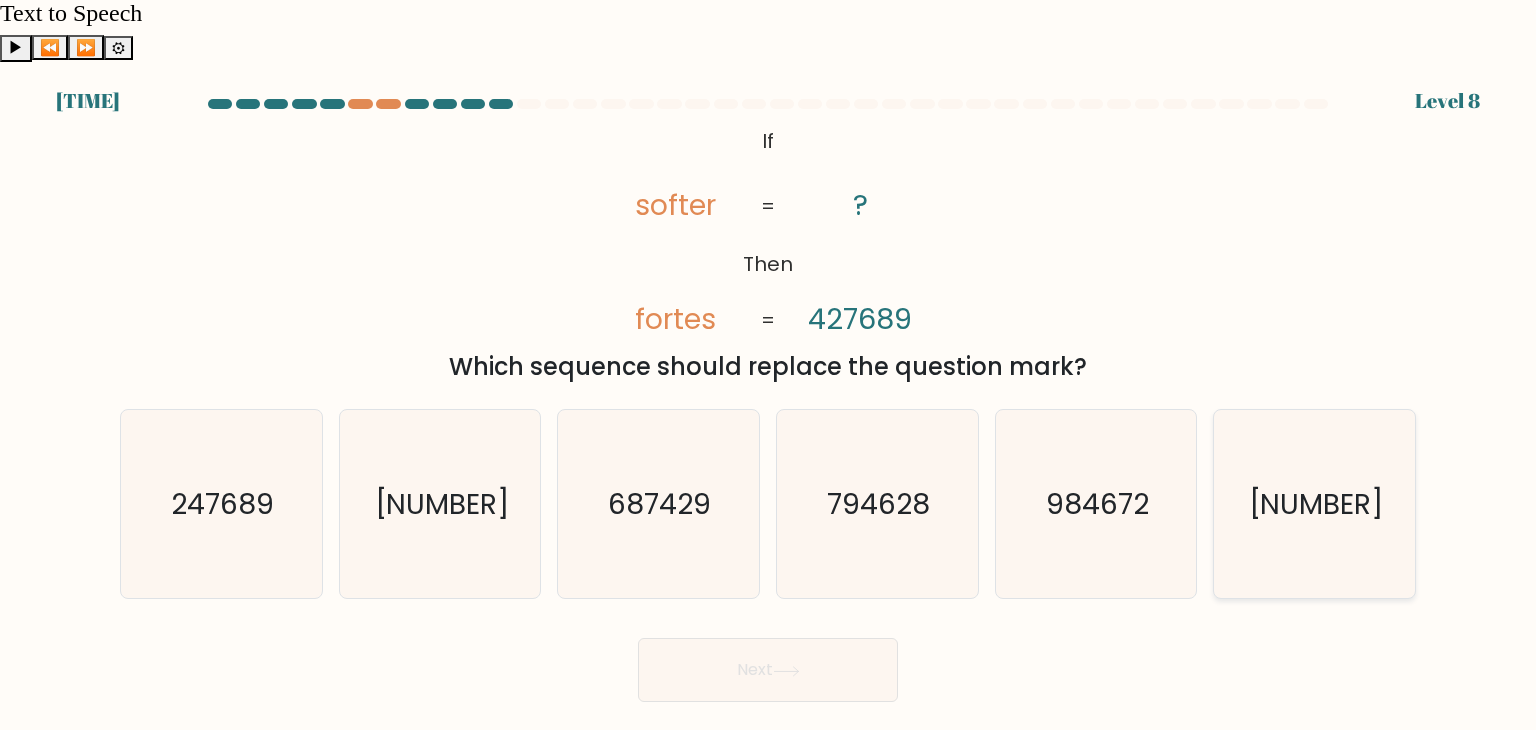 click on "924687" at bounding box center (1314, 504) 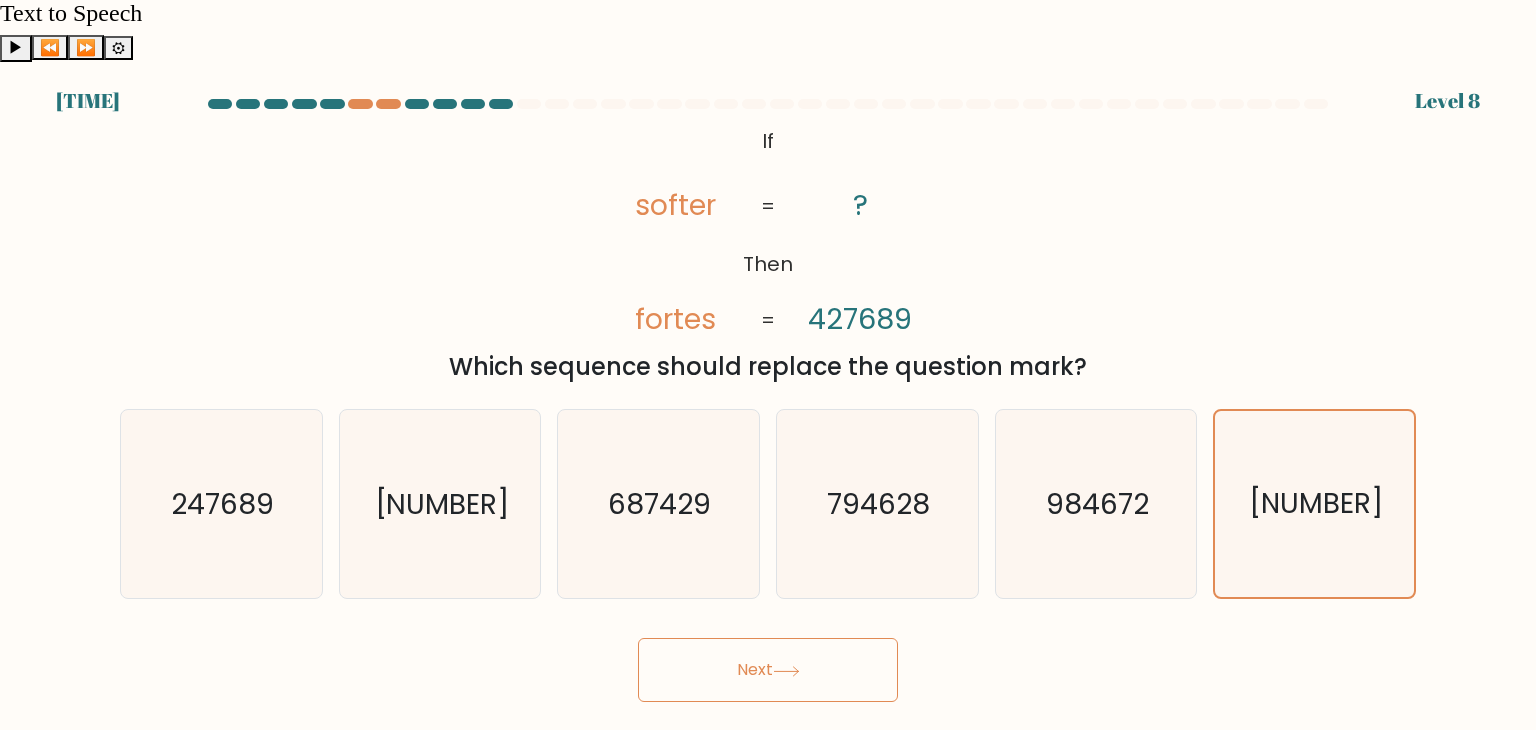 click on "Next" at bounding box center (768, 670) 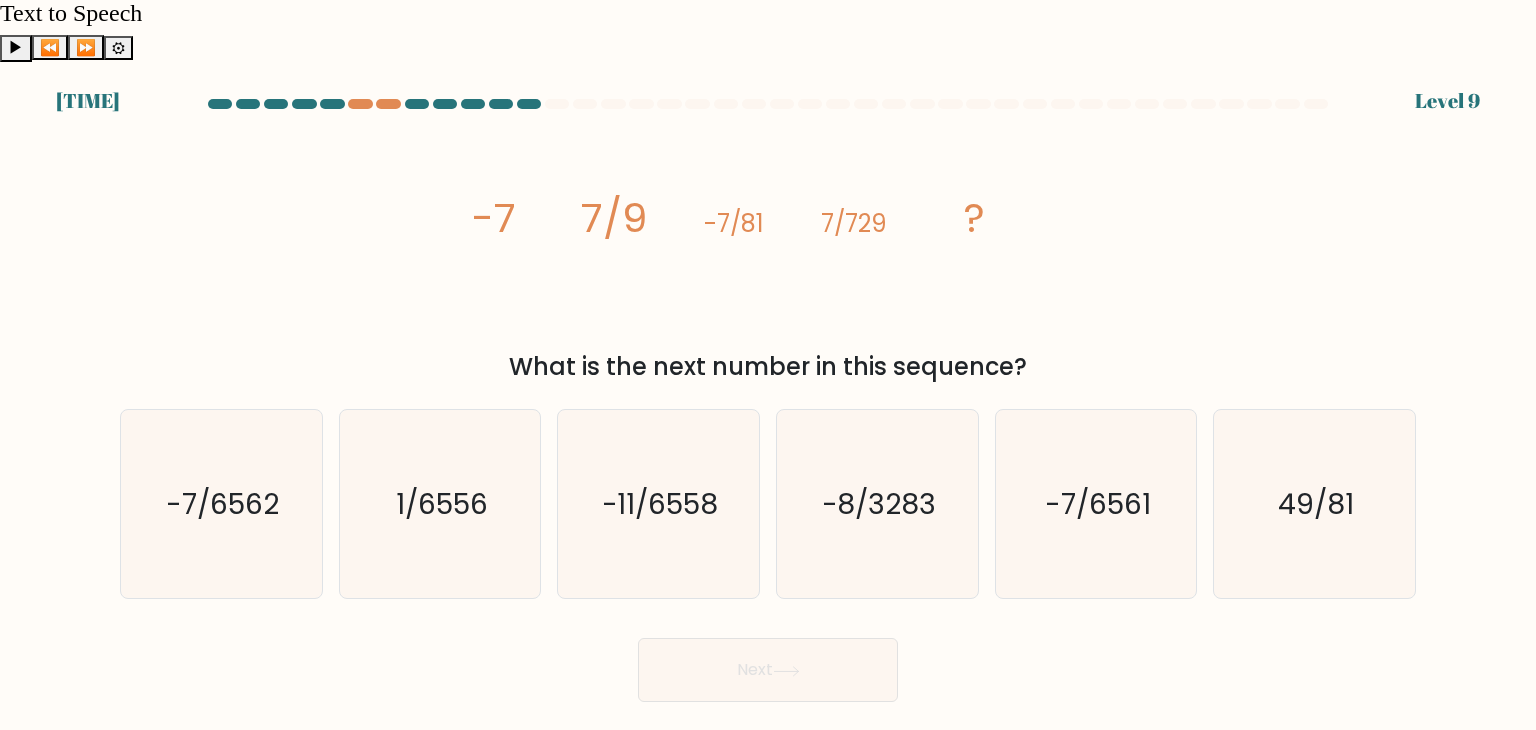 click on "a.
-7/6562
b.
1/6556" at bounding box center [768, 496] 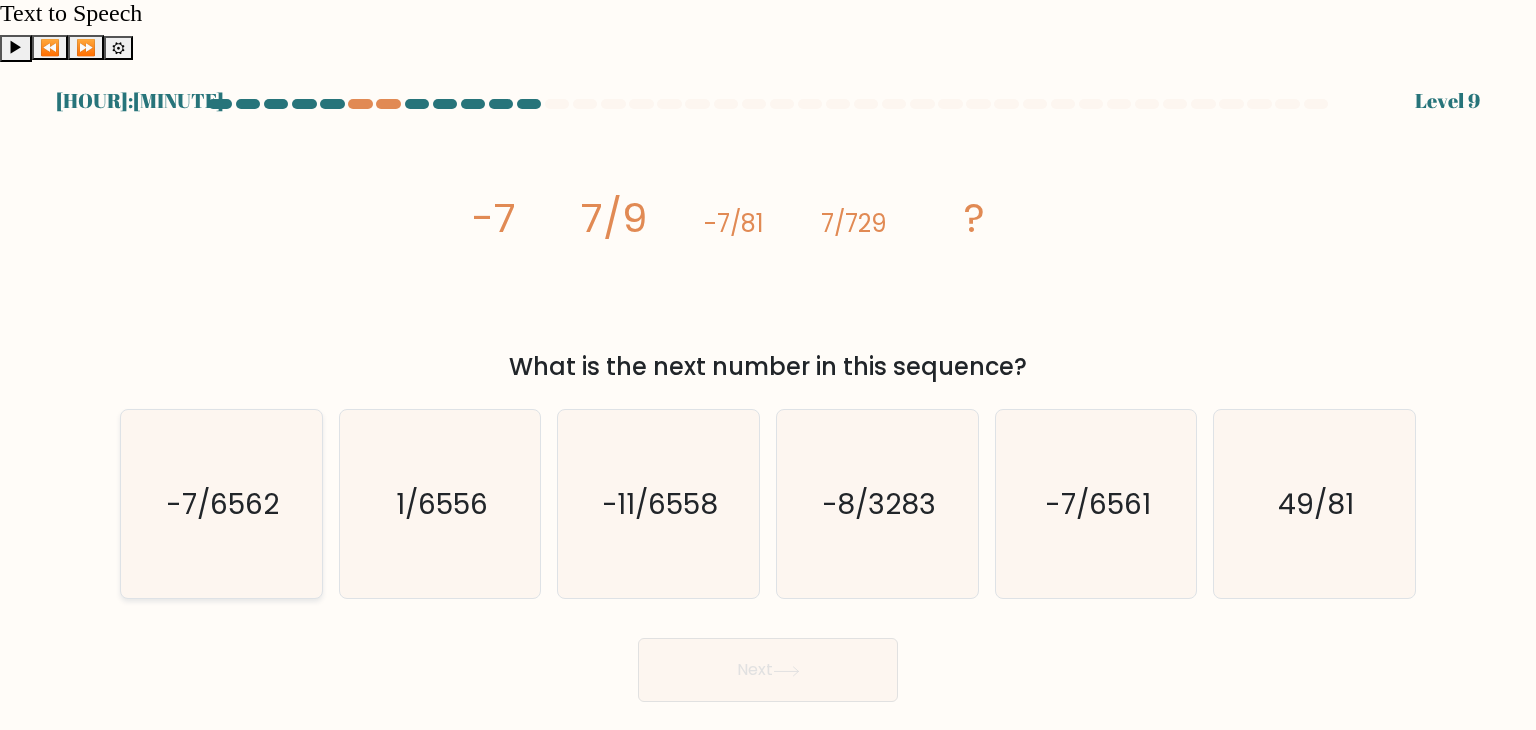 click on "-7/6562" at bounding box center (221, 504) 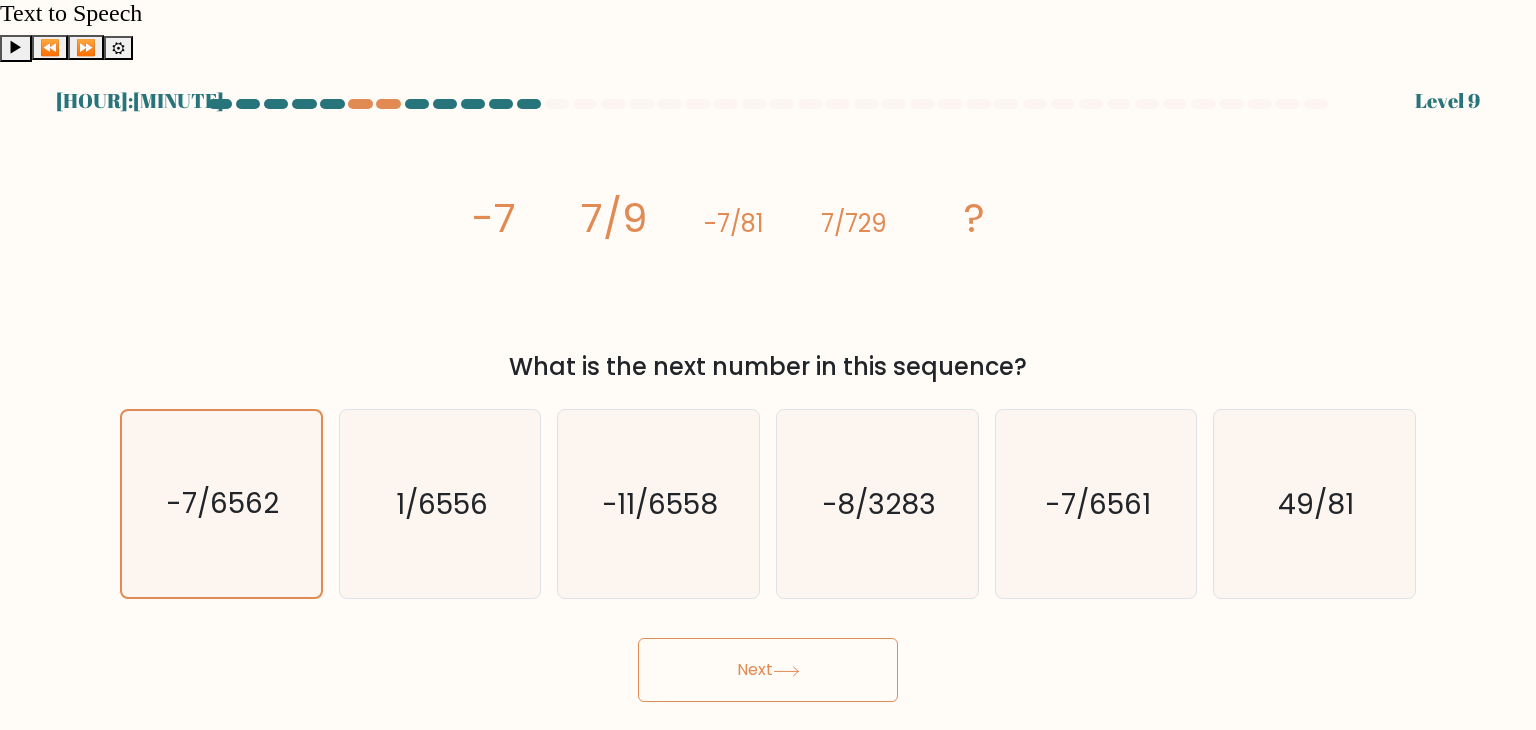 click on "Next" at bounding box center [768, 670] 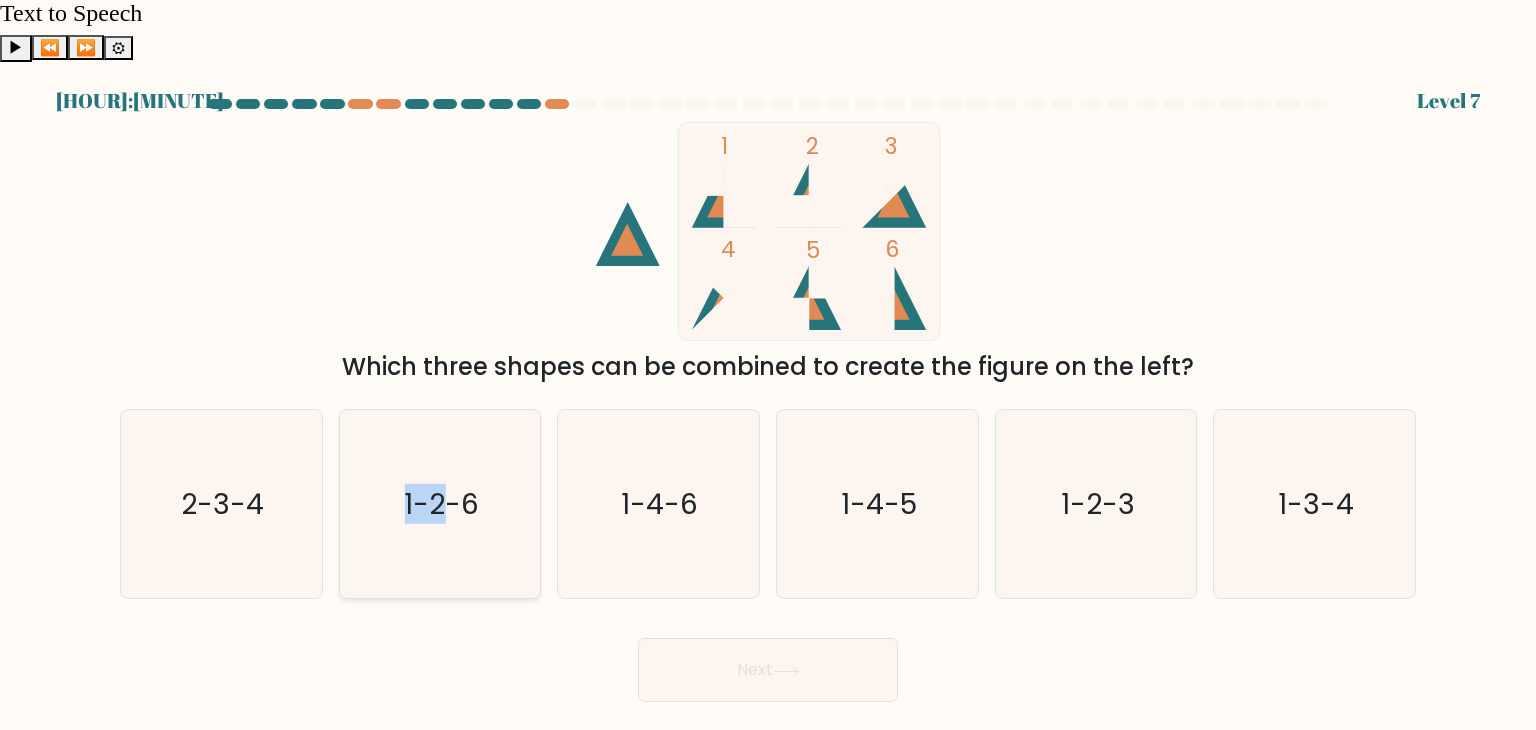 drag, startPoint x: 315, startPoint y: 465, endPoint x: 449, endPoint y: 489, distance: 136.1323 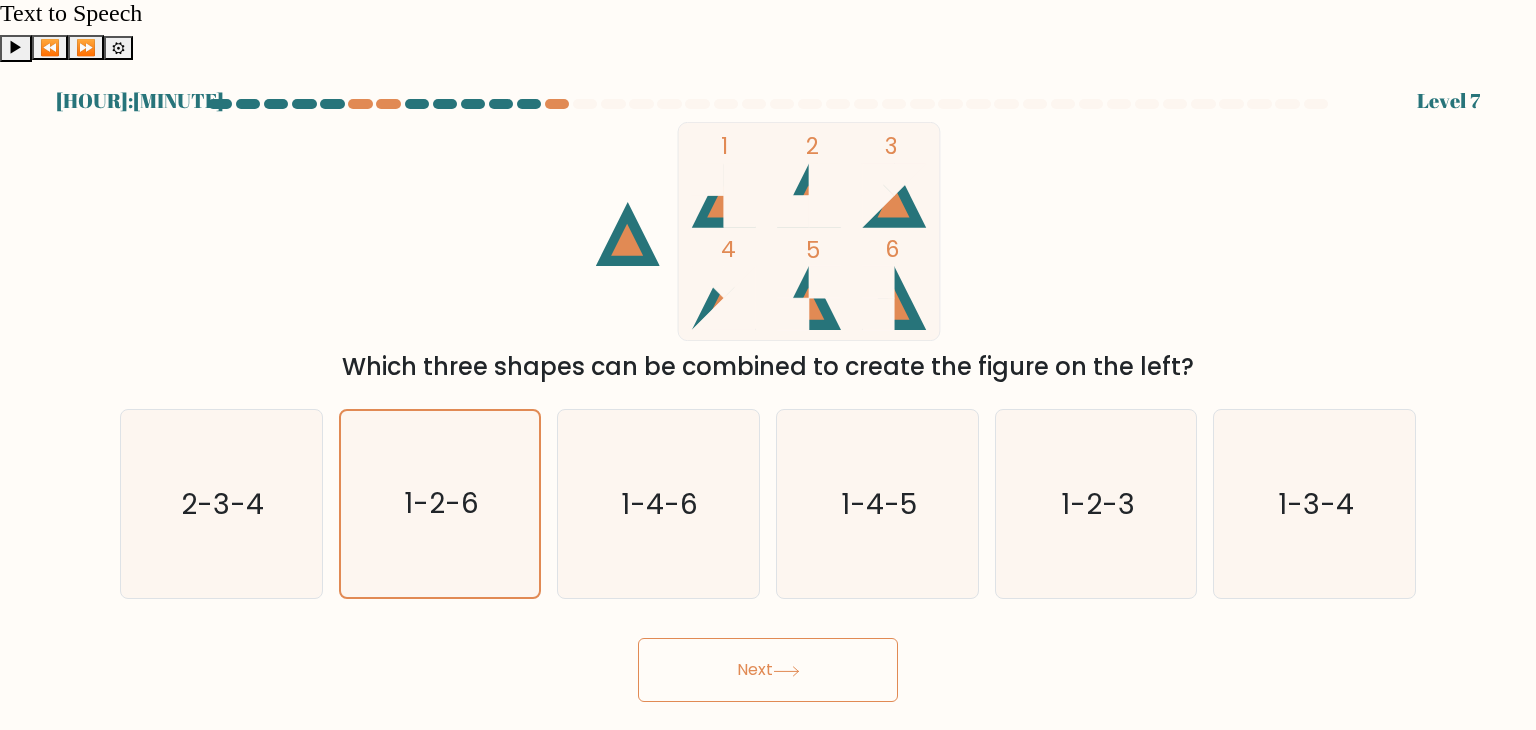 click on "Next" at bounding box center (768, 670) 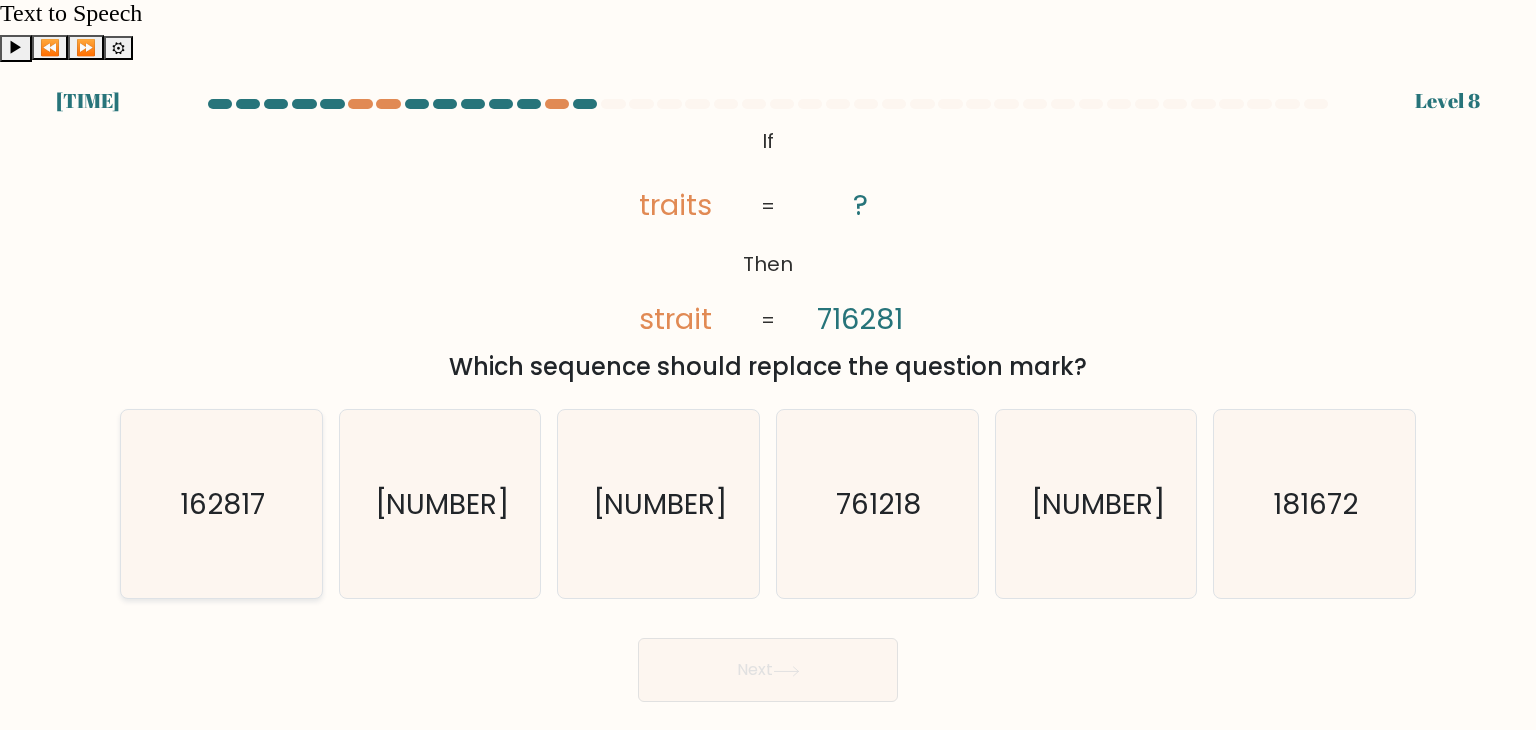 drag, startPoint x: 345, startPoint y: 457, endPoint x: 284, endPoint y: 462, distance: 61.204575 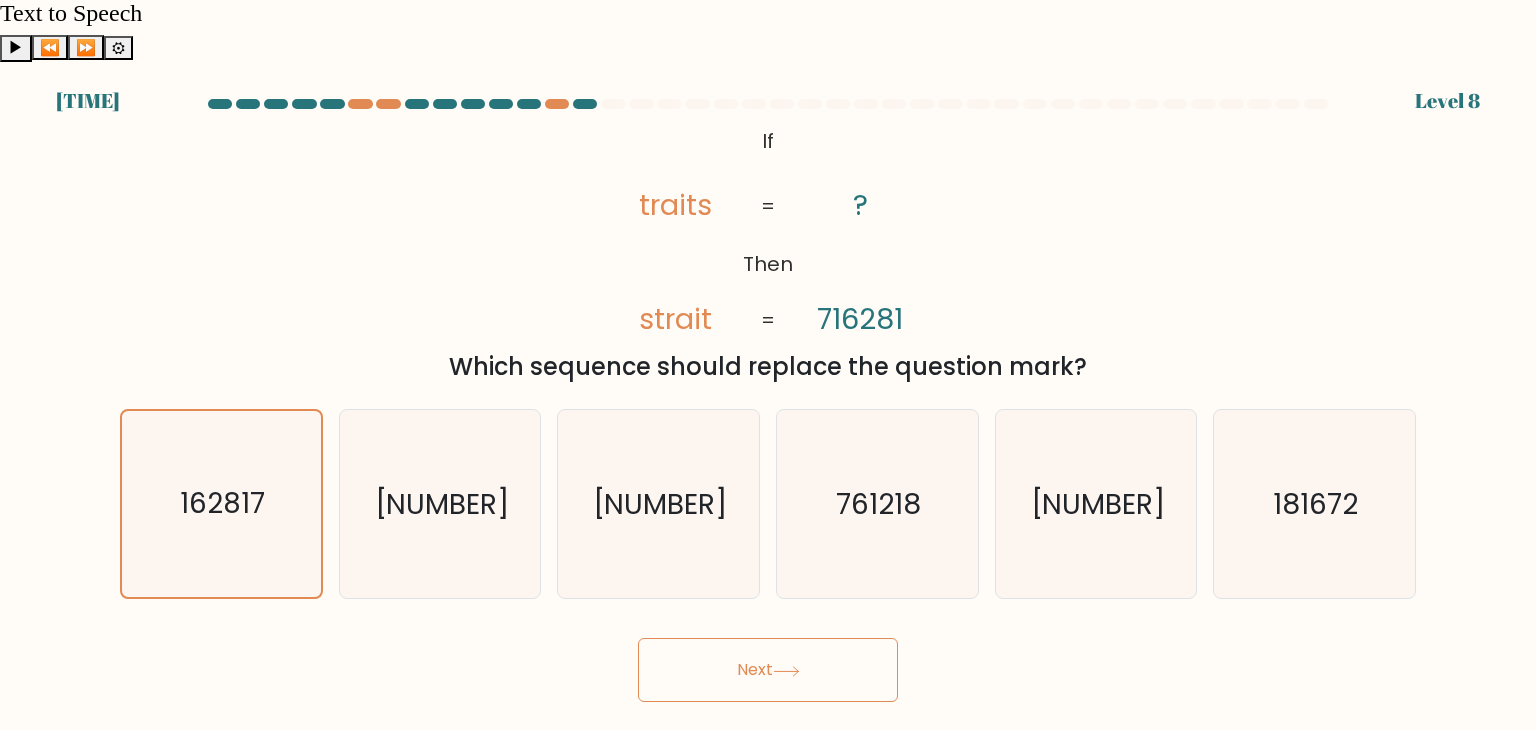 click on "Next" at bounding box center [768, 670] 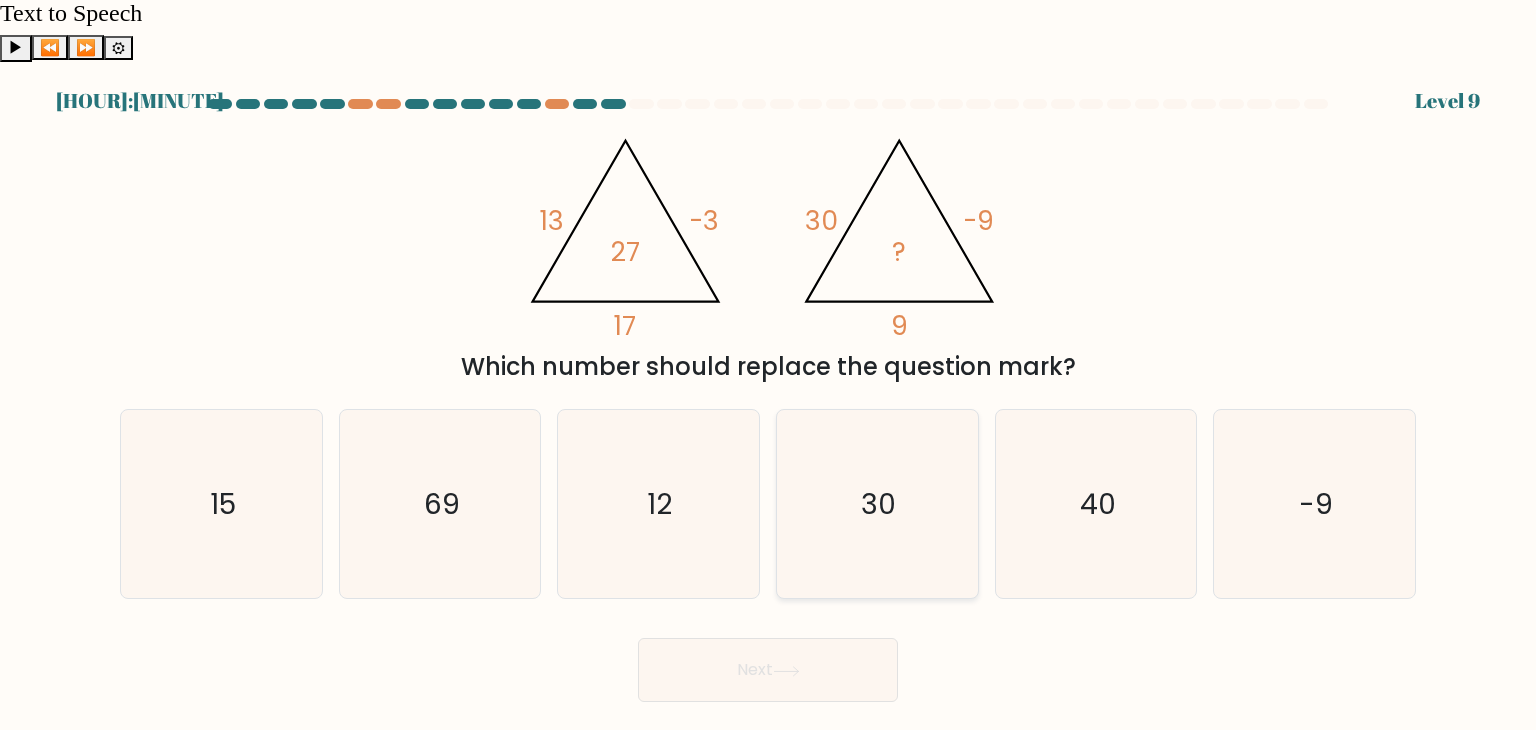 click on "30" at bounding box center [879, 504] 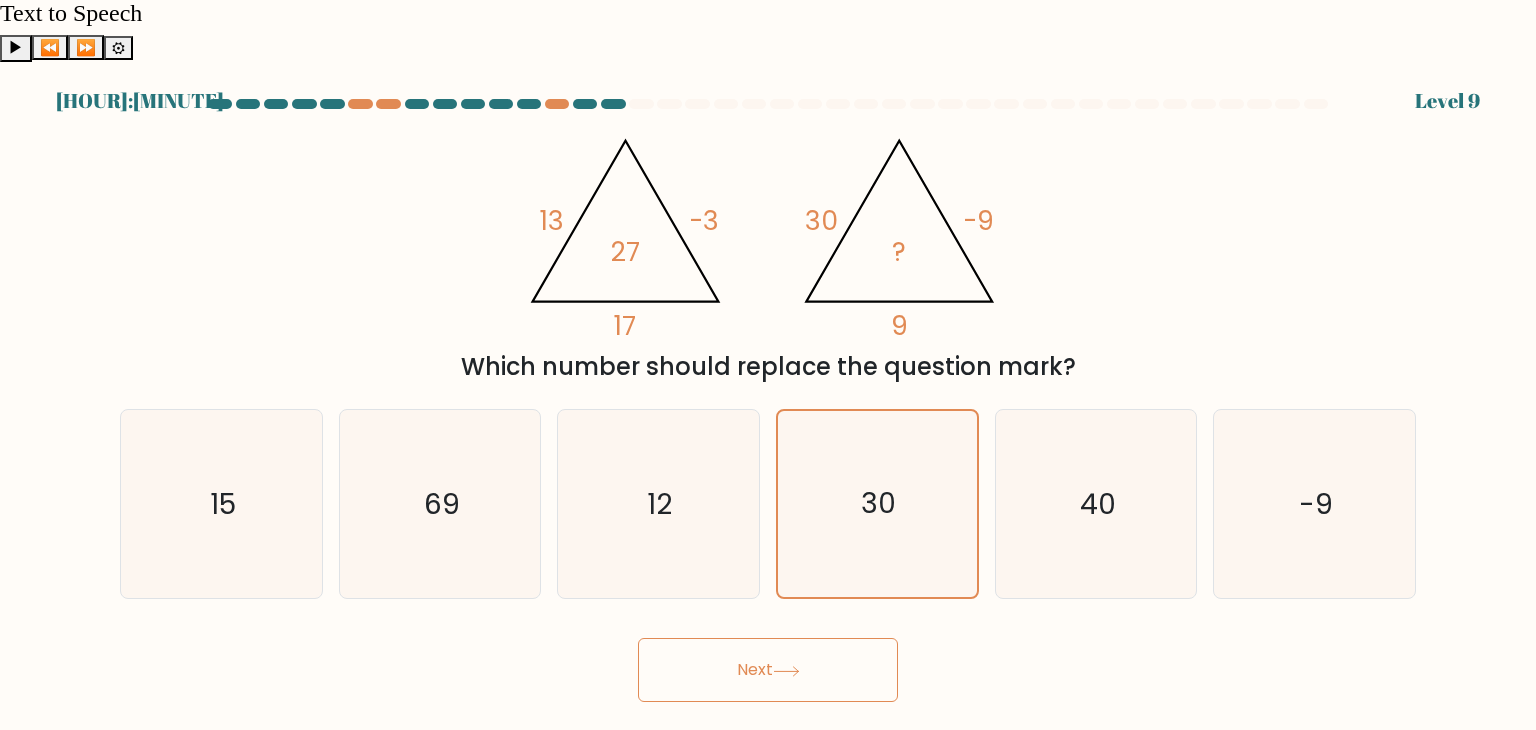 click on "Next" at bounding box center [768, 670] 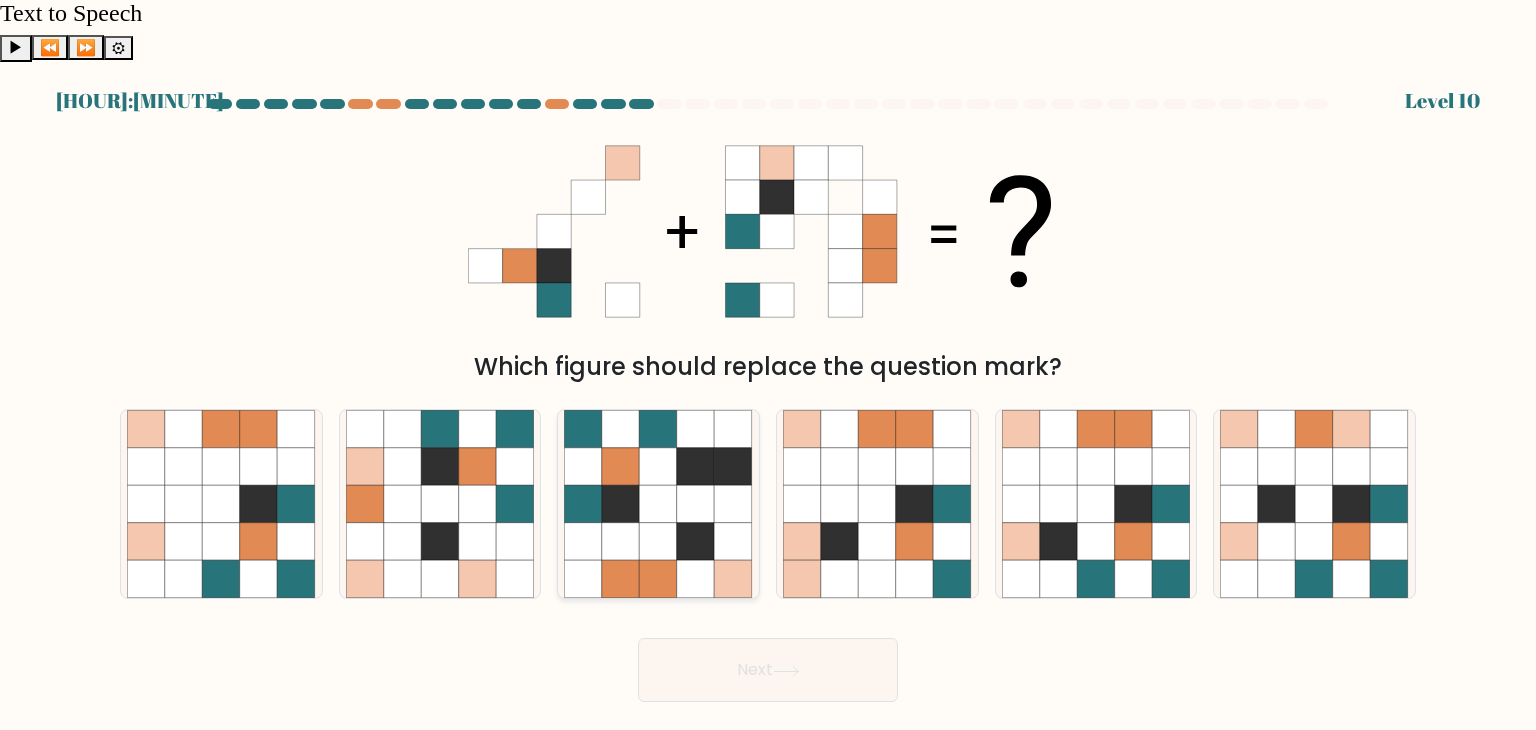 click at bounding box center (621, 504) 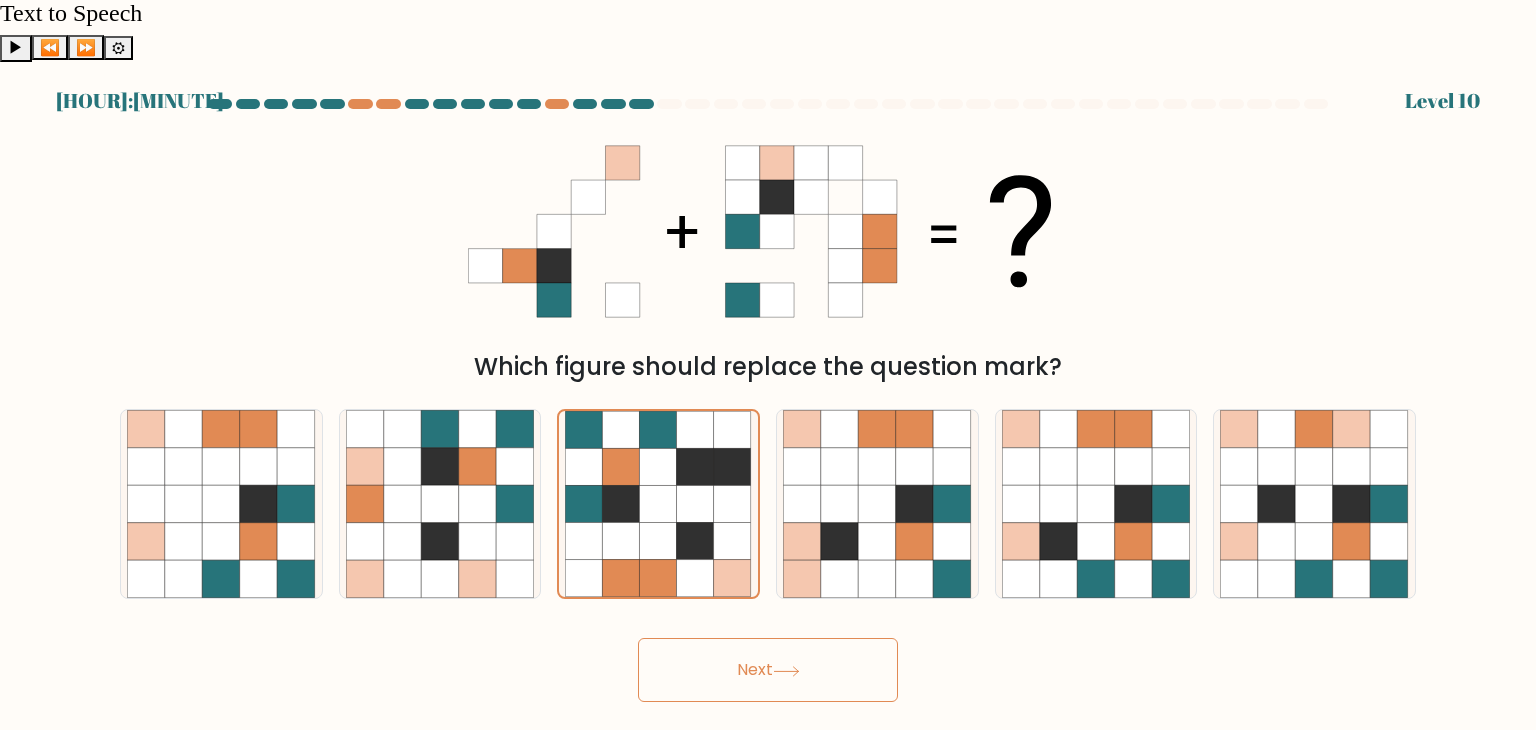 click on "Next" at bounding box center [768, 670] 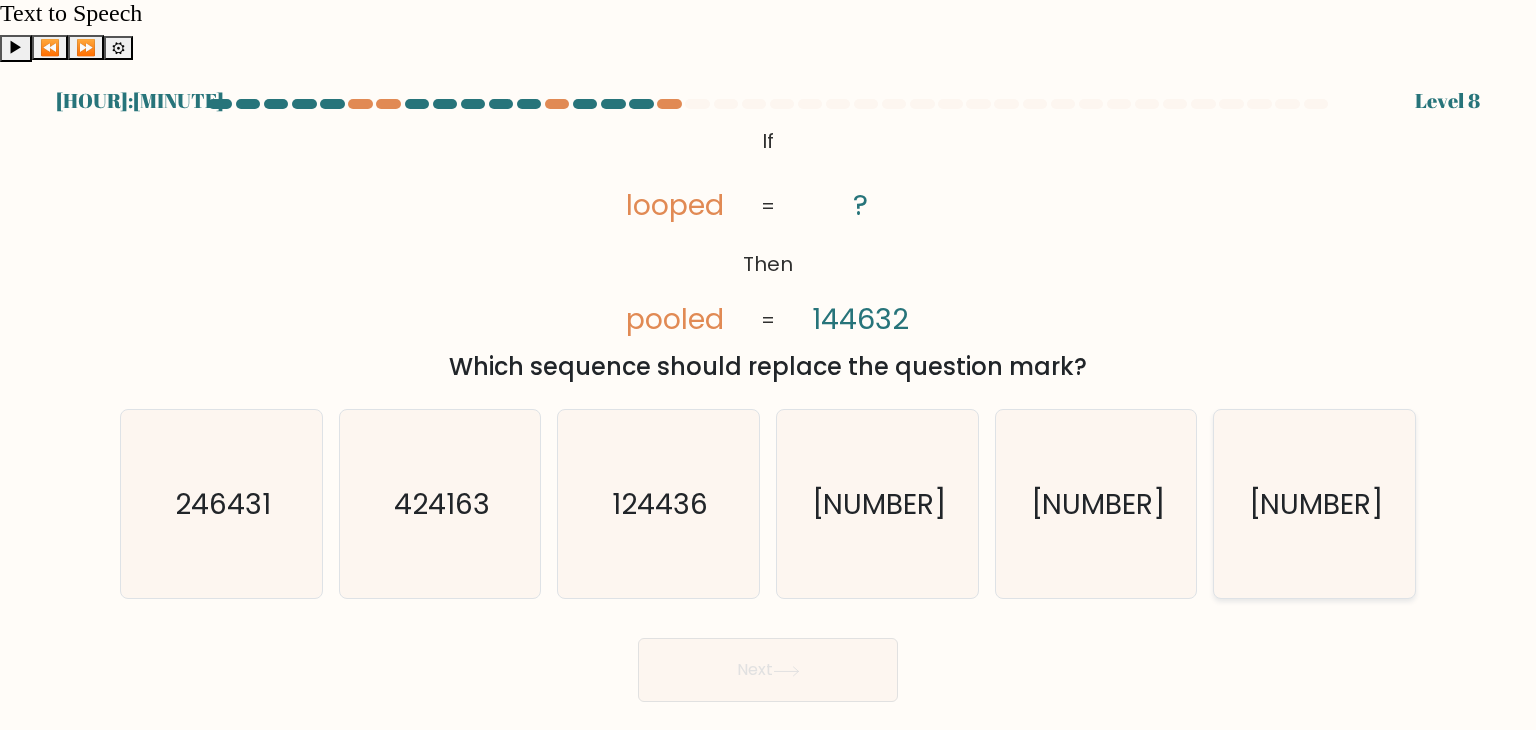 click on "644132" at bounding box center (1314, 504) 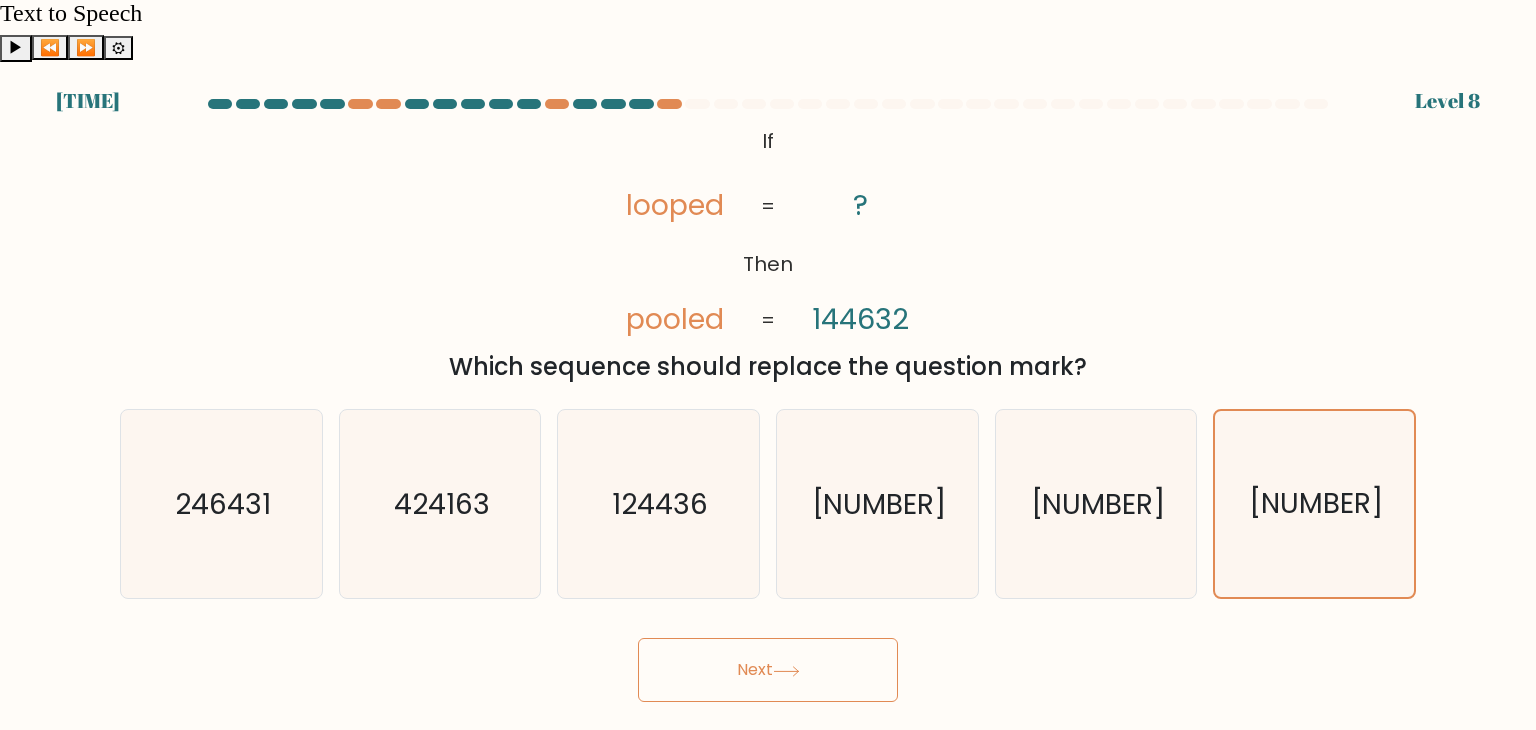 click on "Next" at bounding box center (768, 670) 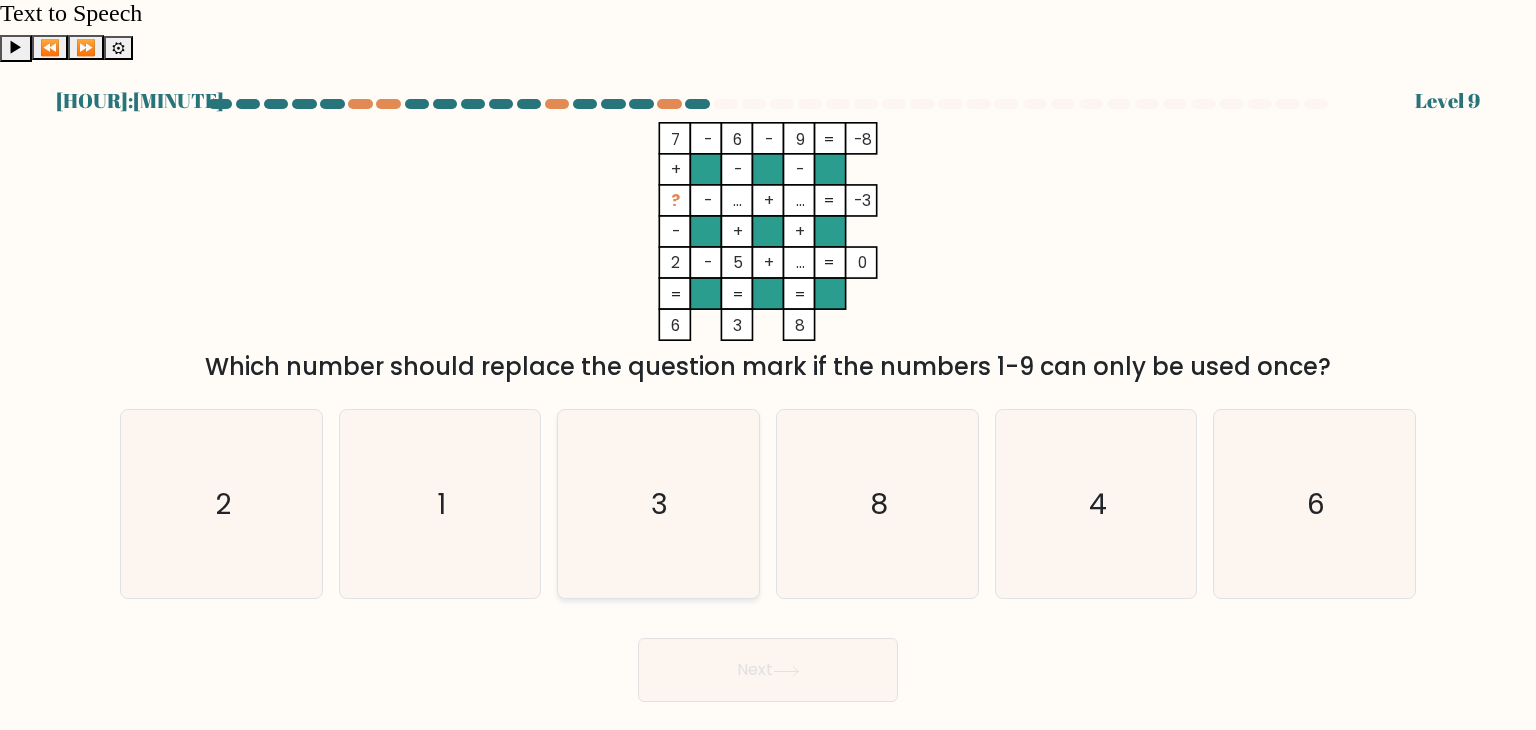 click on "3" at bounding box center (658, 504) 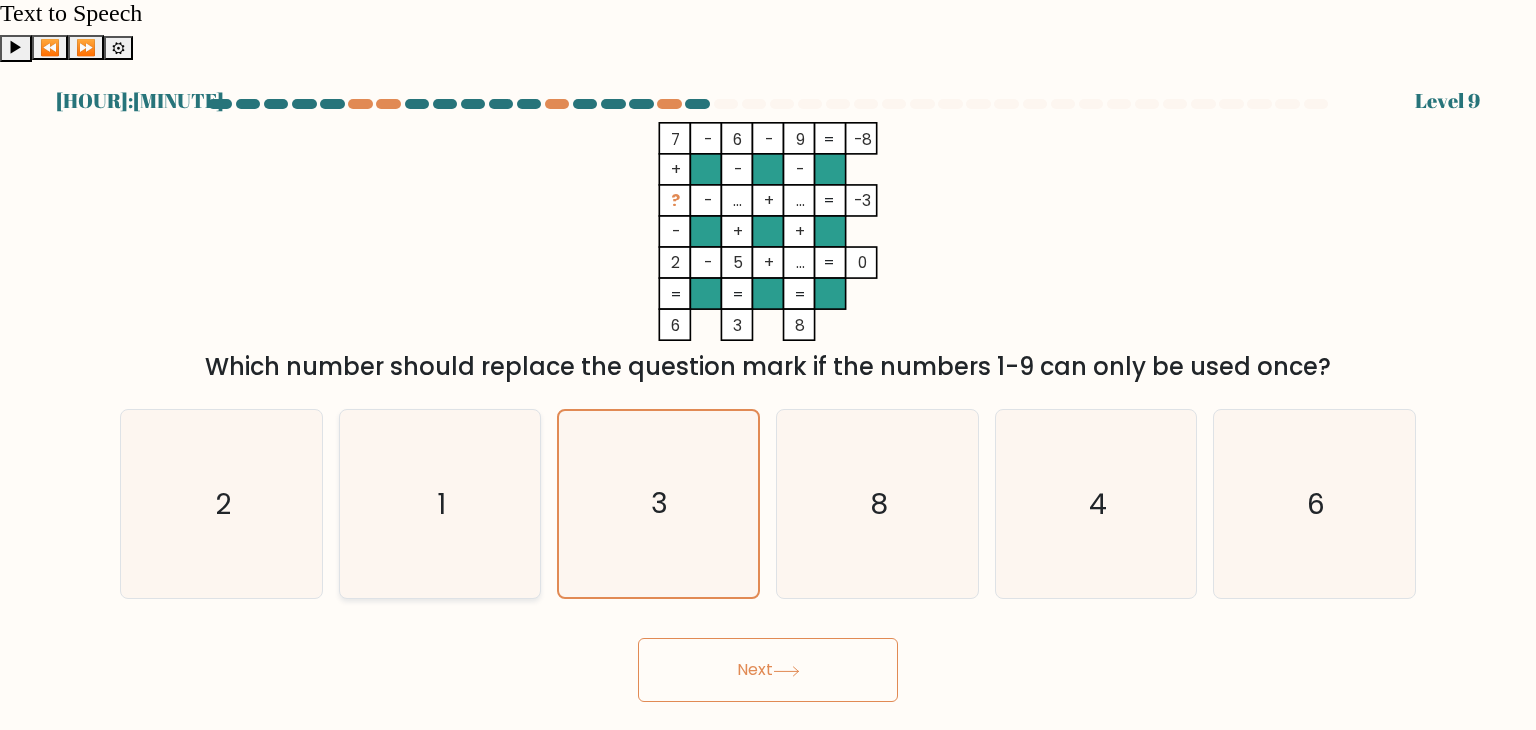 click on "1" at bounding box center (440, 504) 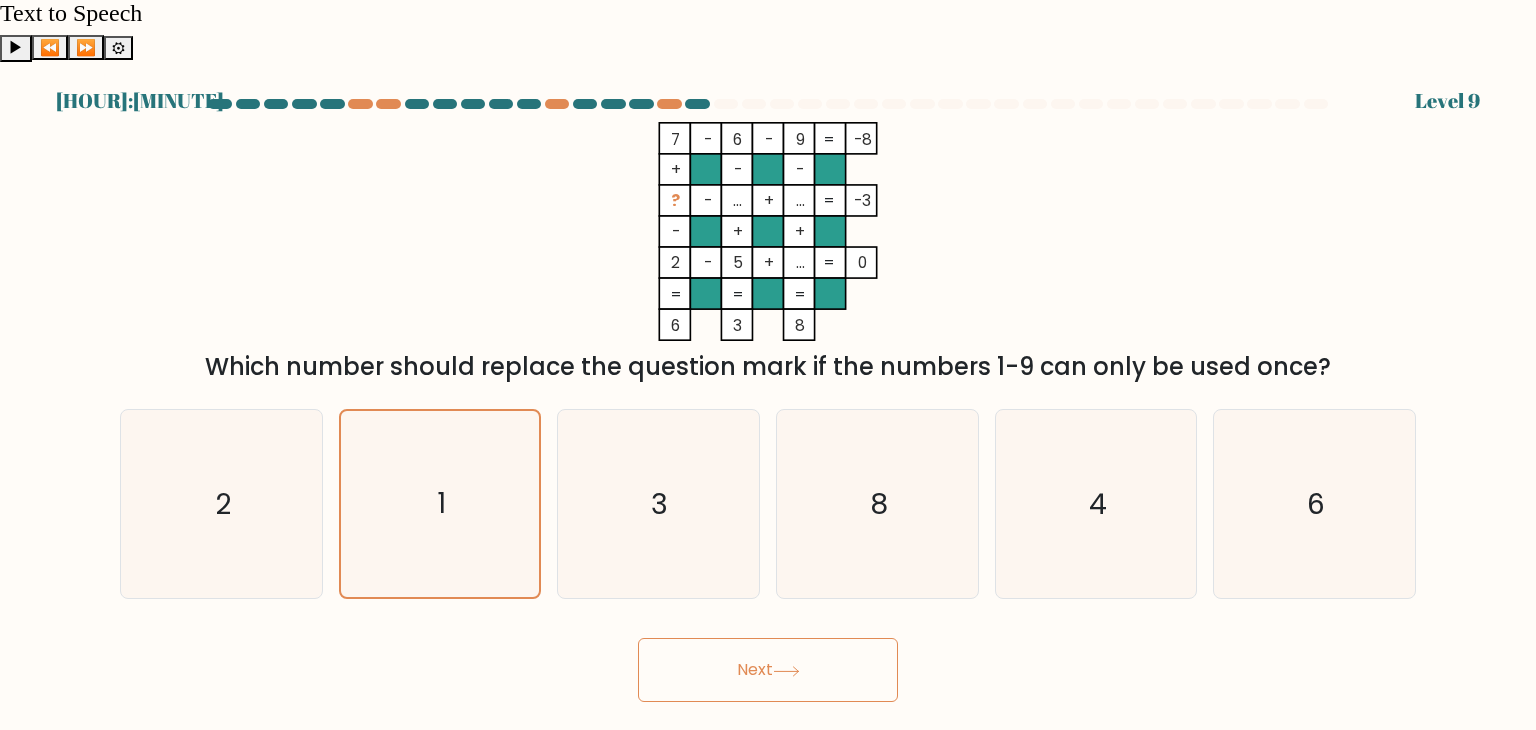 click on "Next" at bounding box center [768, 670] 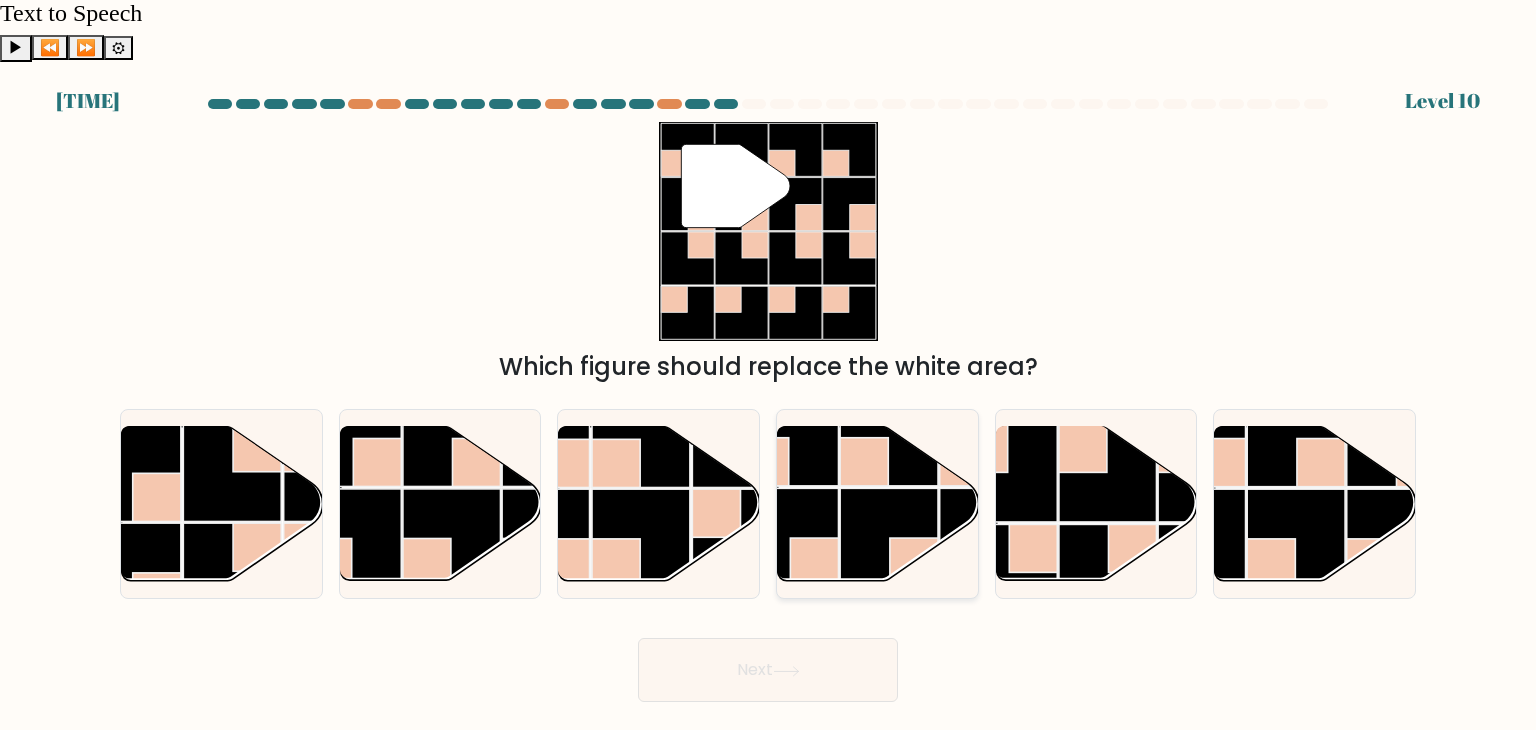 click at bounding box center (889, 537) 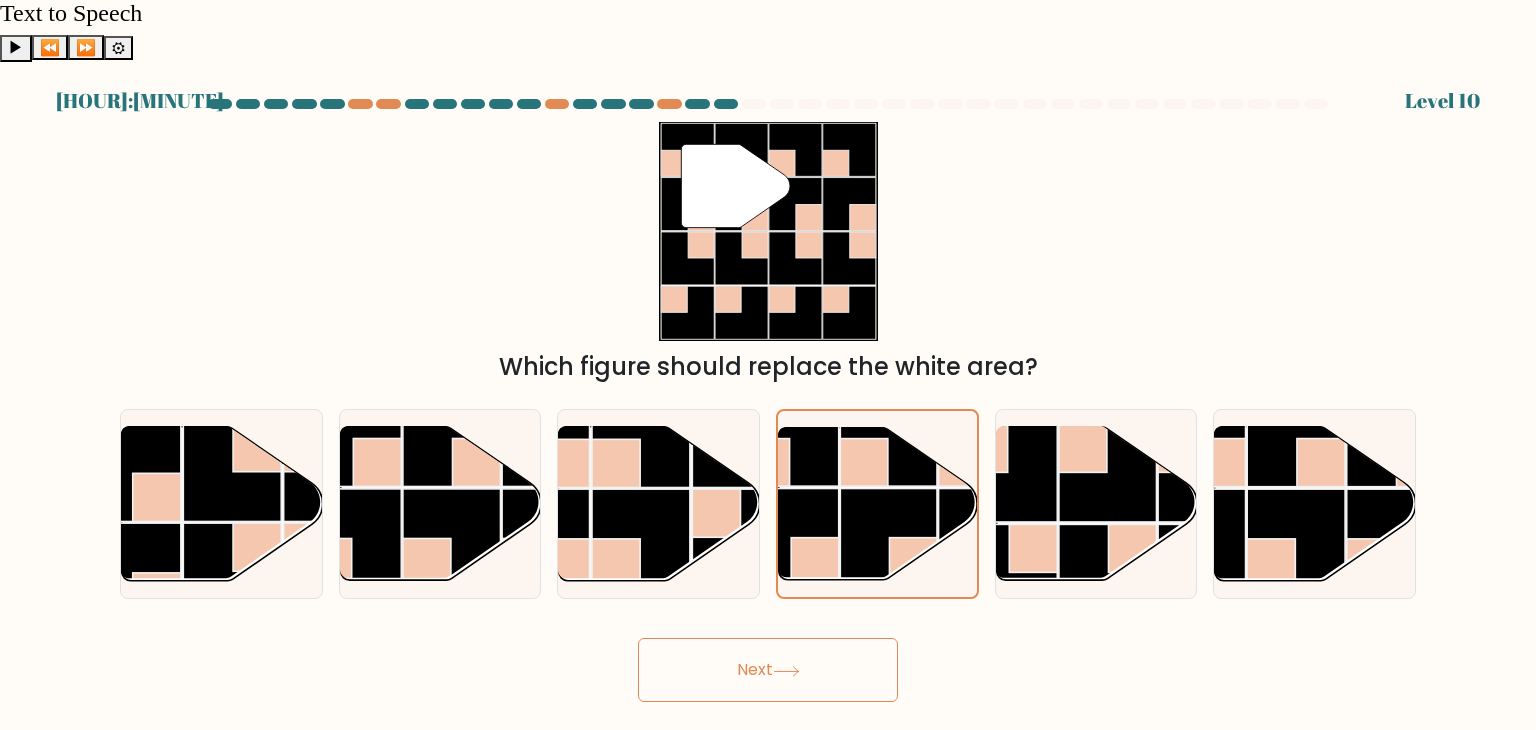 click on "Next" at bounding box center [768, 670] 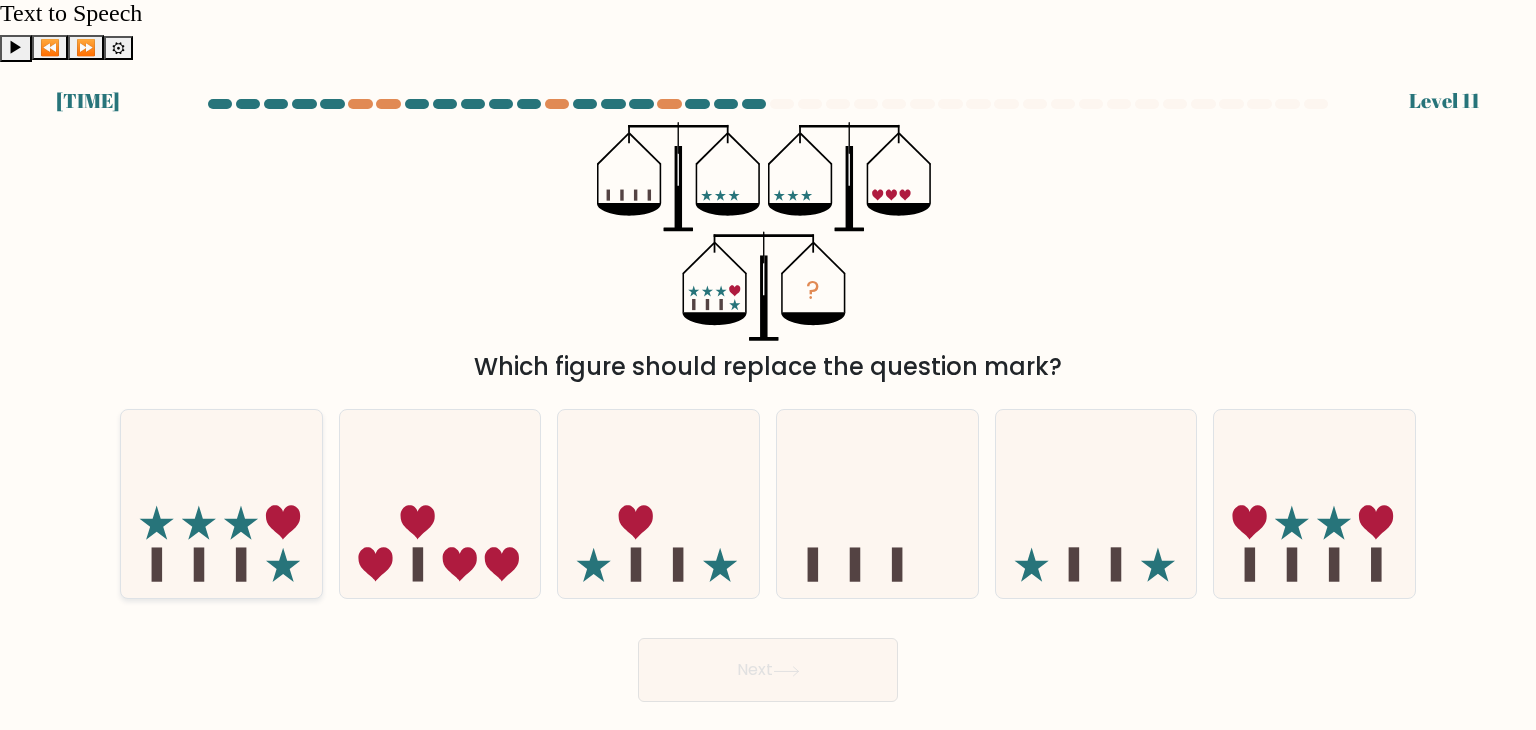 click at bounding box center (221, 504) 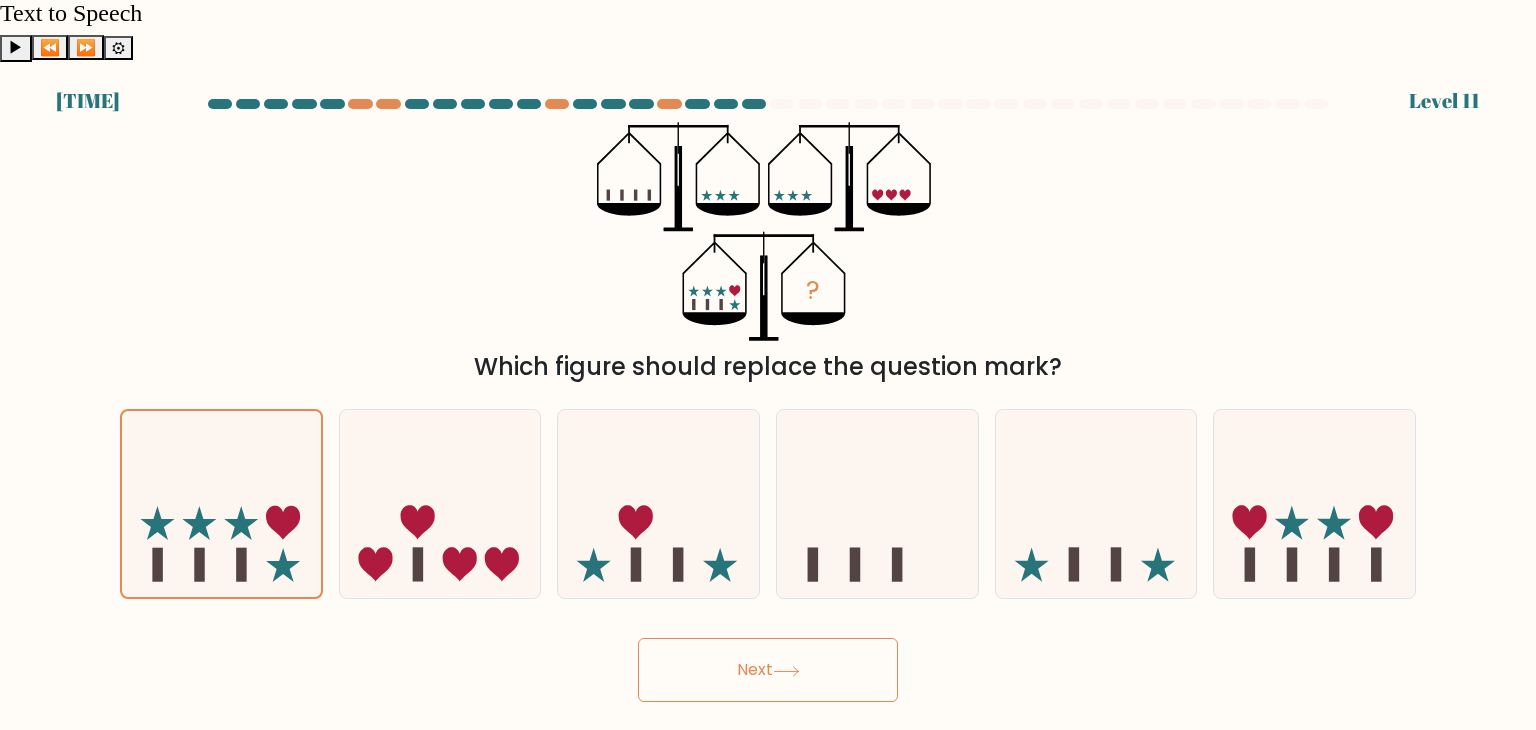 click on "Next" at bounding box center [768, 670] 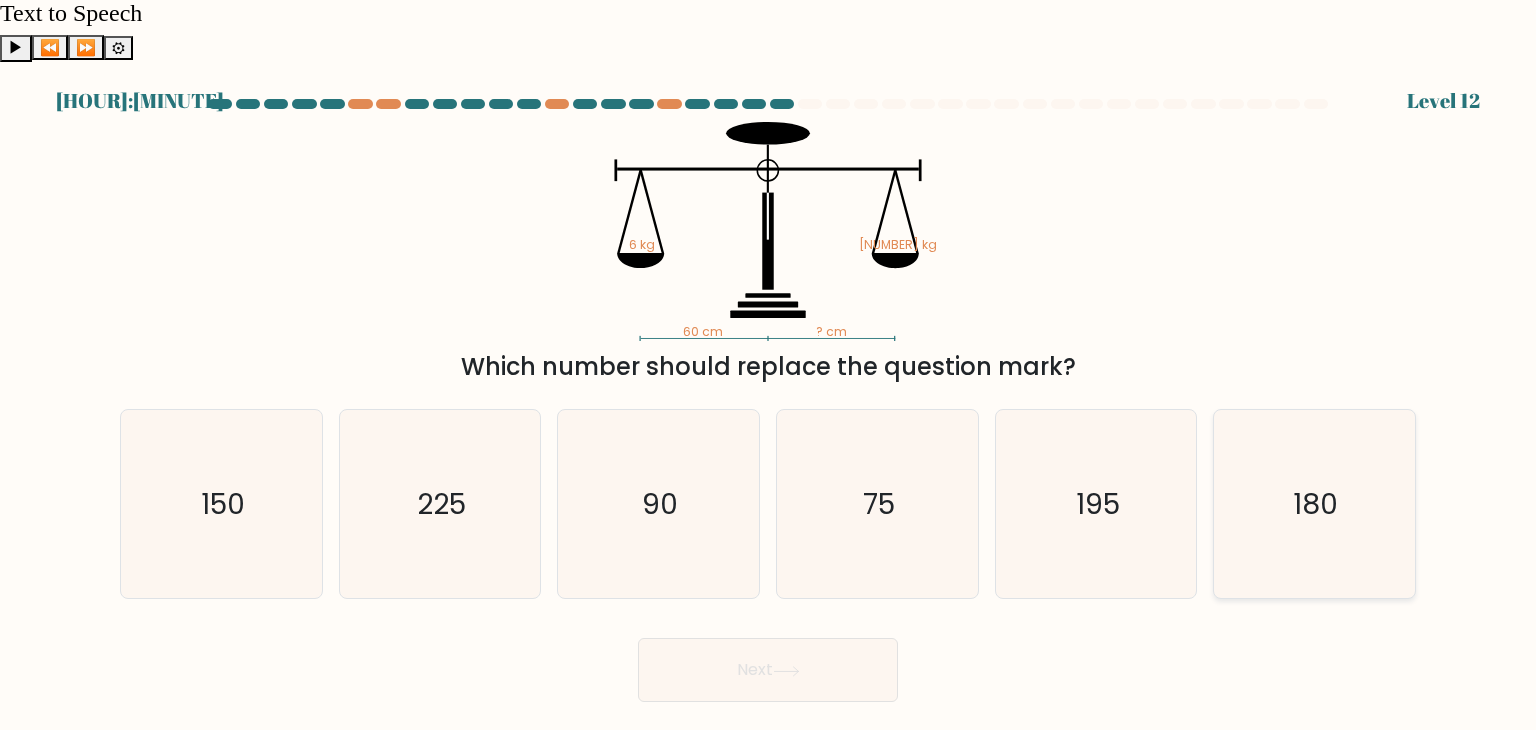 click on "180" at bounding box center (1314, 504) 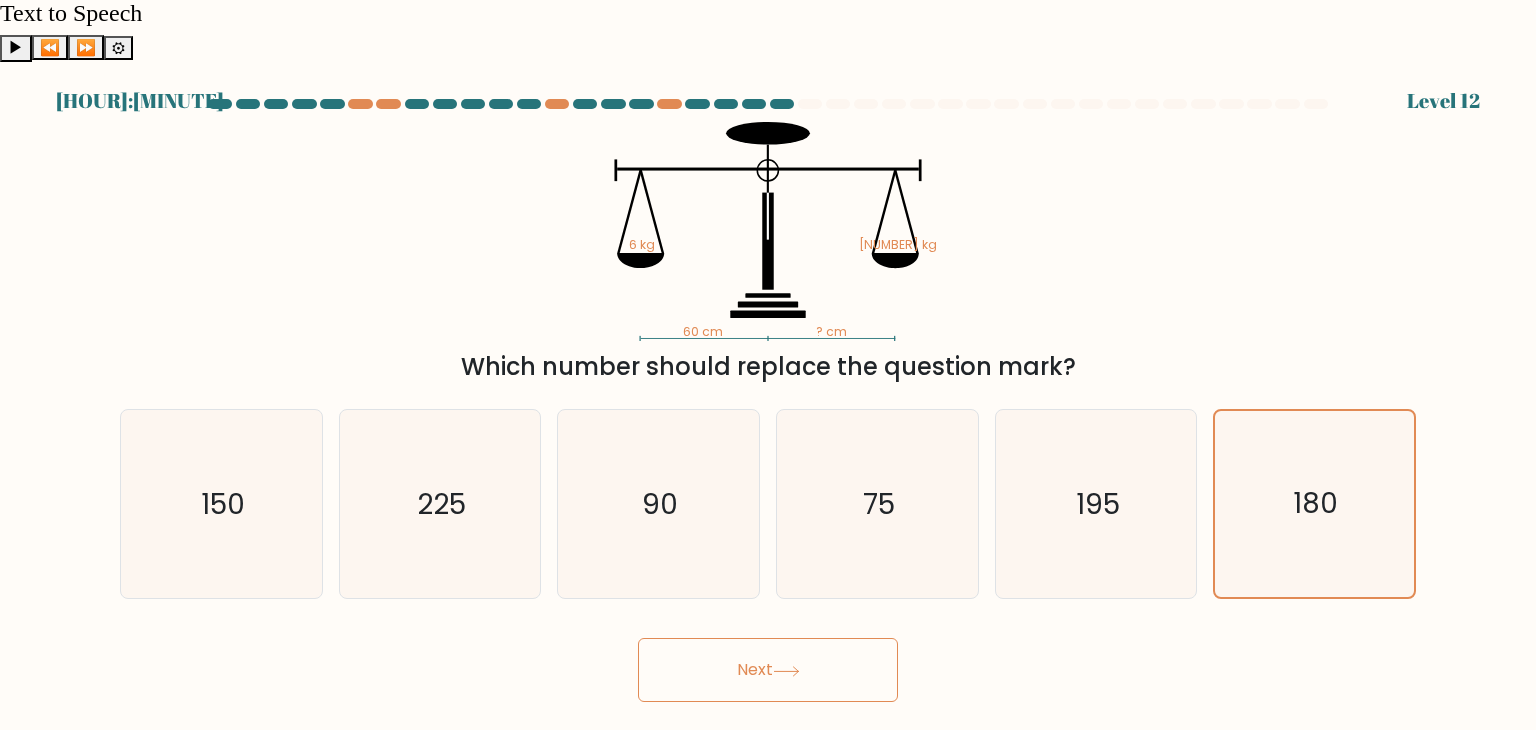 click on "Next" at bounding box center [768, 670] 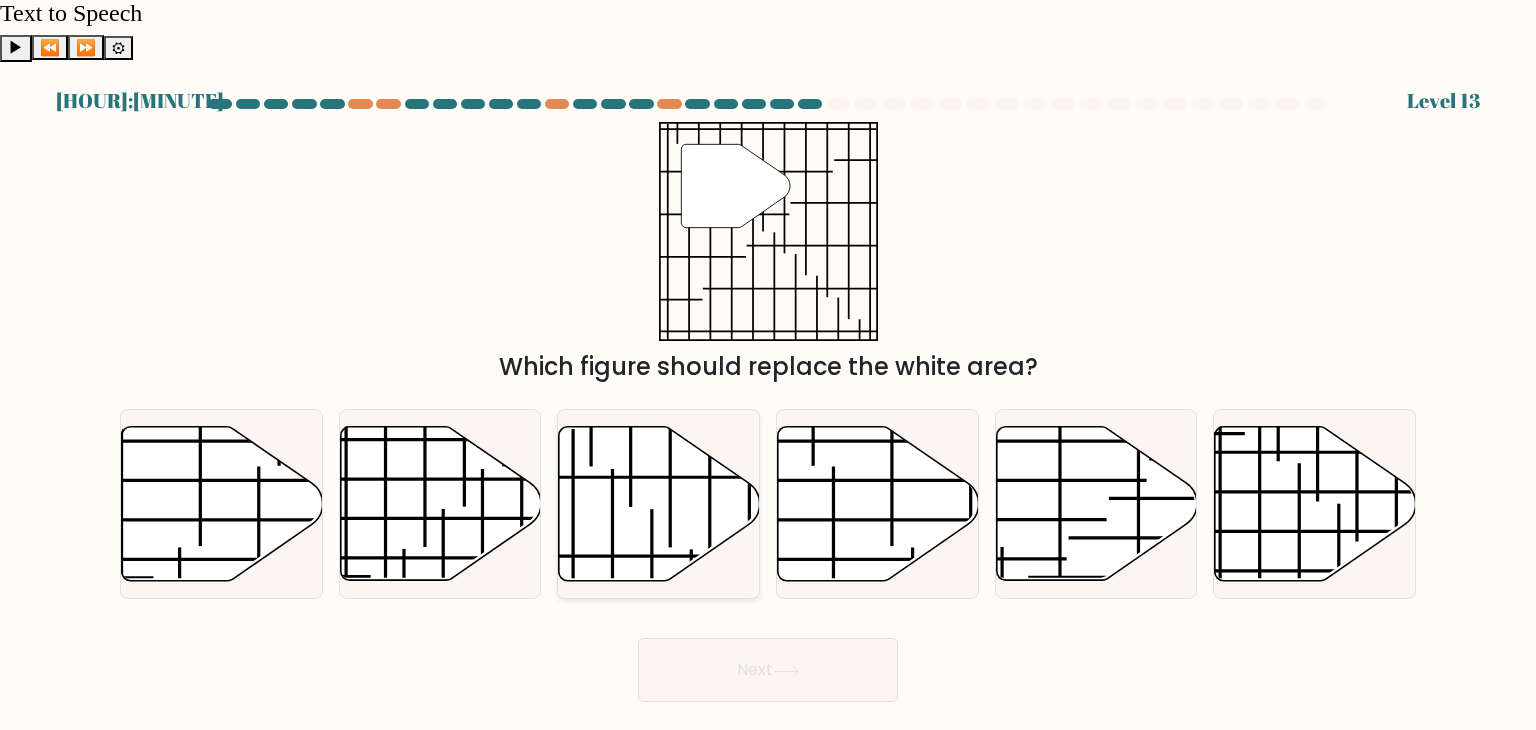 click at bounding box center (659, 504) 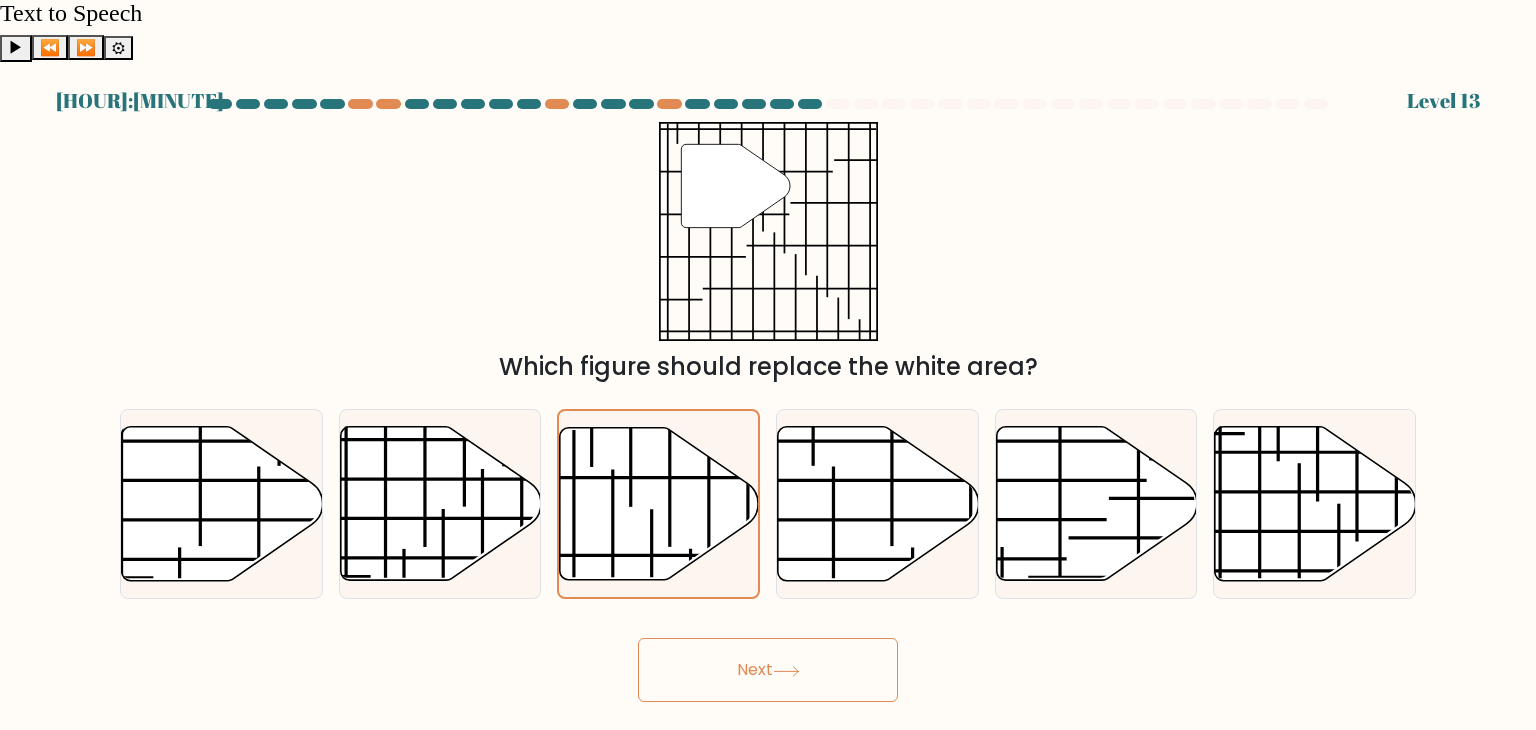 click on "Next" at bounding box center (768, 670) 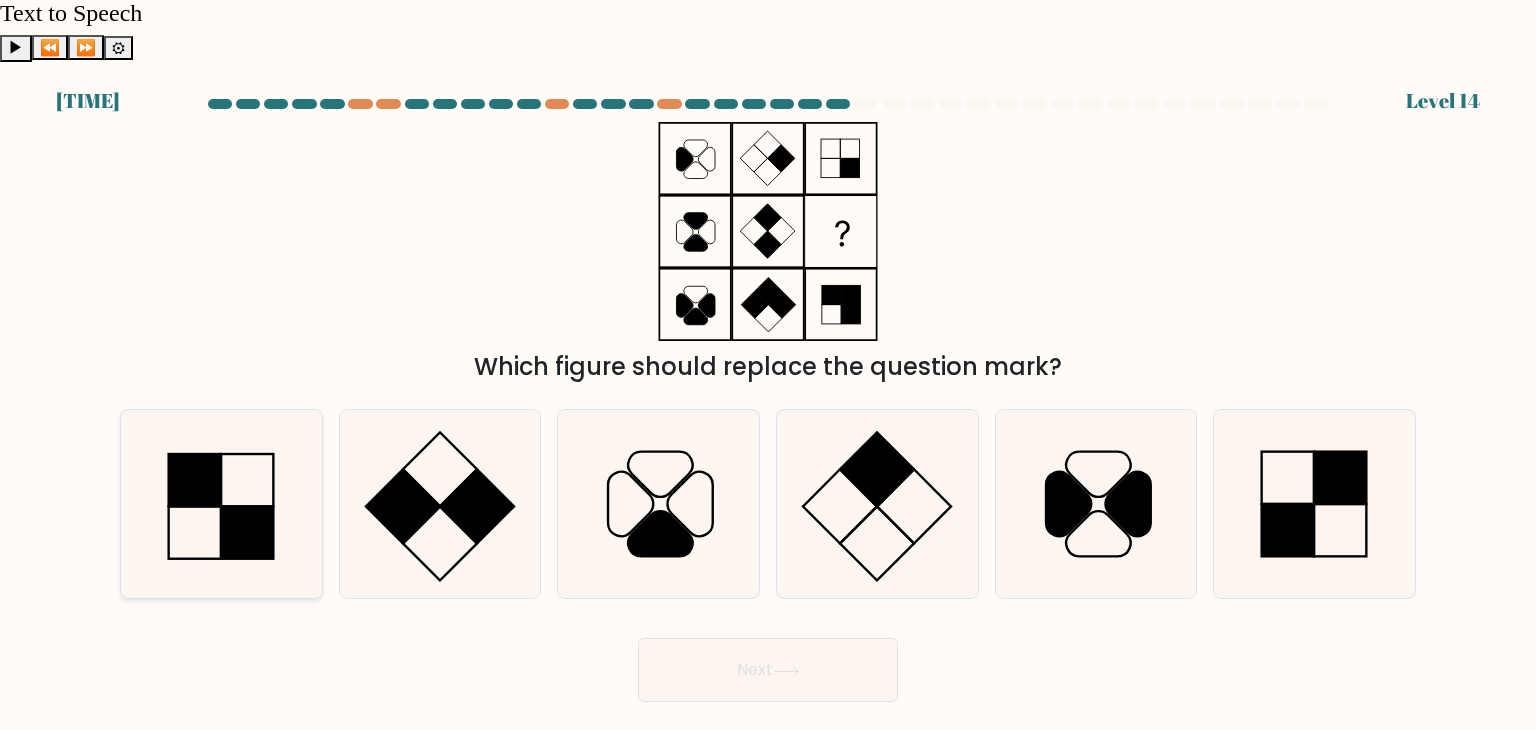 click at bounding box center (221, 504) 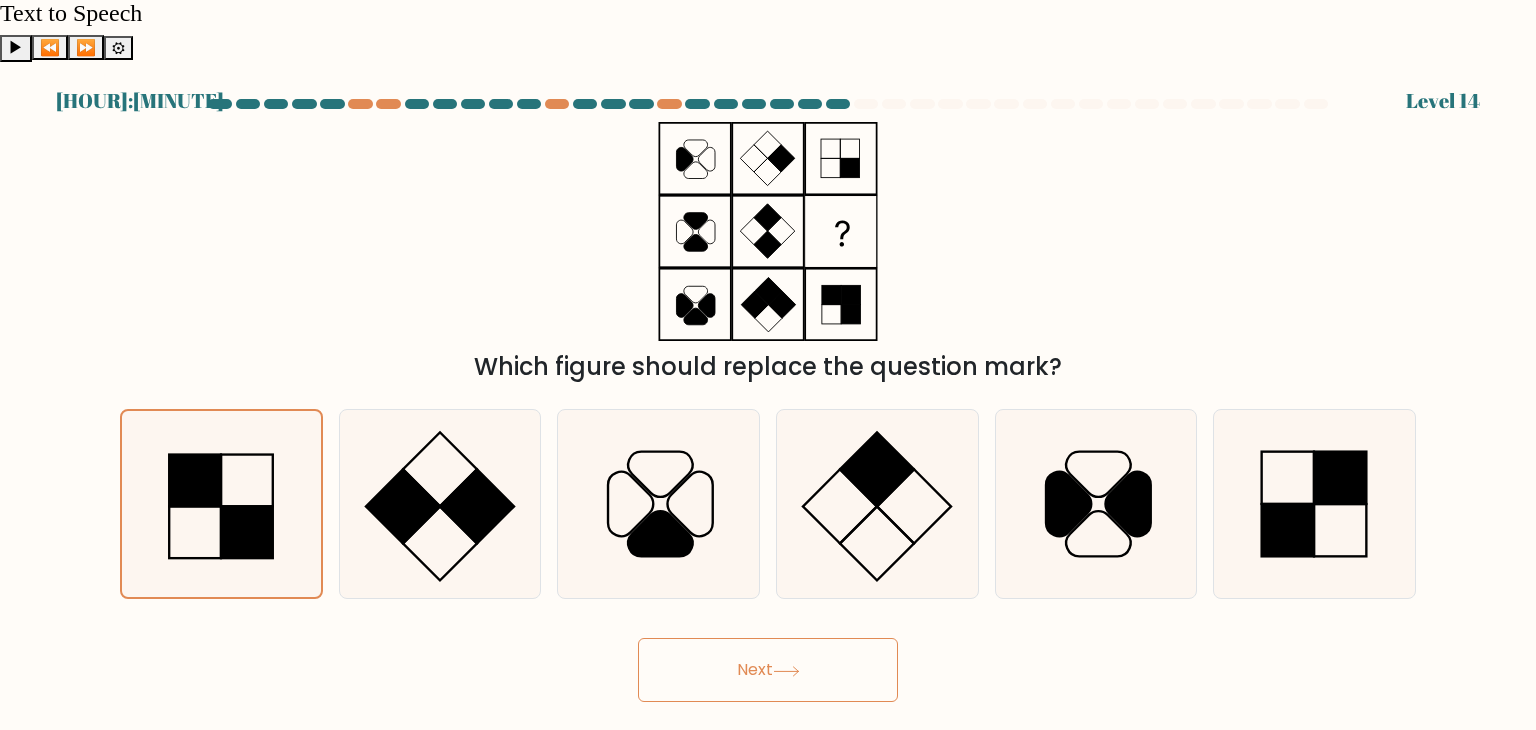 click on "Next" at bounding box center (768, 670) 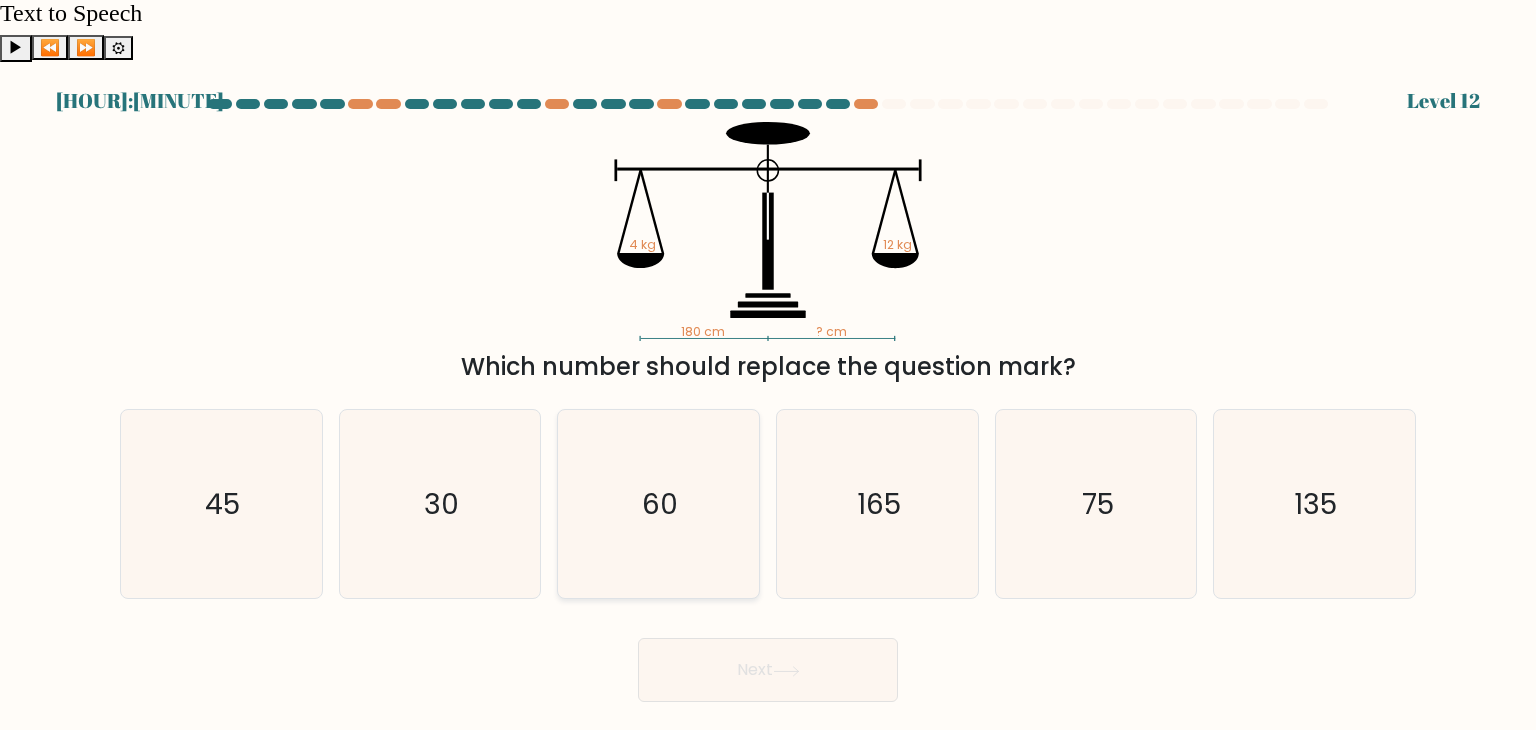 click on "60" at bounding box center [661, 504] 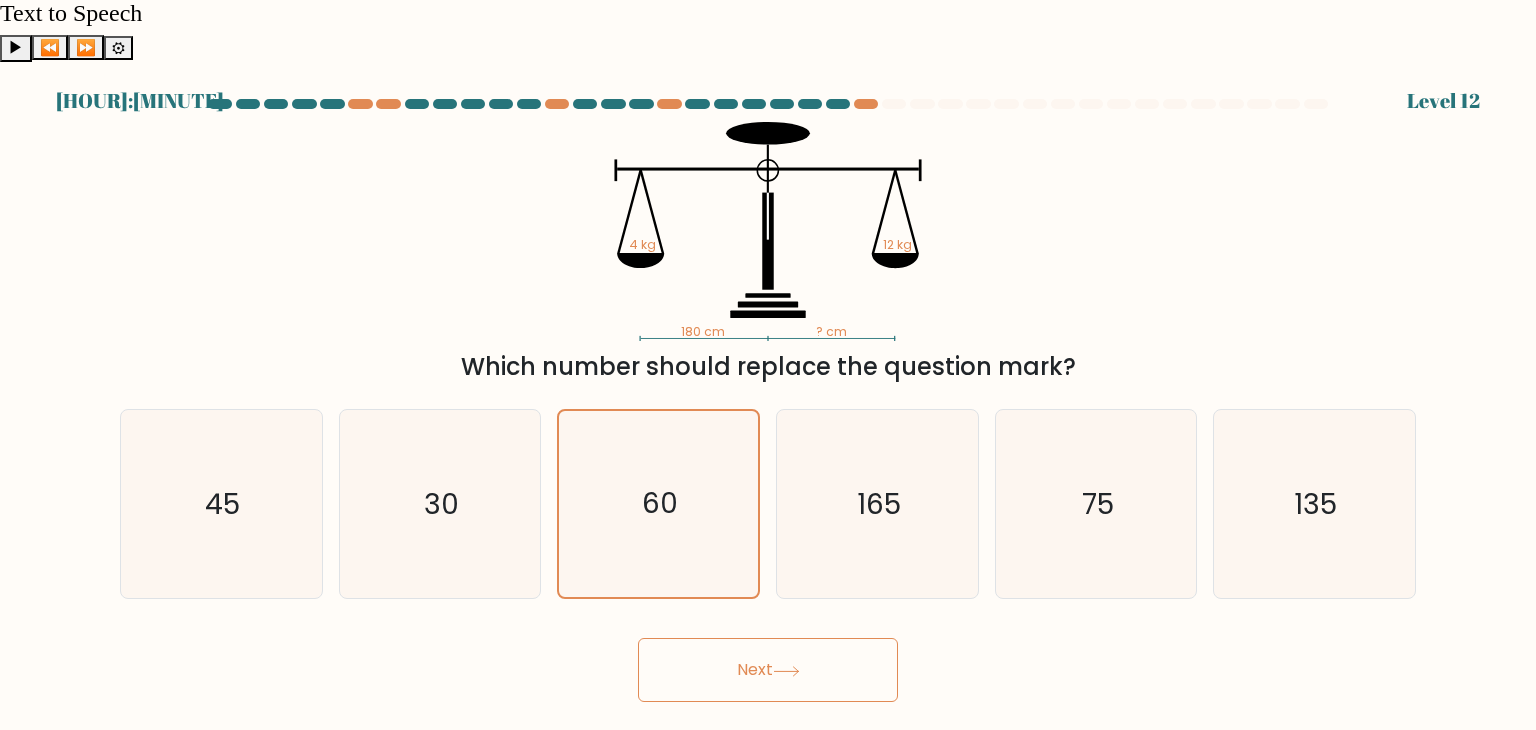click on "Next" at bounding box center (768, 670) 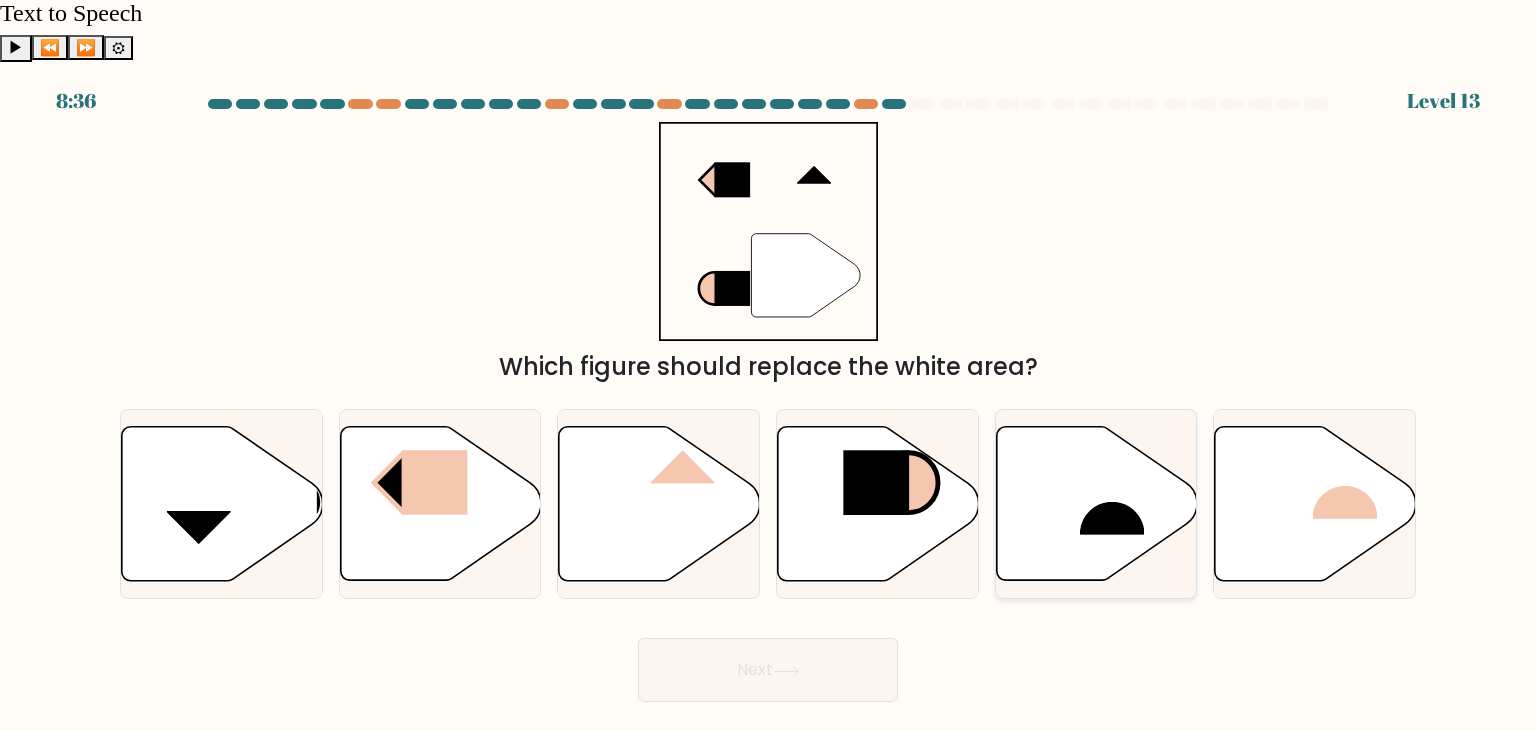 click at bounding box center [1112, 501] 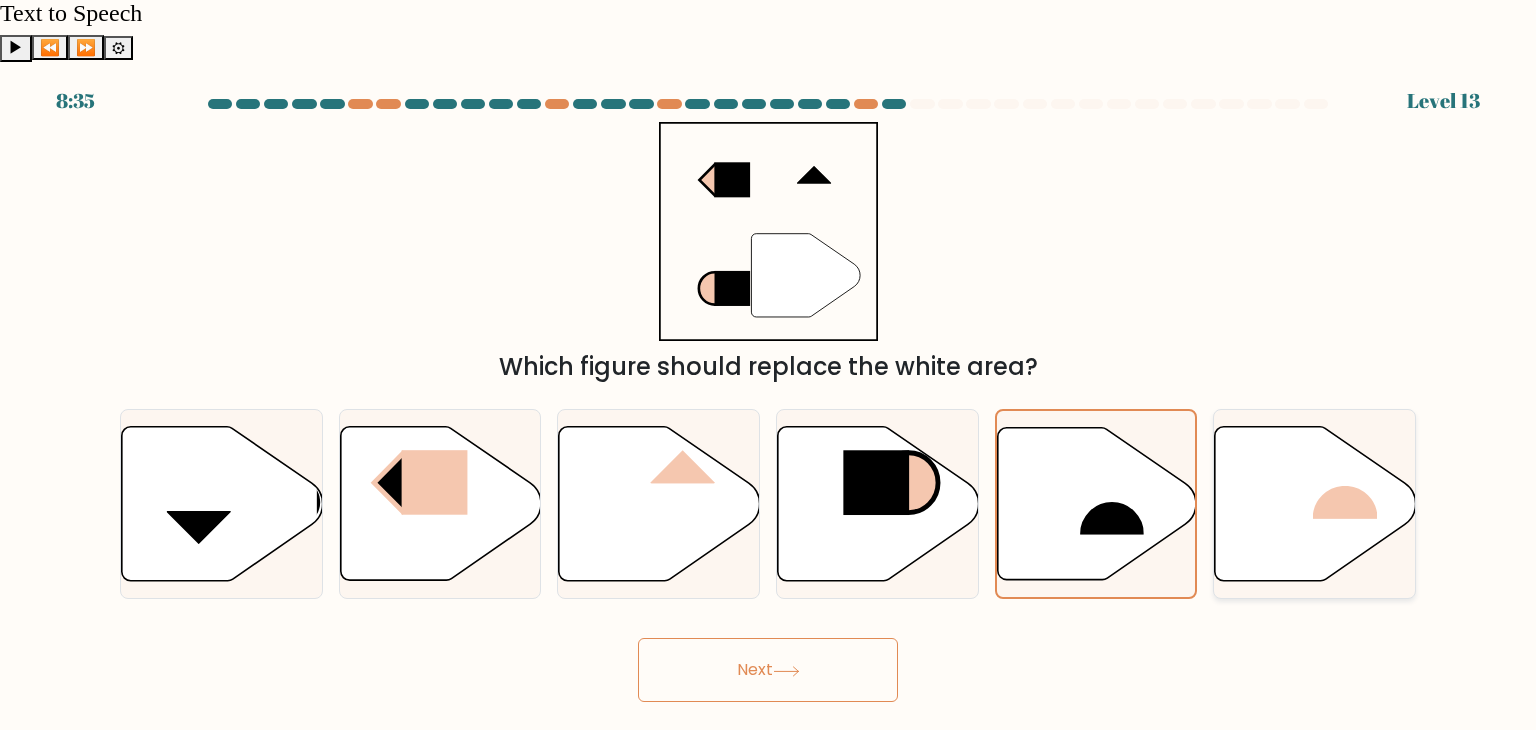 click at bounding box center (1315, 504) 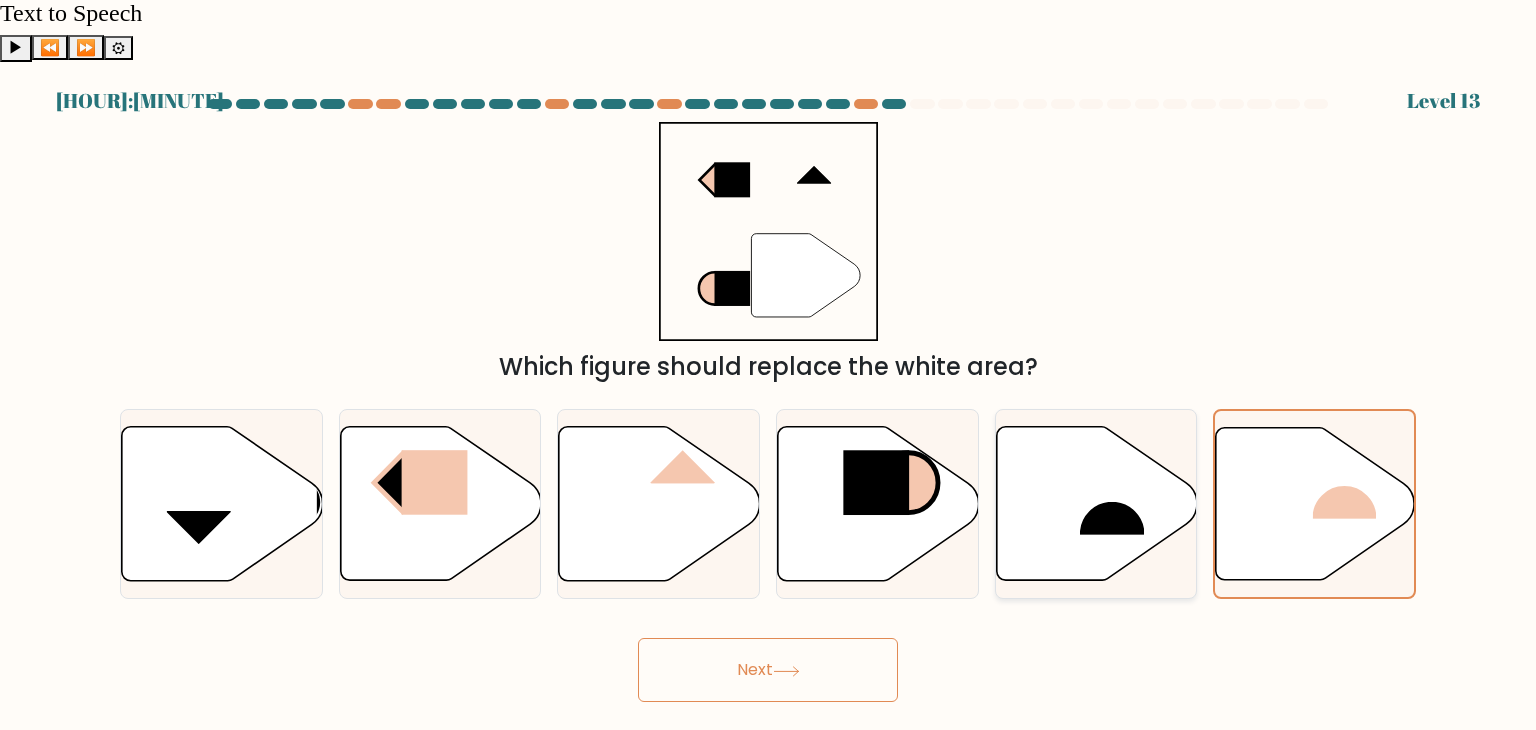 click at bounding box center [1112, 501] 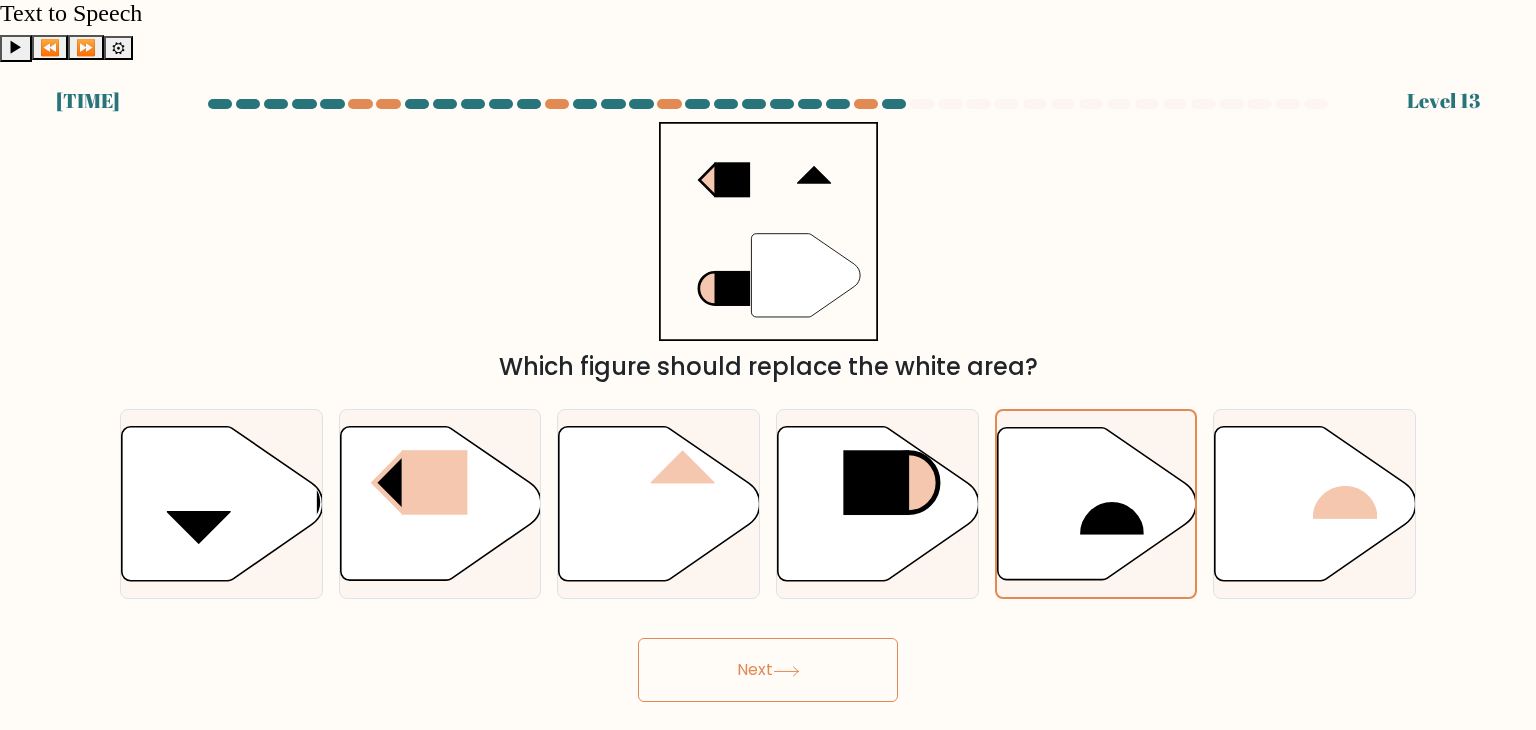 click on "Next" at bounding box center [768, 670] 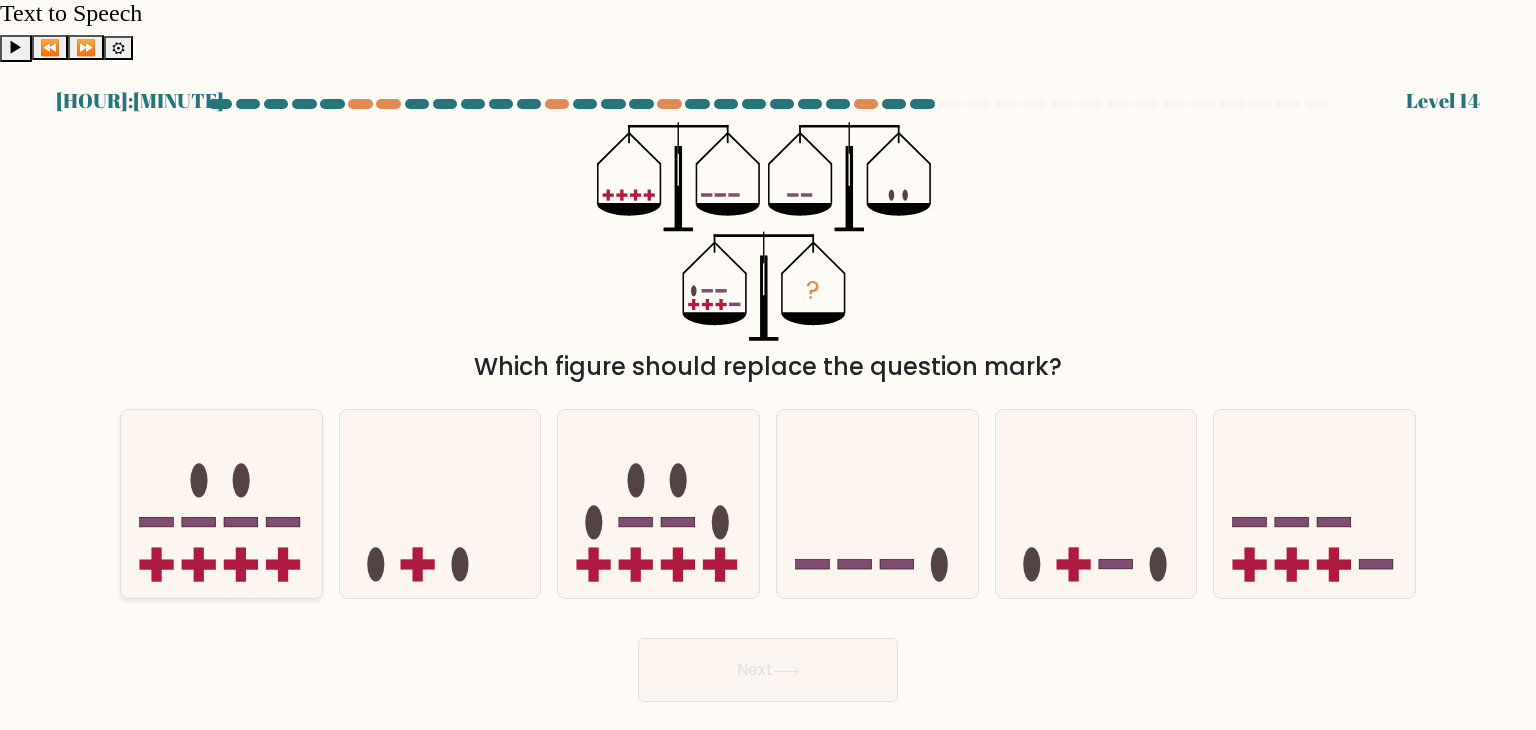 click at bounding box center (221, 504) 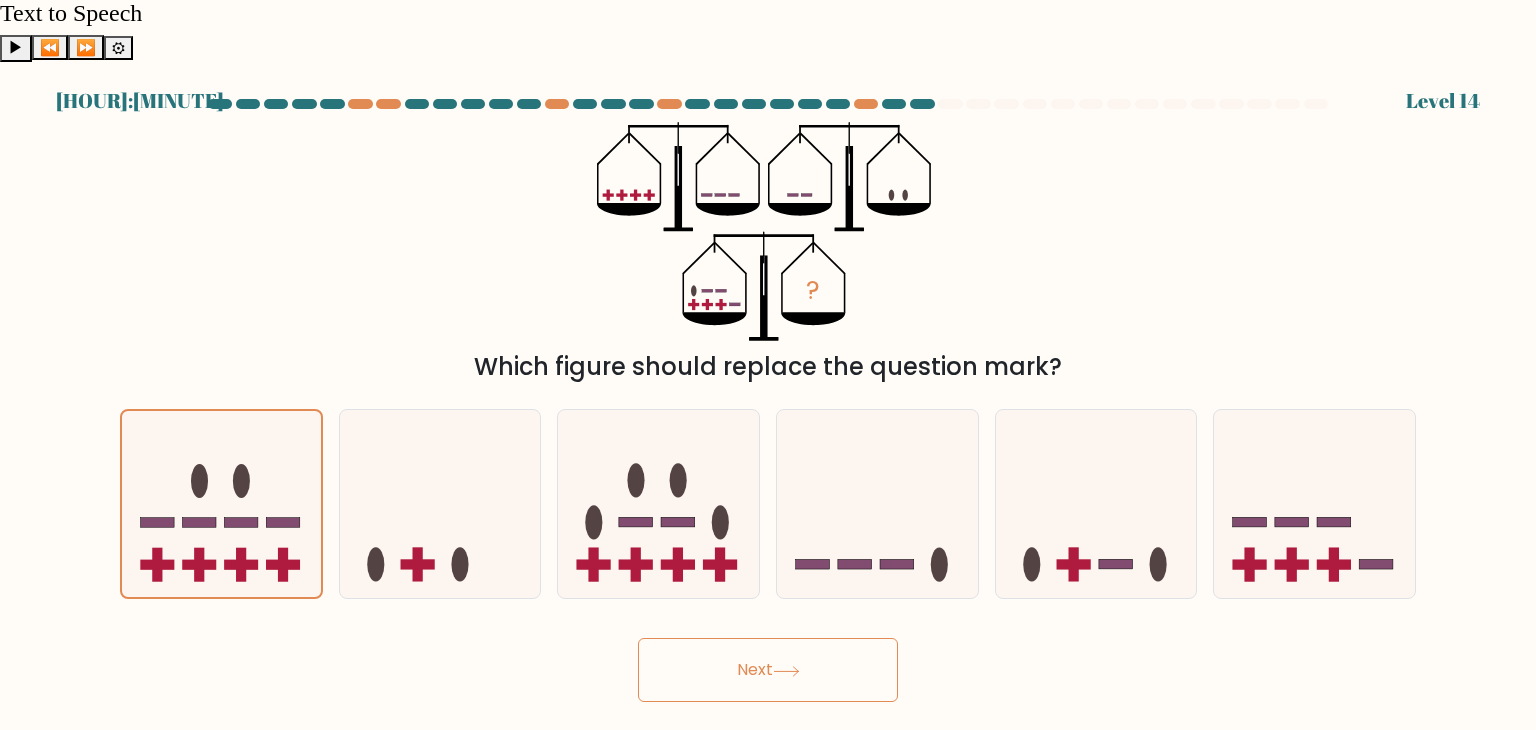click at bounding box center (786, 671) 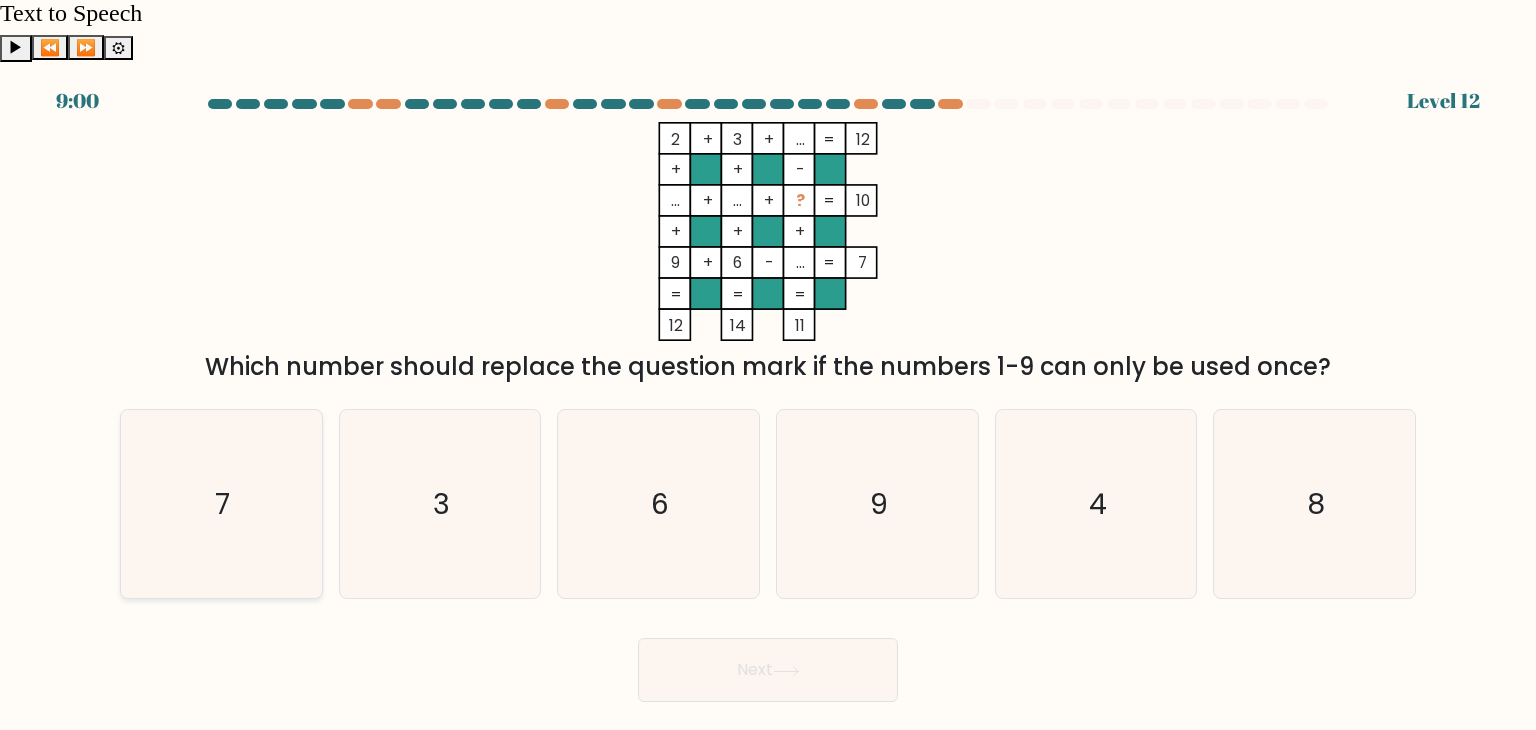 click on "7" at bounding box center (221, 504) 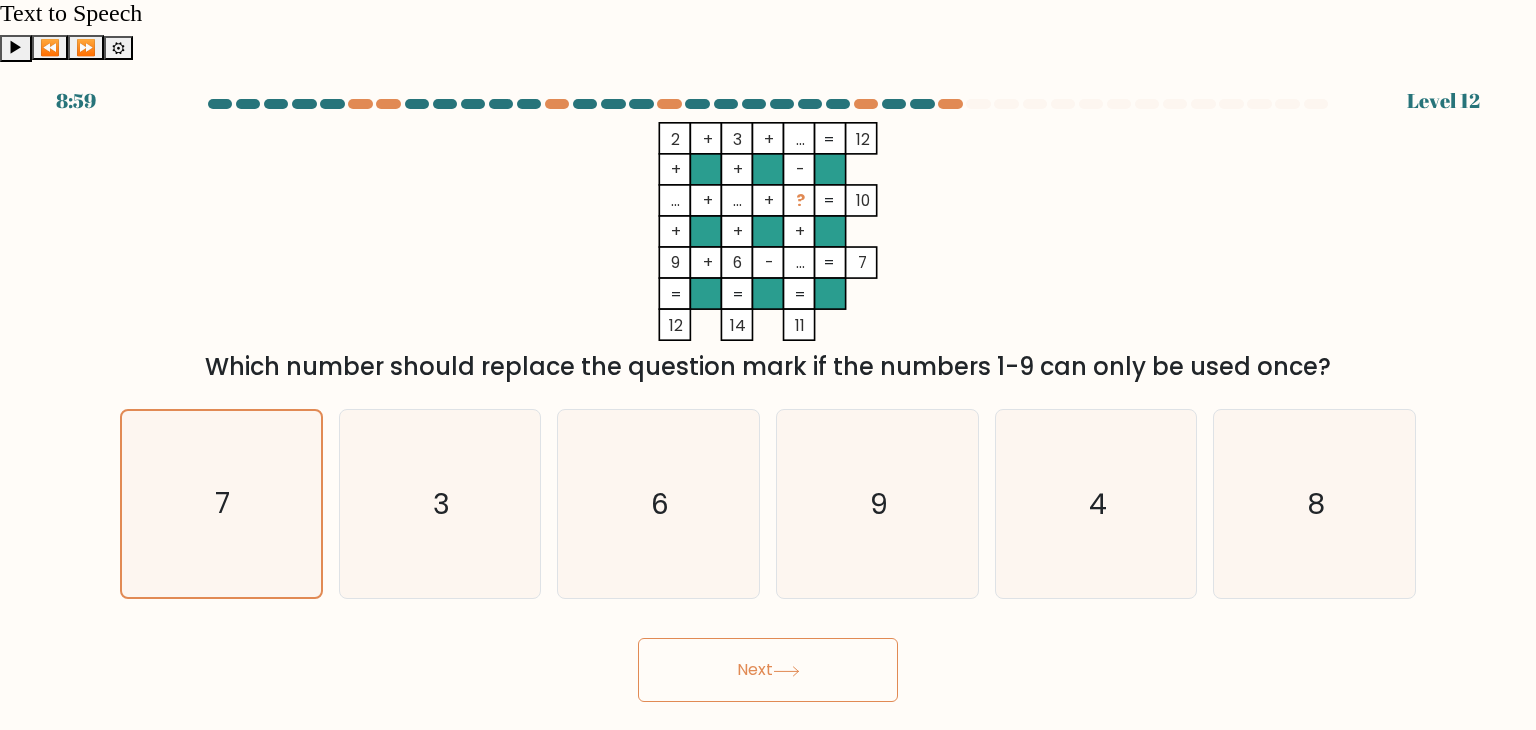 click on "Next" at bounding box center (768, 670) 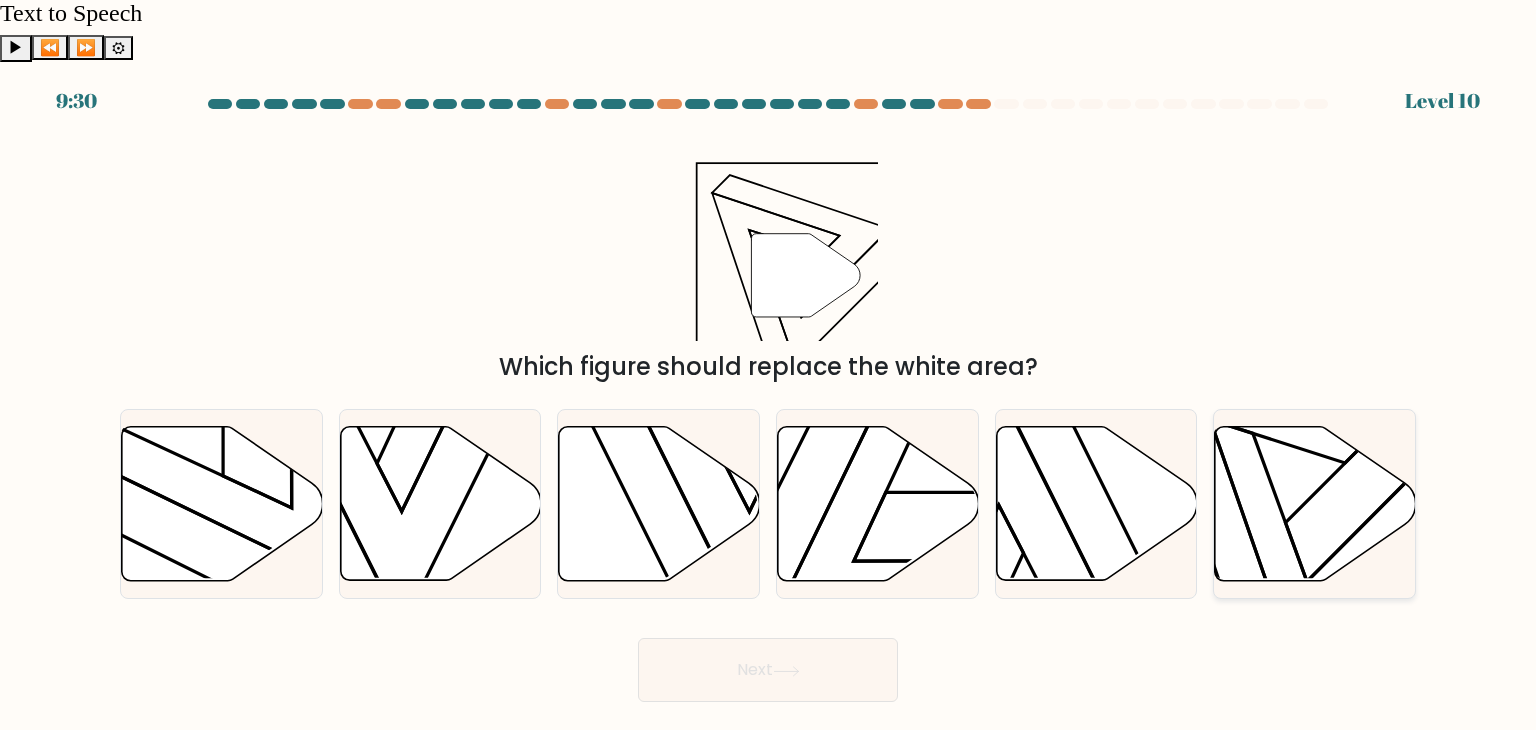click at bounding box center [1315, 504] 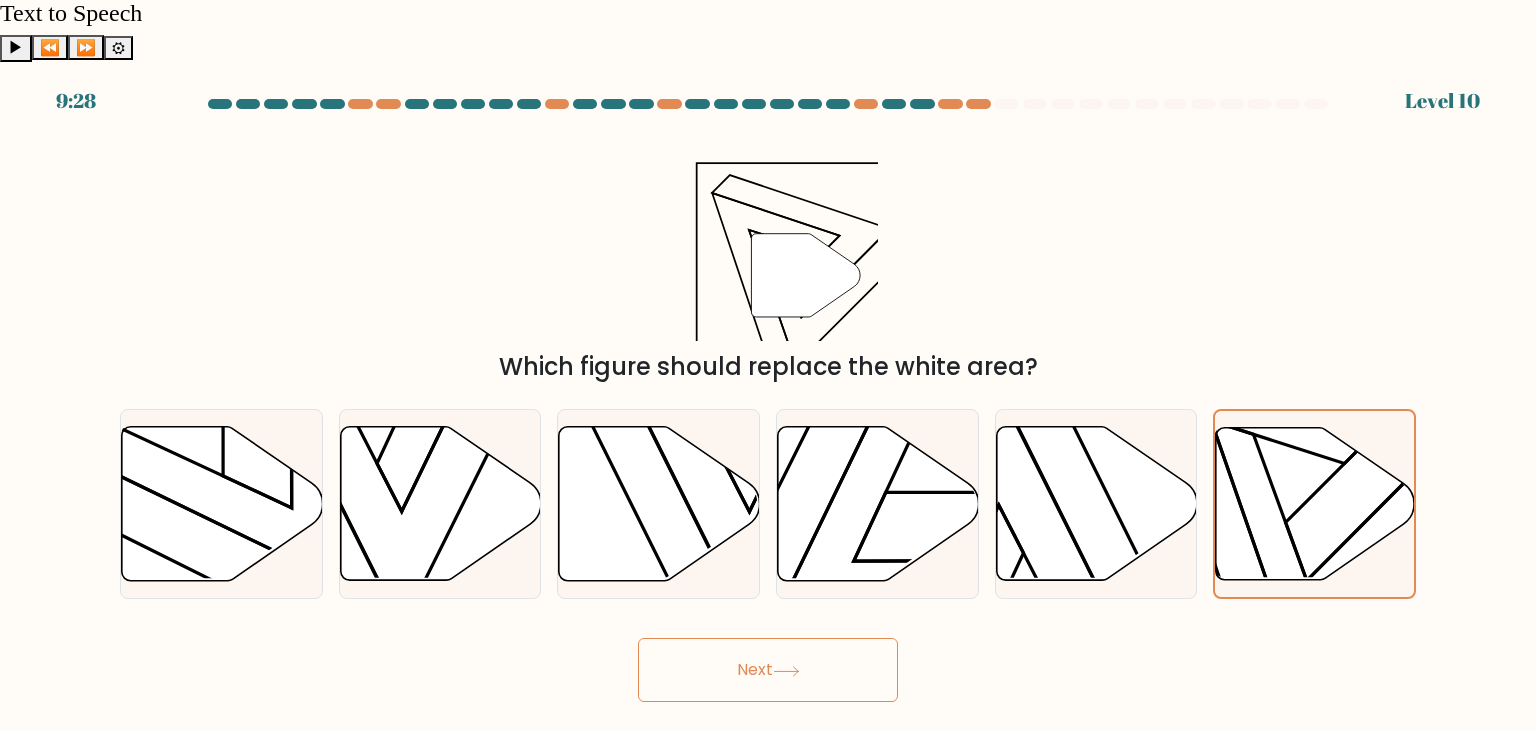 click on "Next" at bounding box center [768, 670] 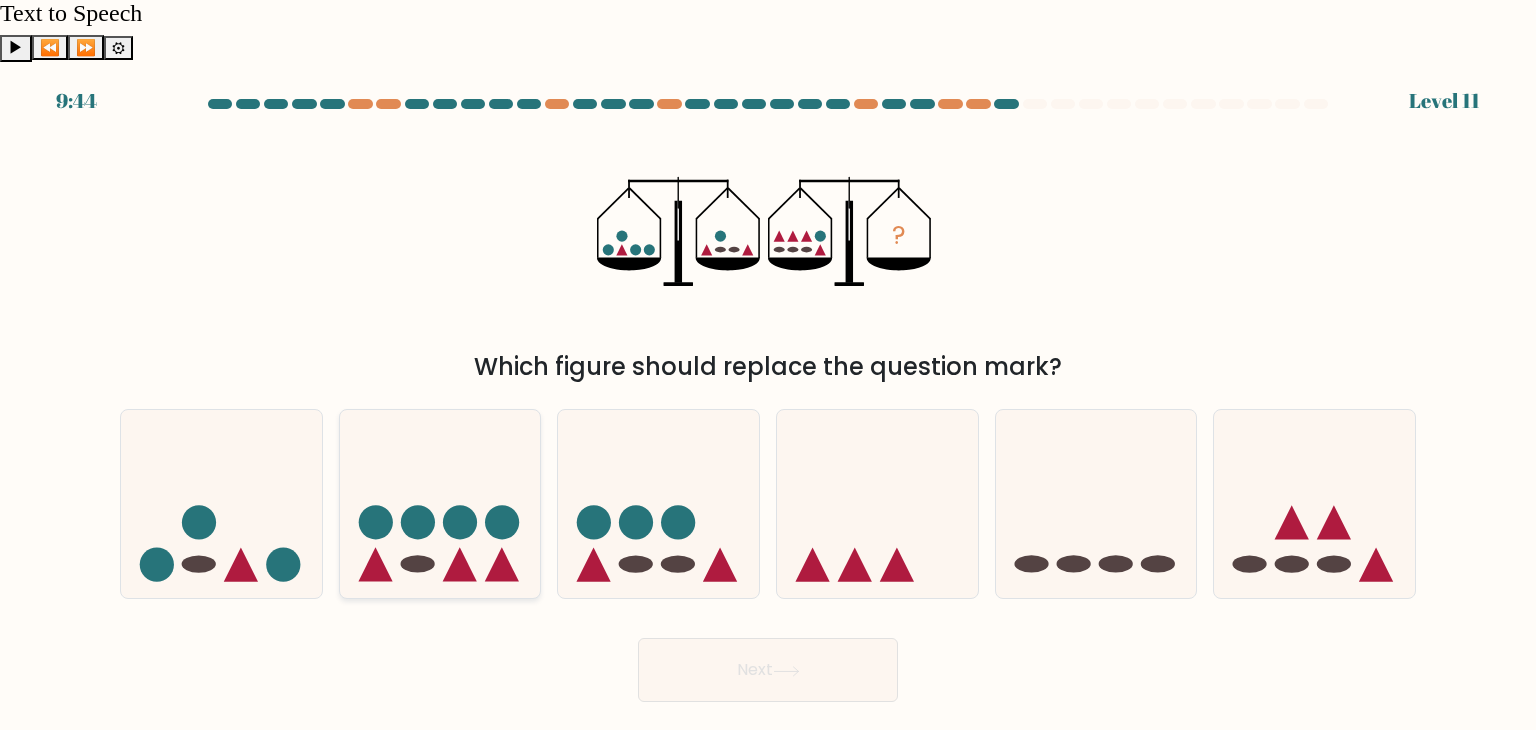 click at bounding box center [440, 504] 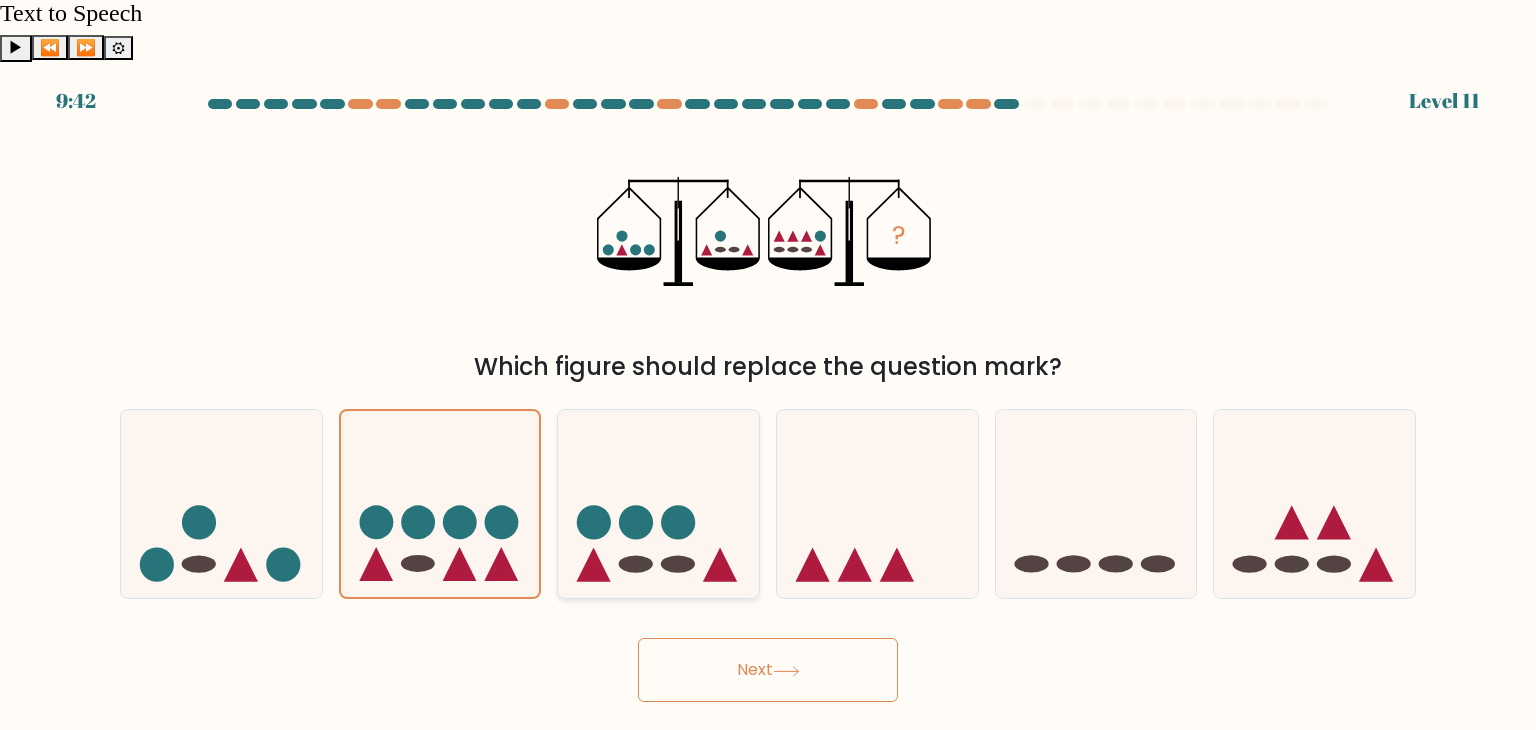 click at bounding box center (658, 504) 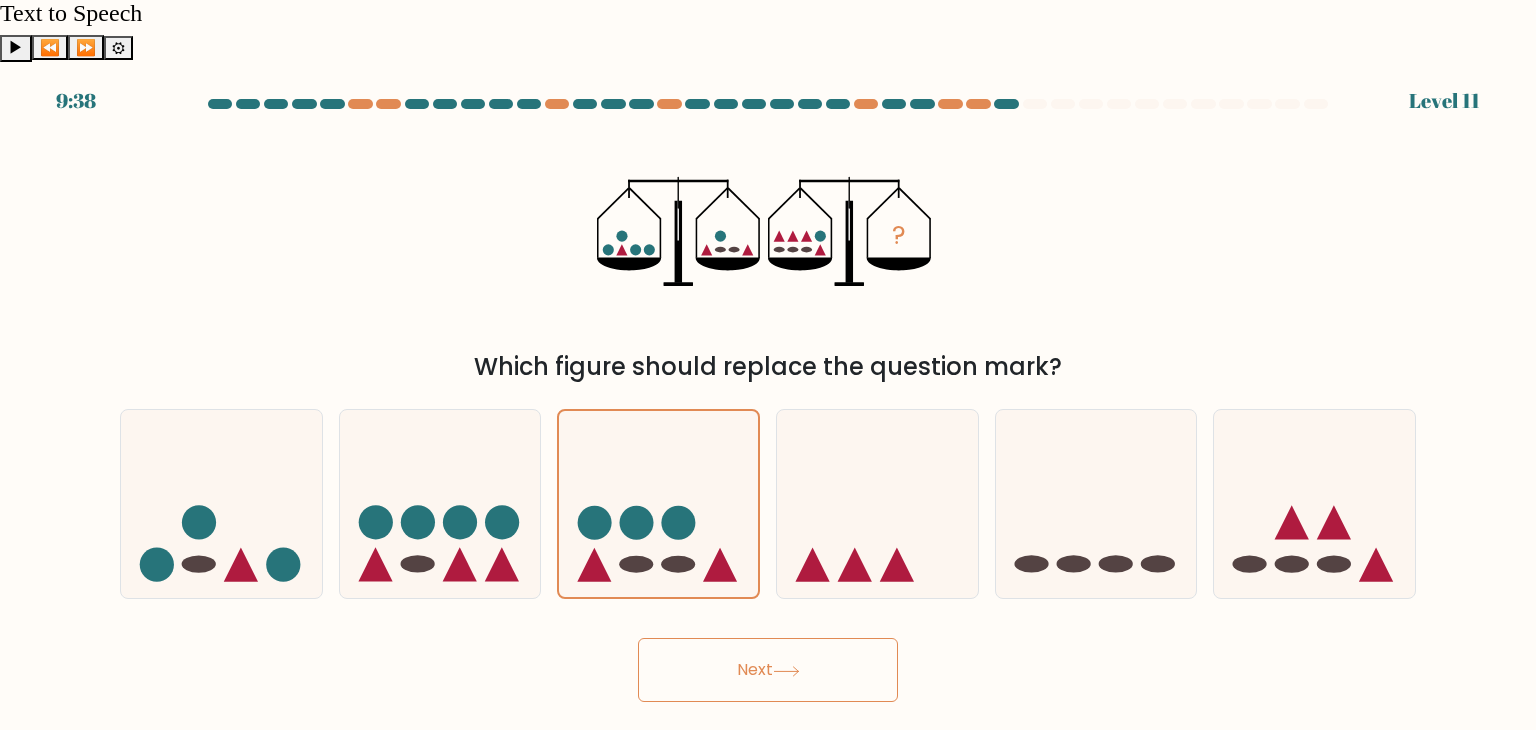 click on "Next" at bounding box center [768, 670] 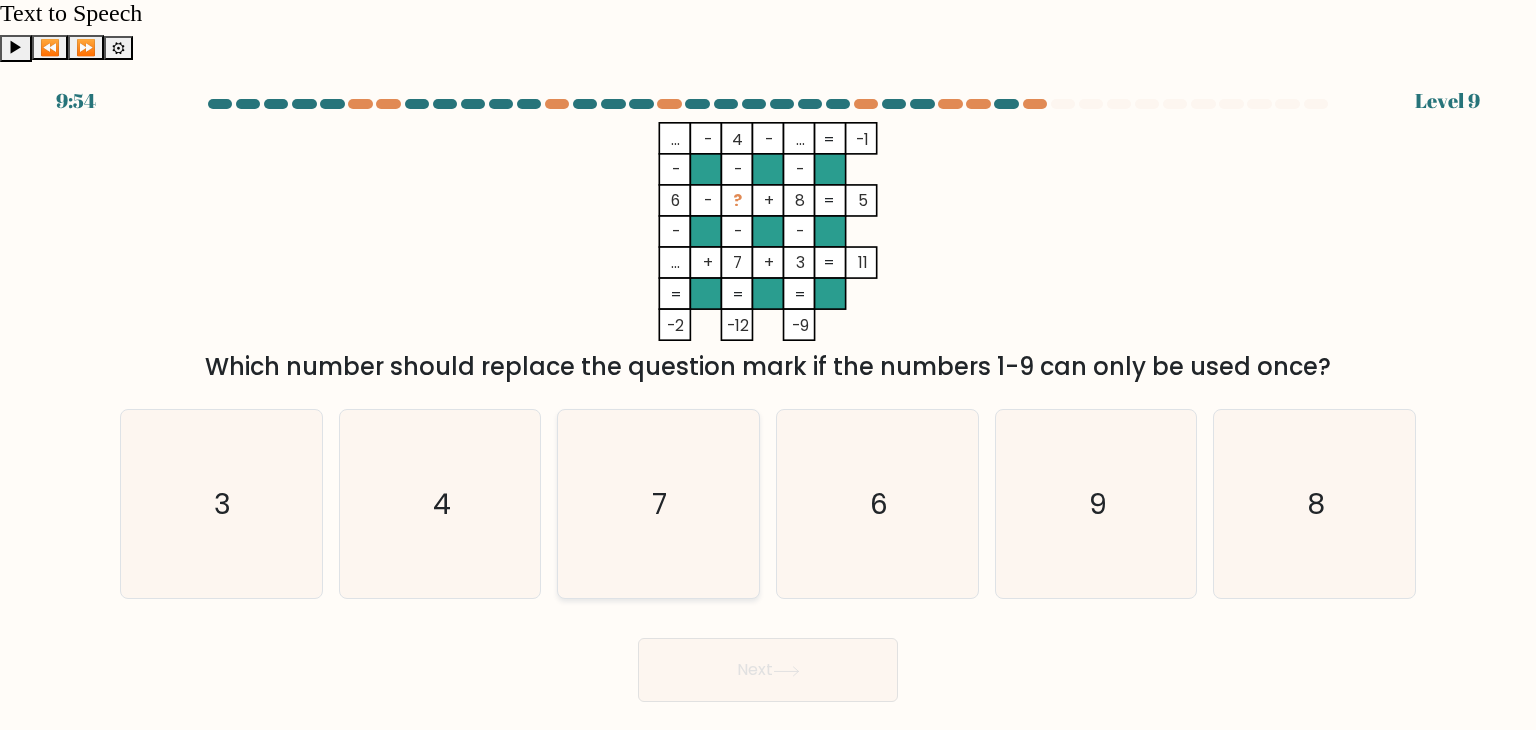 click on "7" at bounding box center [658, 504] 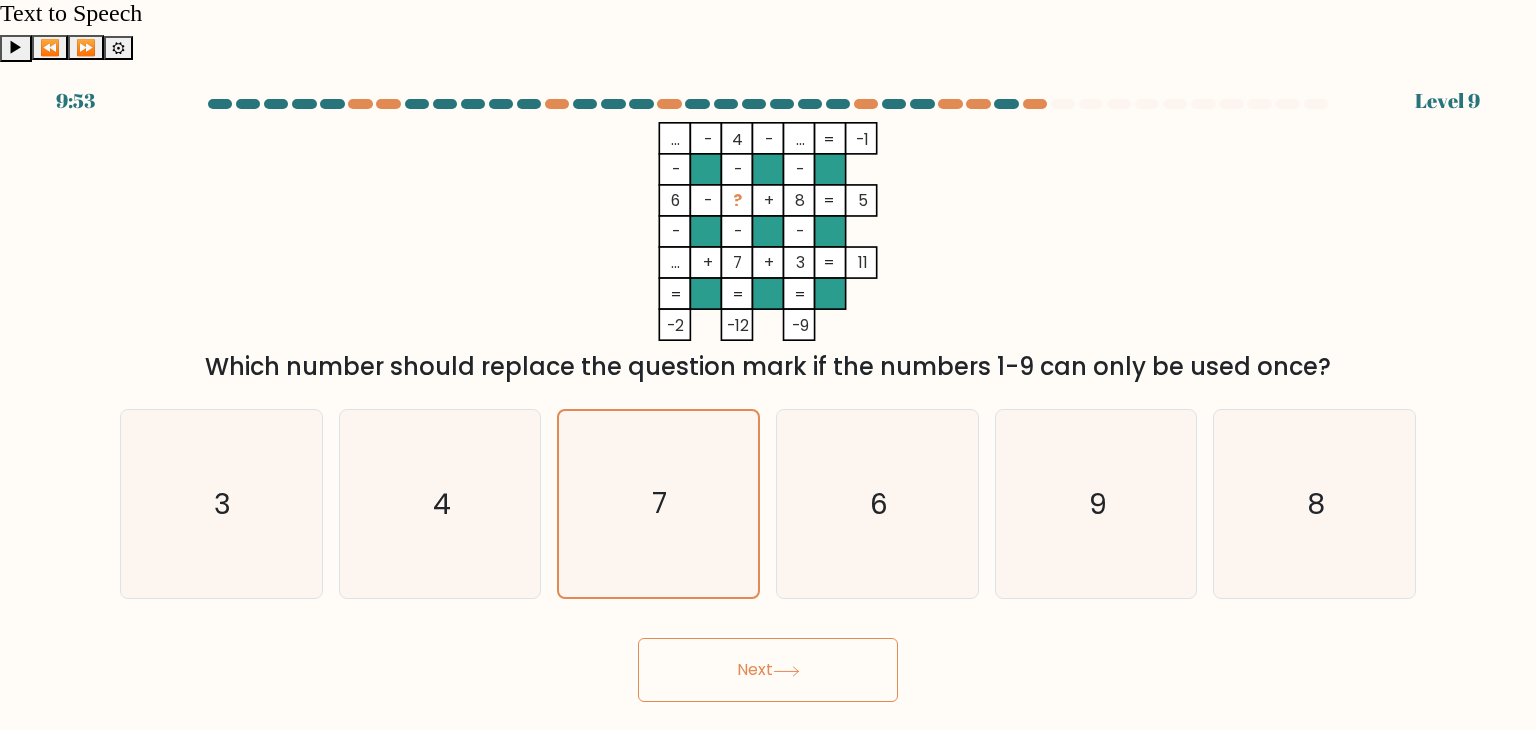 click on "Next" at bounding box center [768, 670] 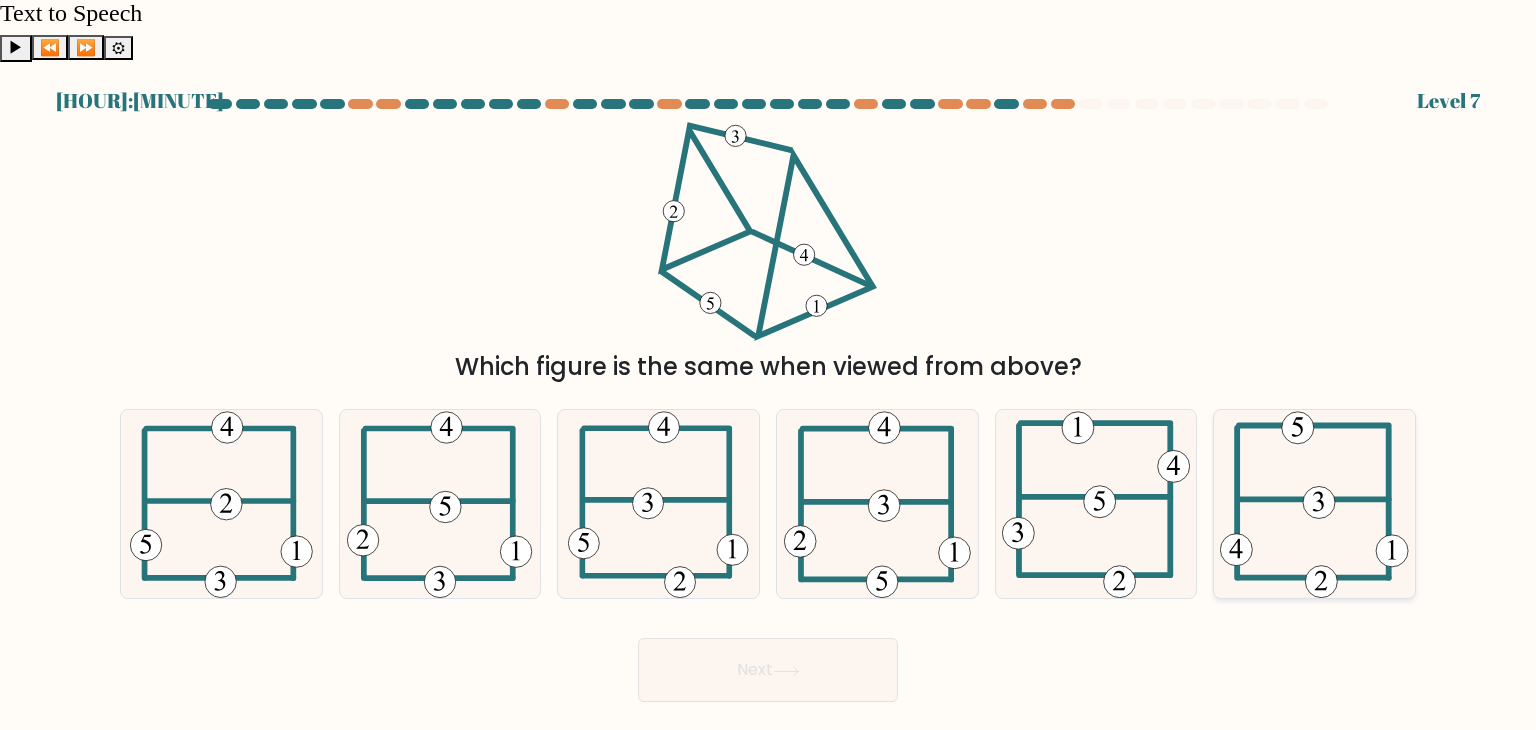 click at bounding box center [1314, 504] 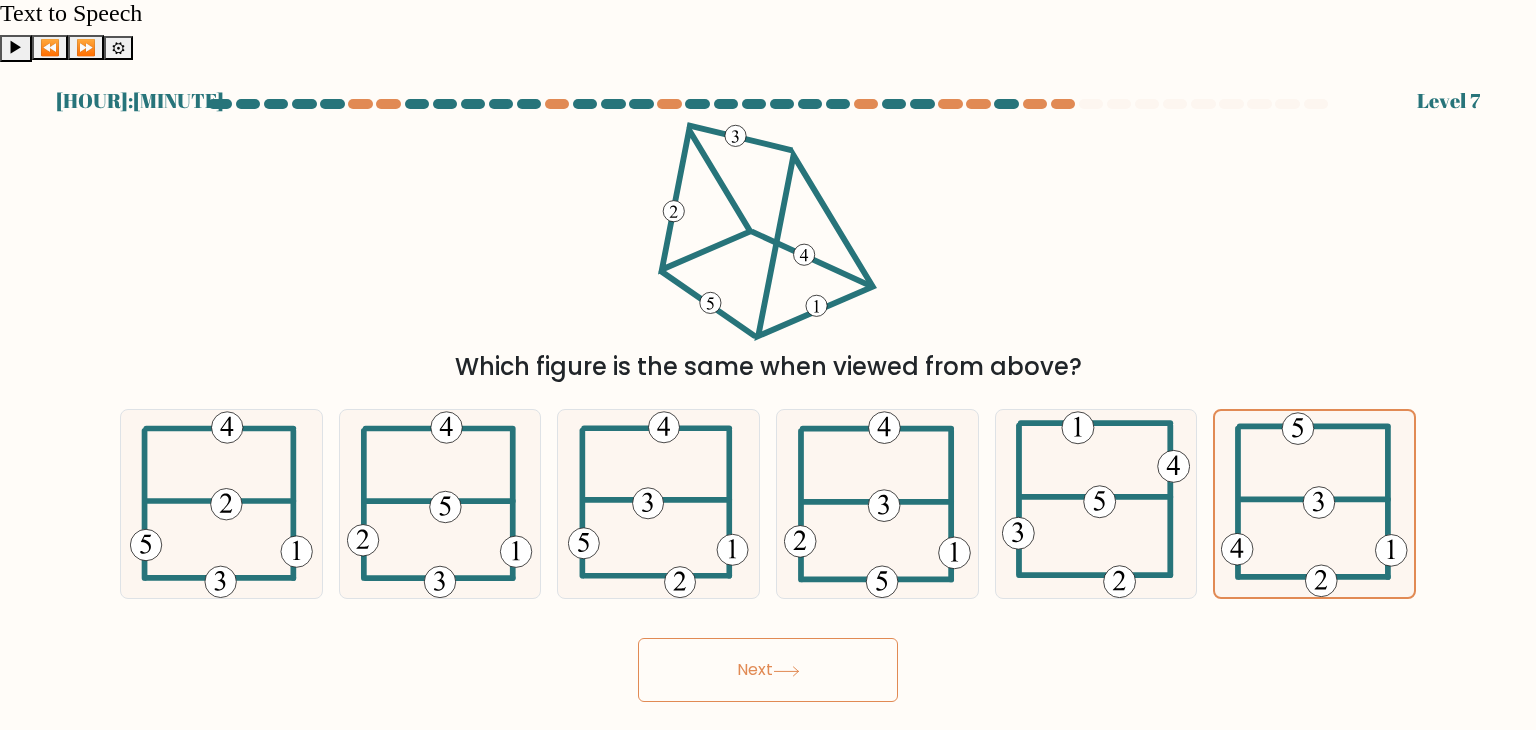 click on "Next" at bounding box center [768, 670] 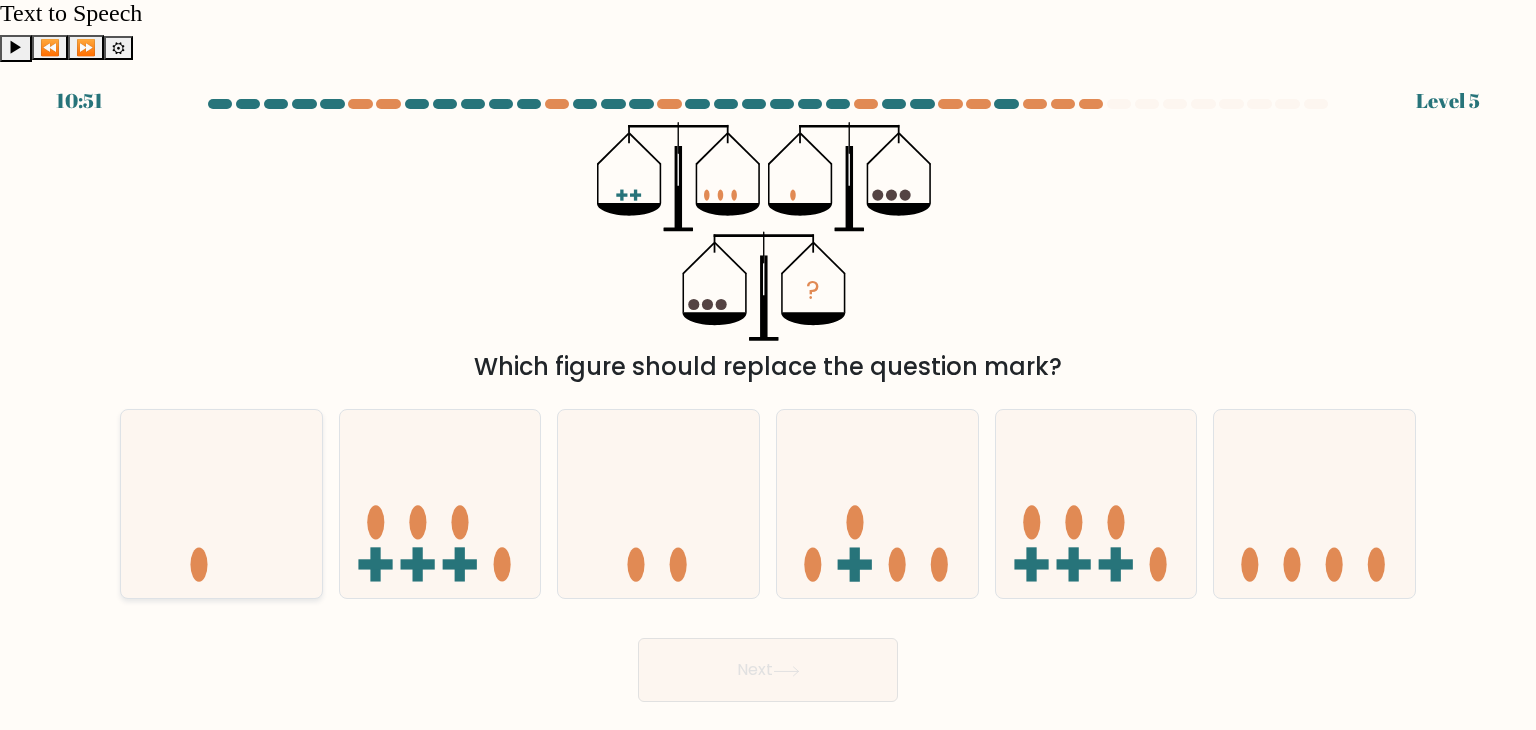 drag, startPoint x: 73, startPoint y: 476, endPoint x: 231, endPoint y: 472, distance: 158.05063 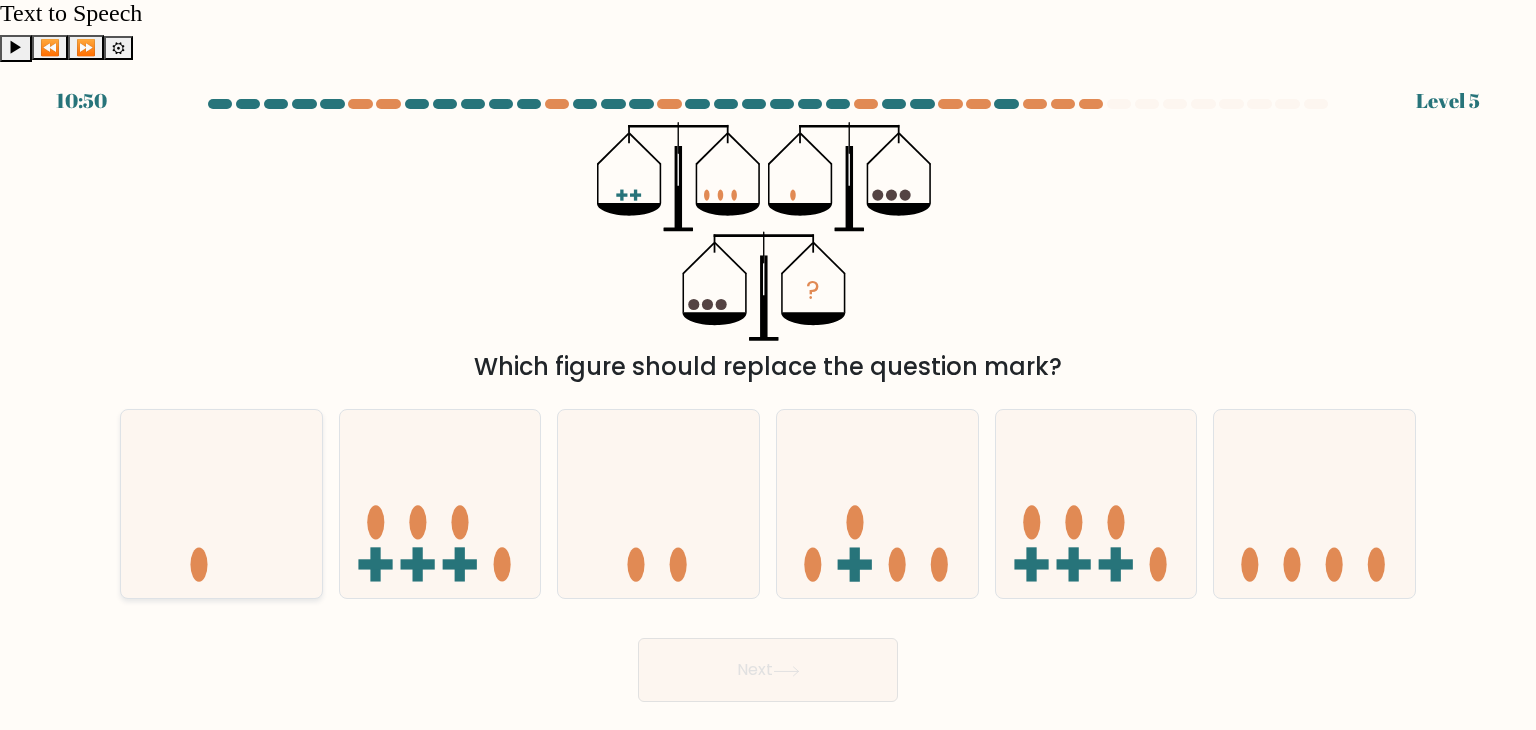 click at bounding box center [221, 504] 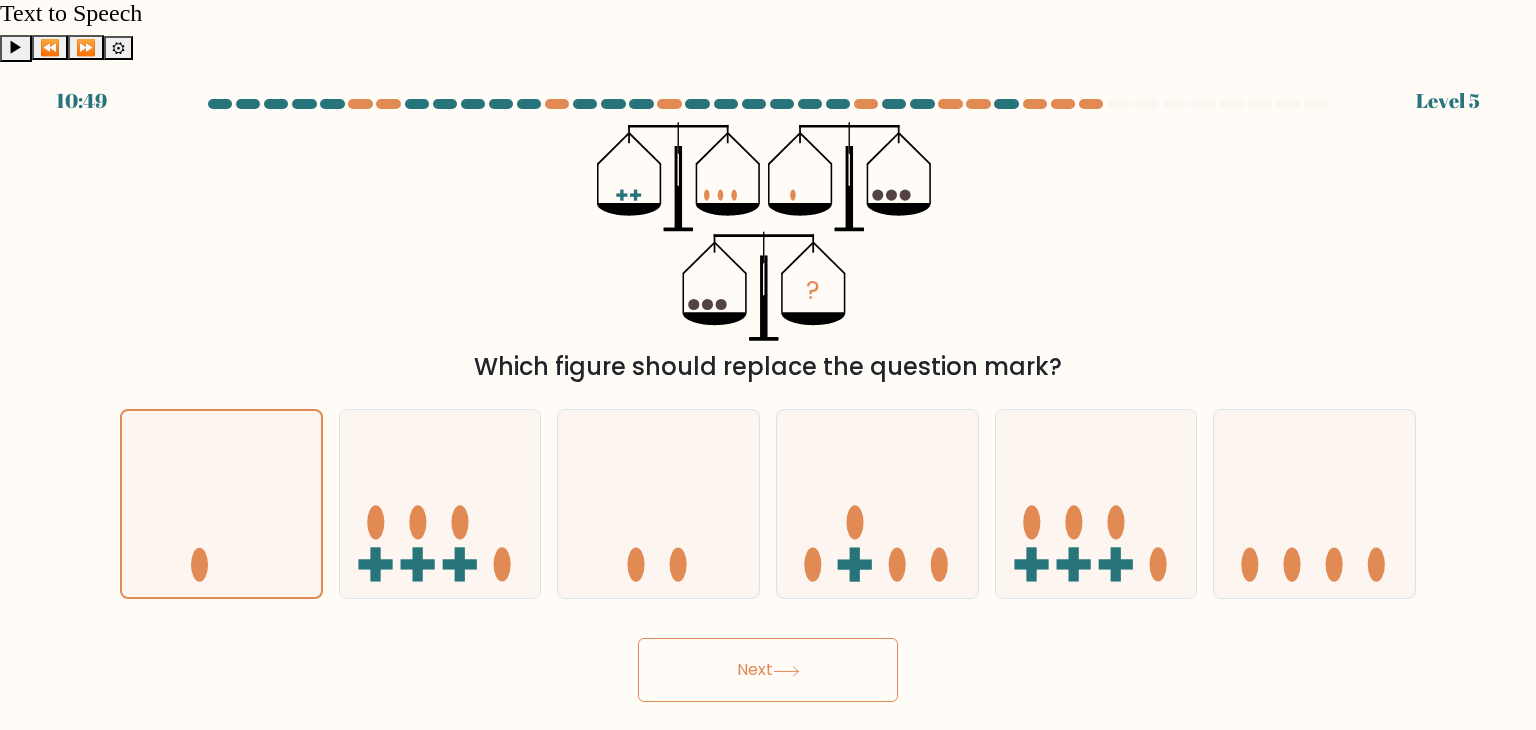 click on "Next" at bounding box center (768, 670) 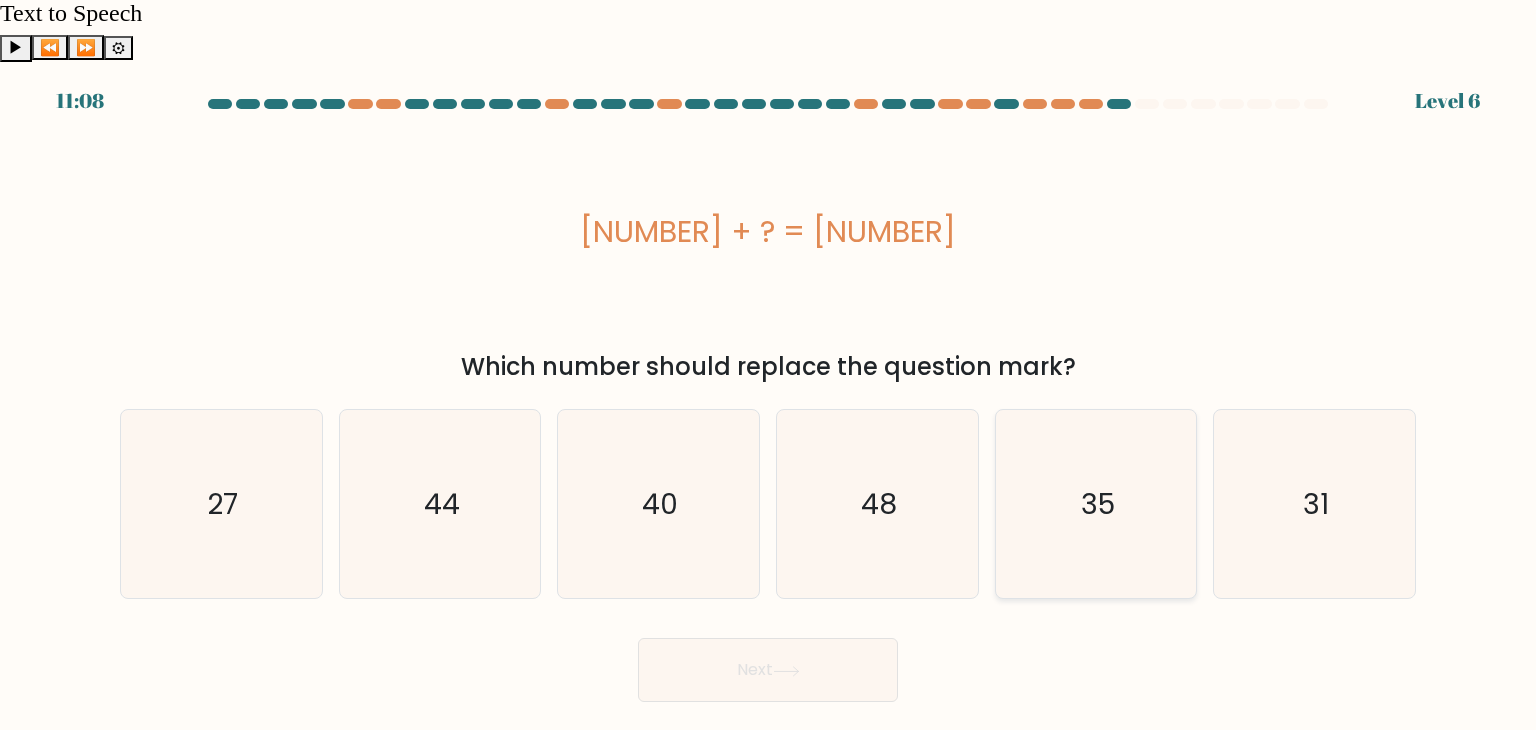 click on "35" at bounding box center (1096, 504) 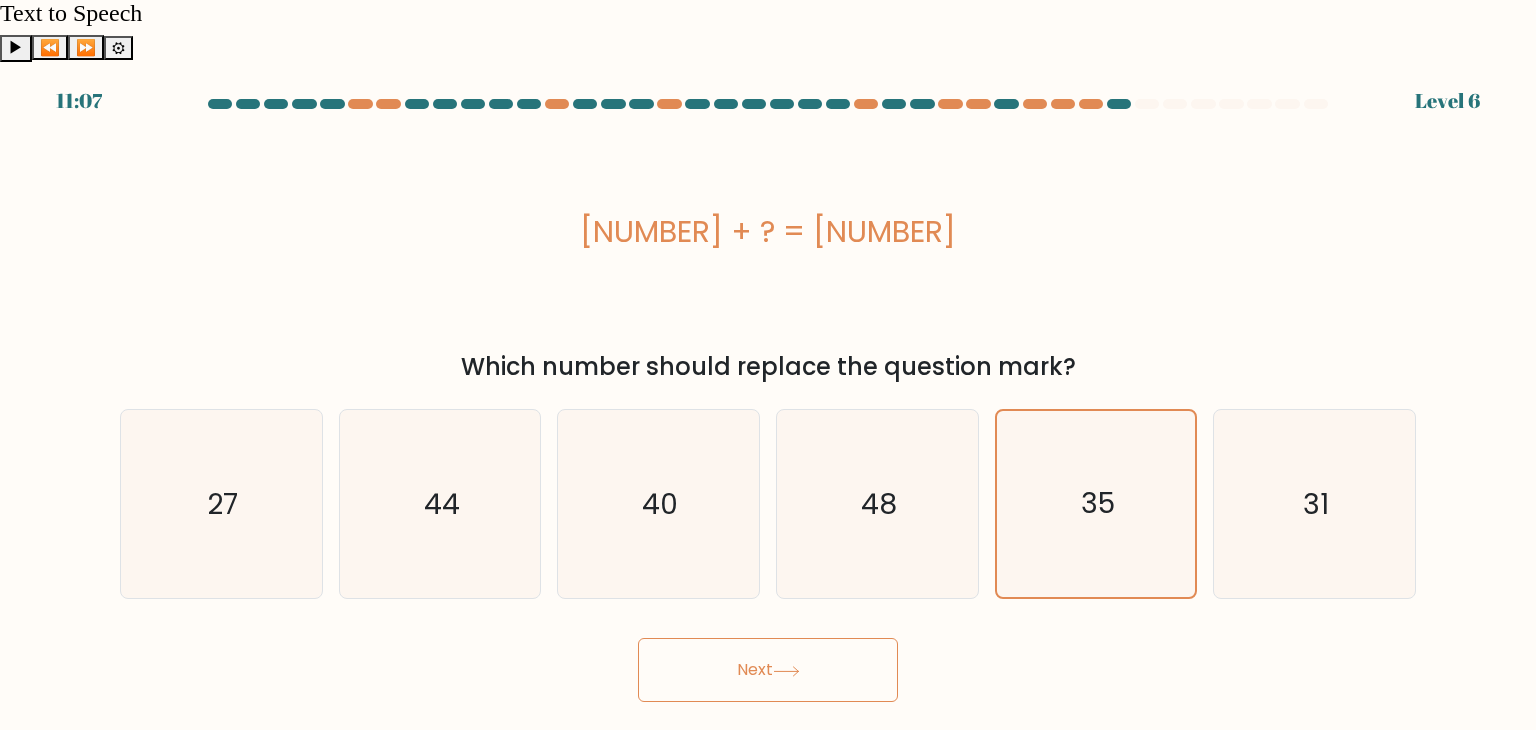 drag, startPoint x: 852, startPoint y: 557, endPoint x: 831, endPoint y: 574, distance: 27.018513 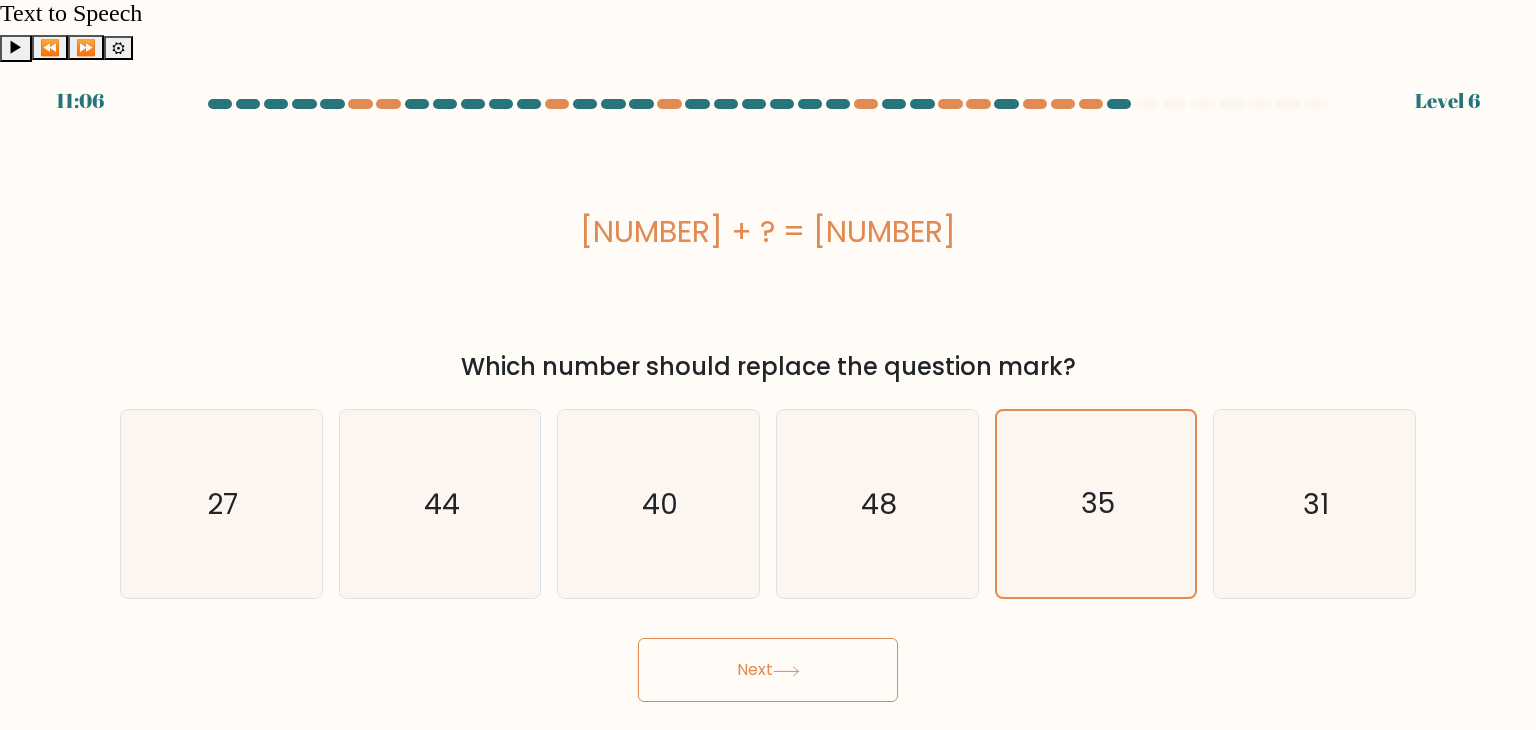 drag, startPoint x: 831, startPoint y: 574, endPoint x: 799, endPoint y: 616, distance: 52.801514 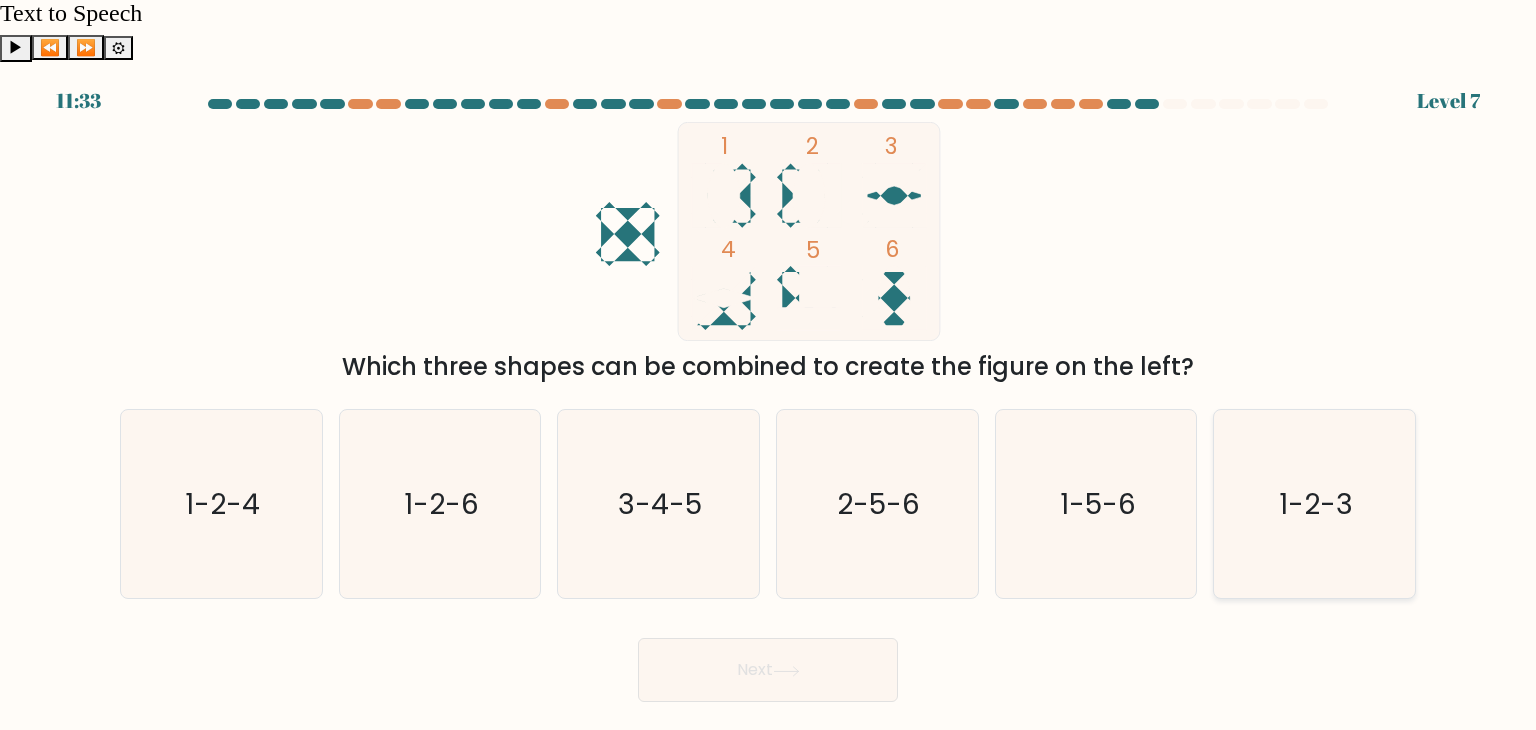 click on "1-2-3" at bounding box center (1314, 504) 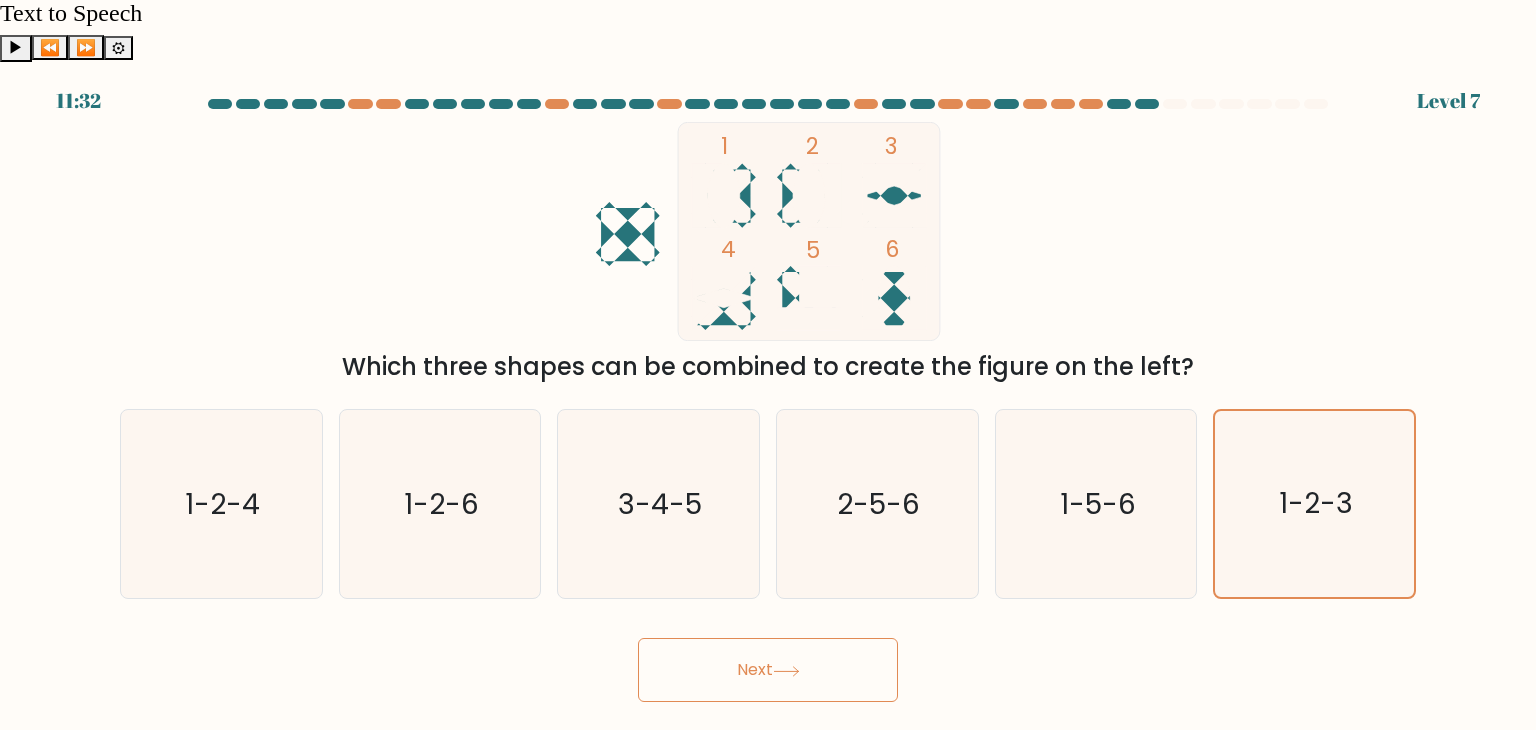 click on "Next" at bounding box center [768, 670] 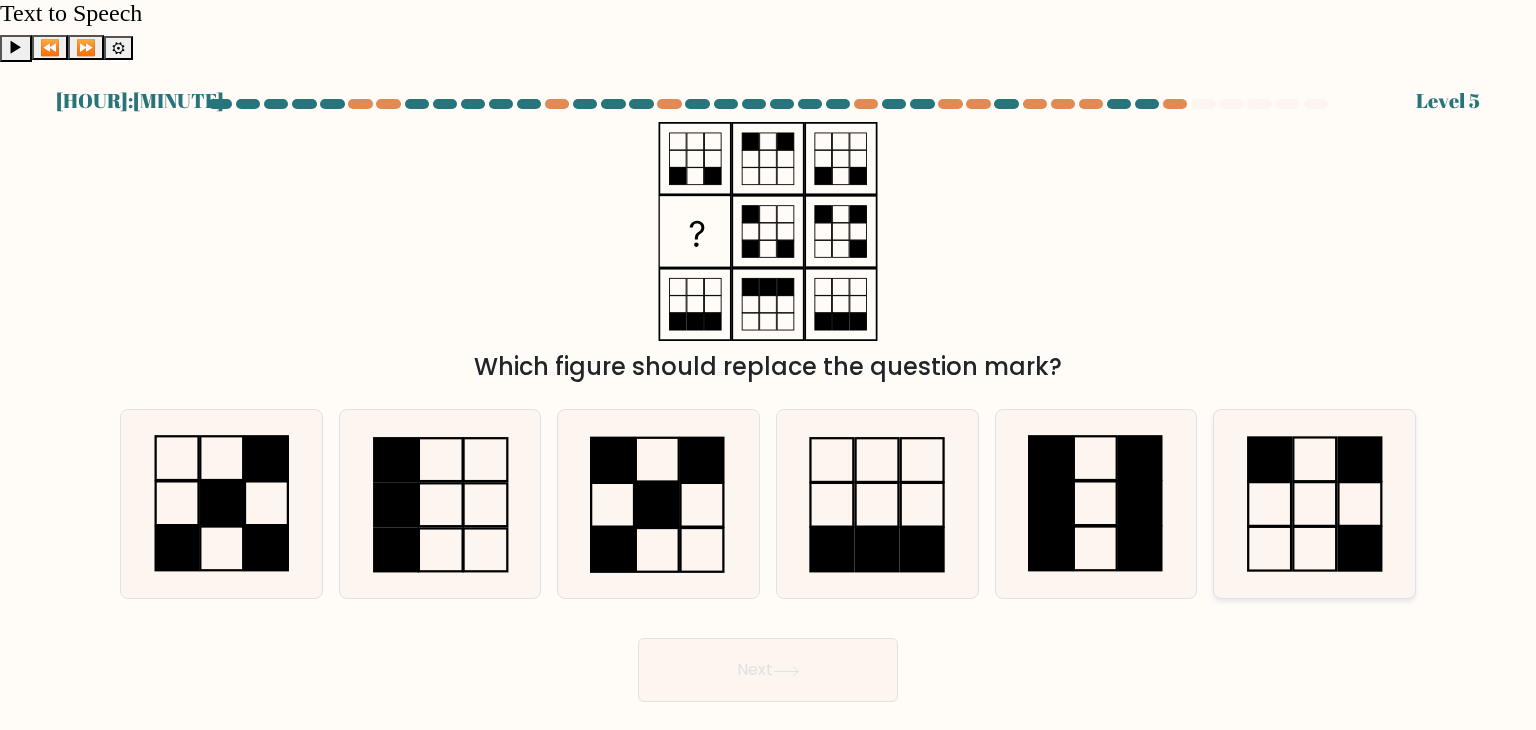 click at bounding box center (1314, 504) 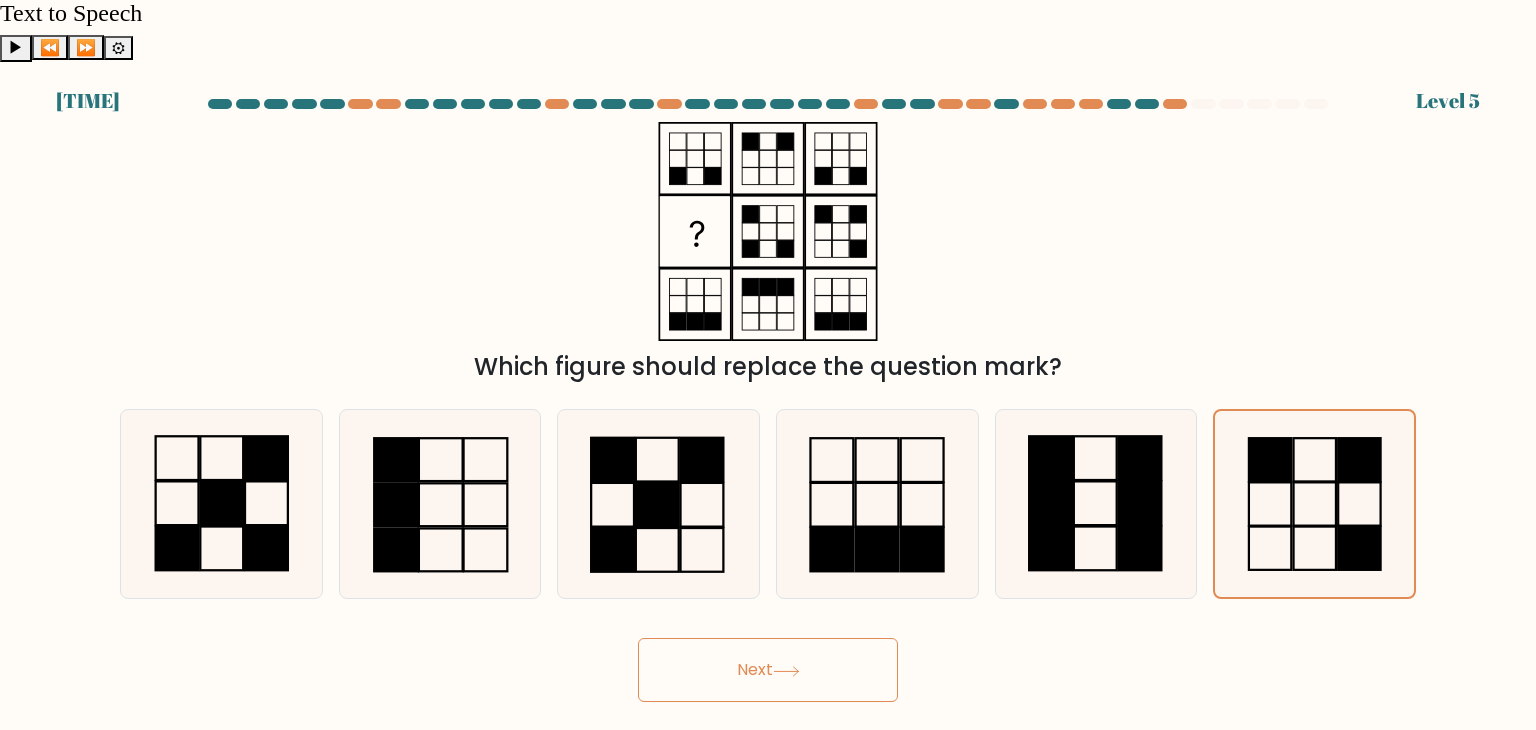 click on "Next" at bounding box center (768, 670) 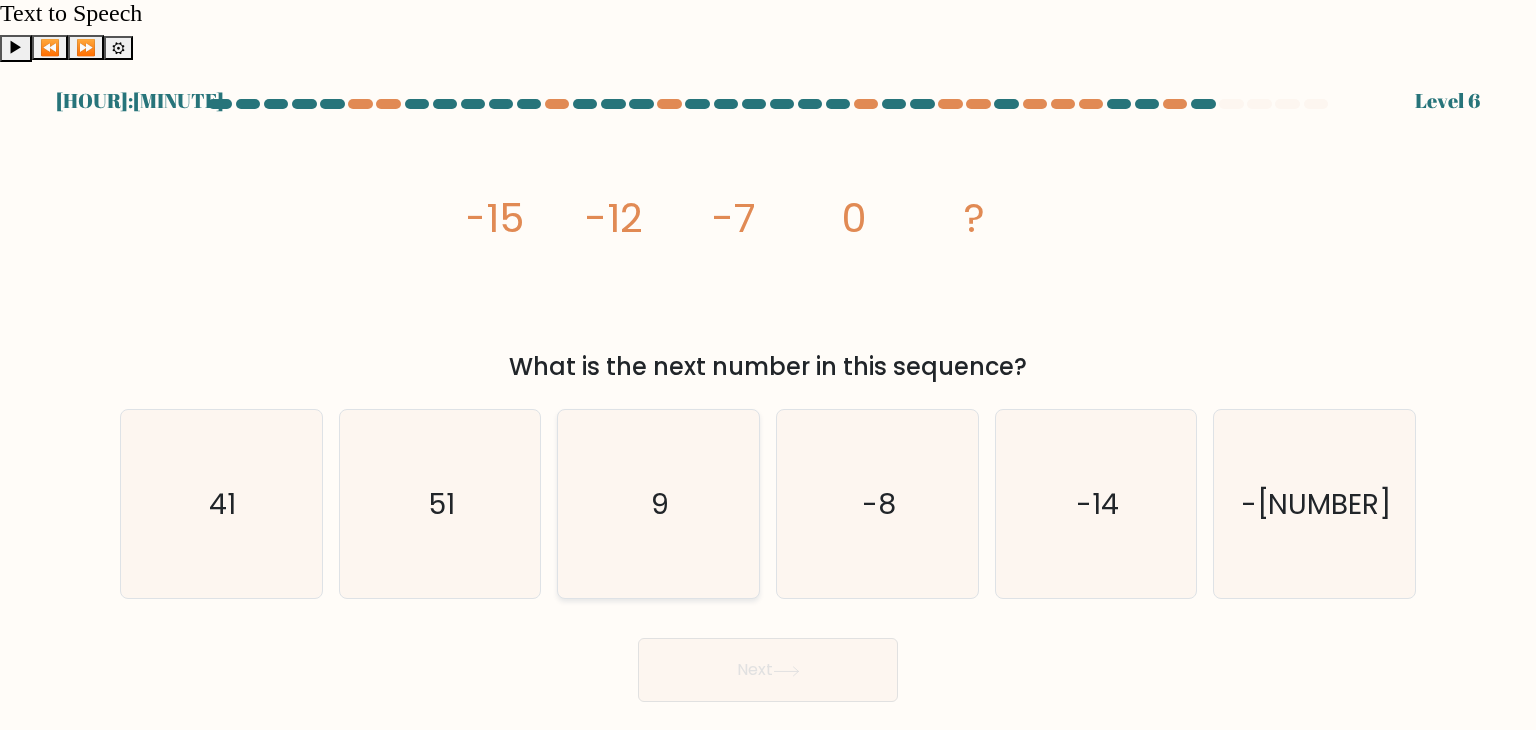click on "9" at bounding box center (658, 504) 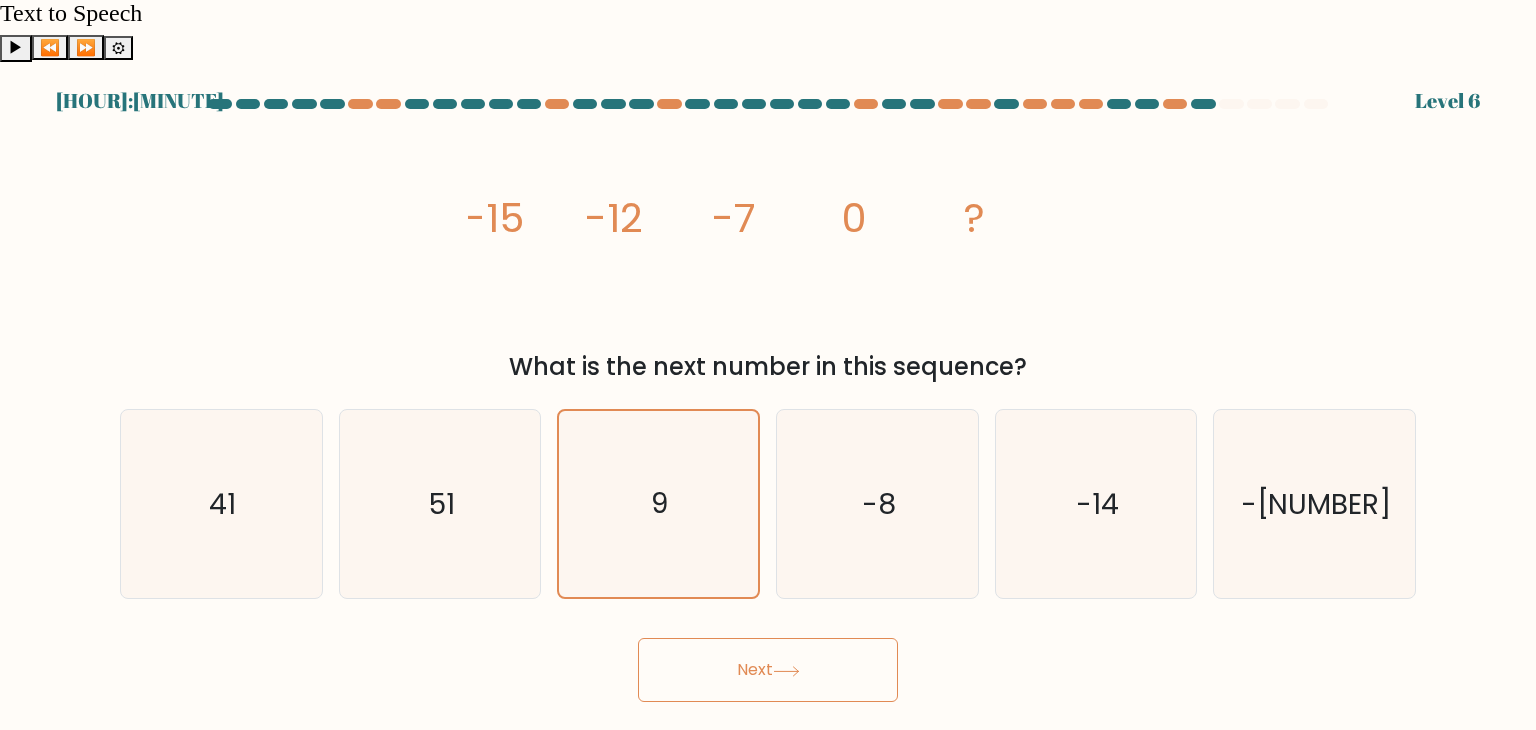 click on "Next" at bounding box center (768, 670) 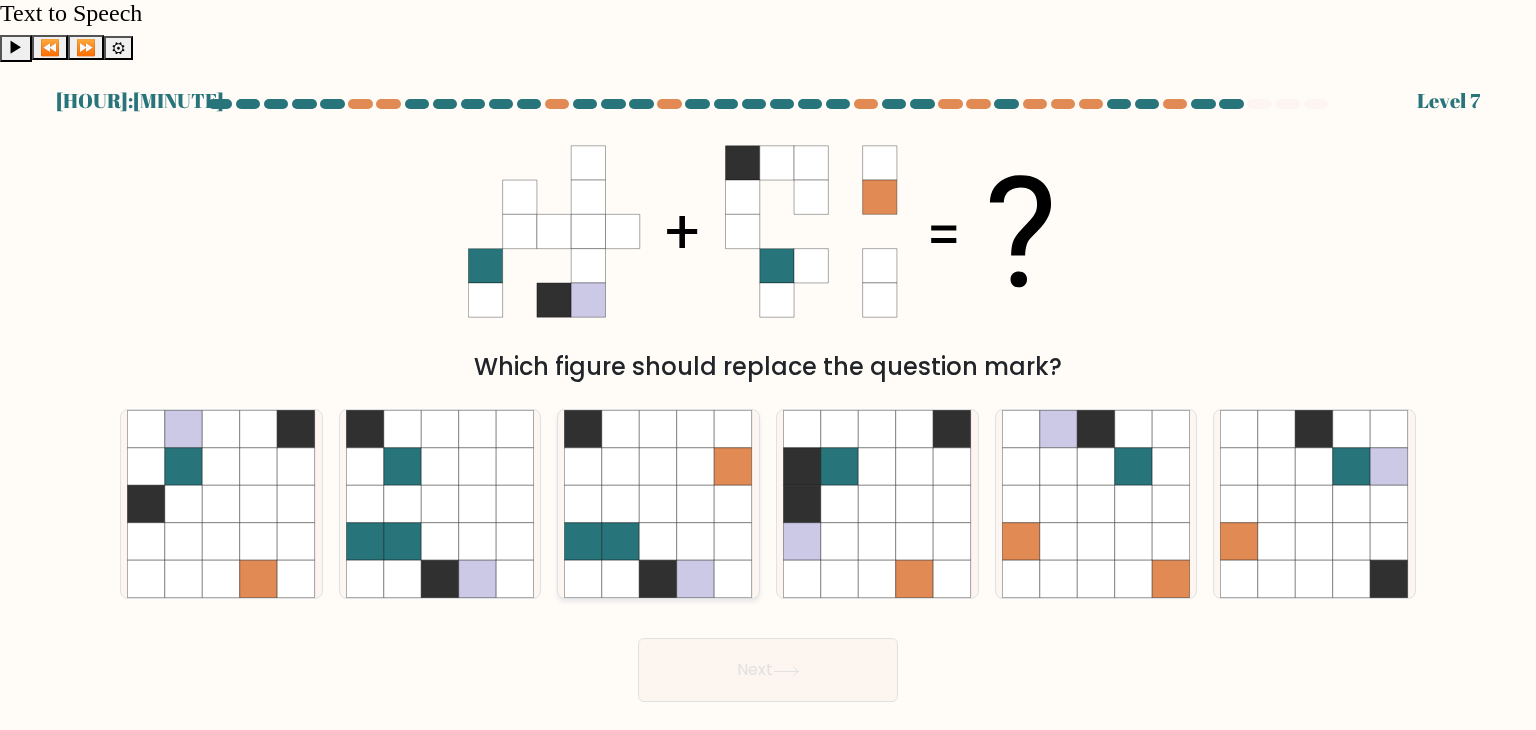 click at bounding box center (659, 504) 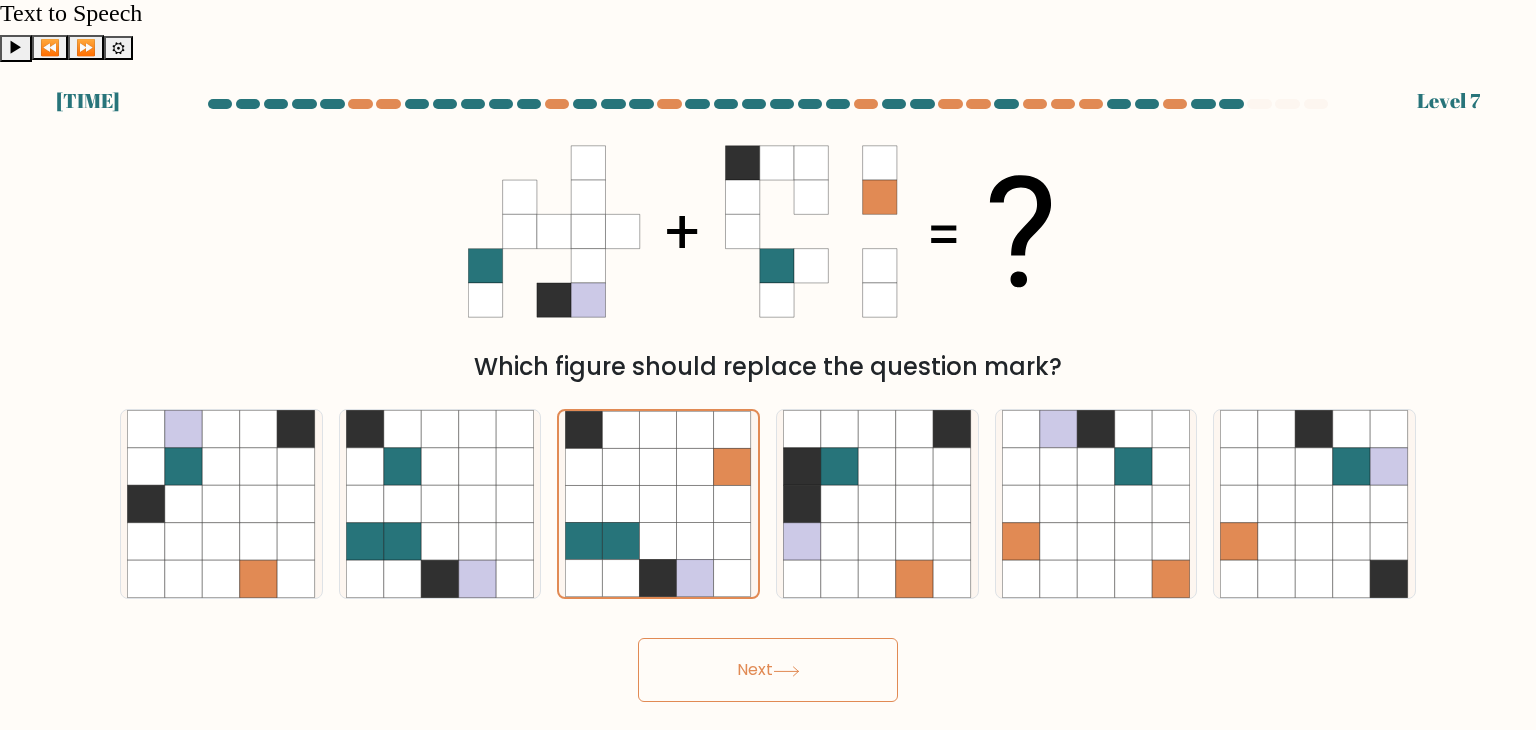 click at bounding box center [786, 671] 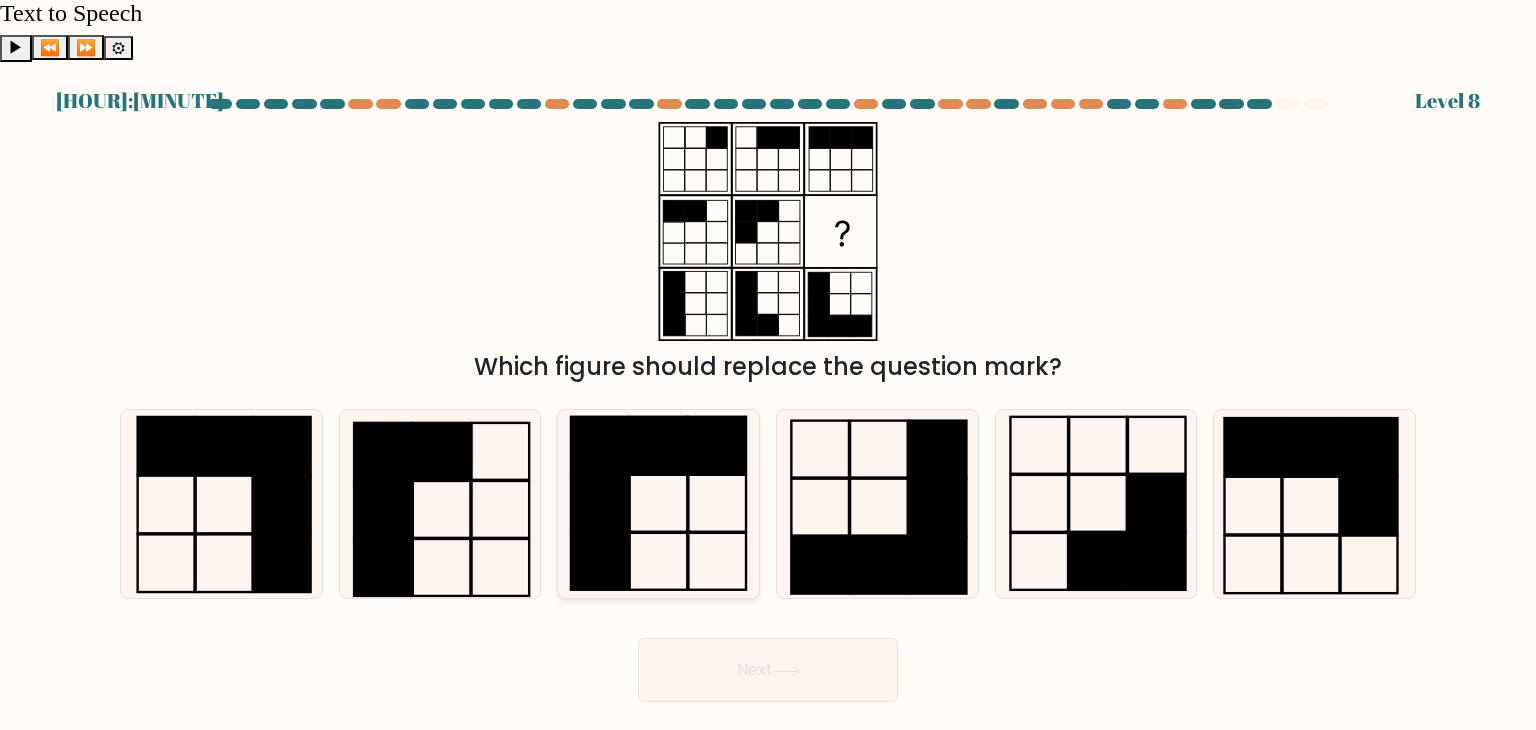 click at bounding box center (658, 504) 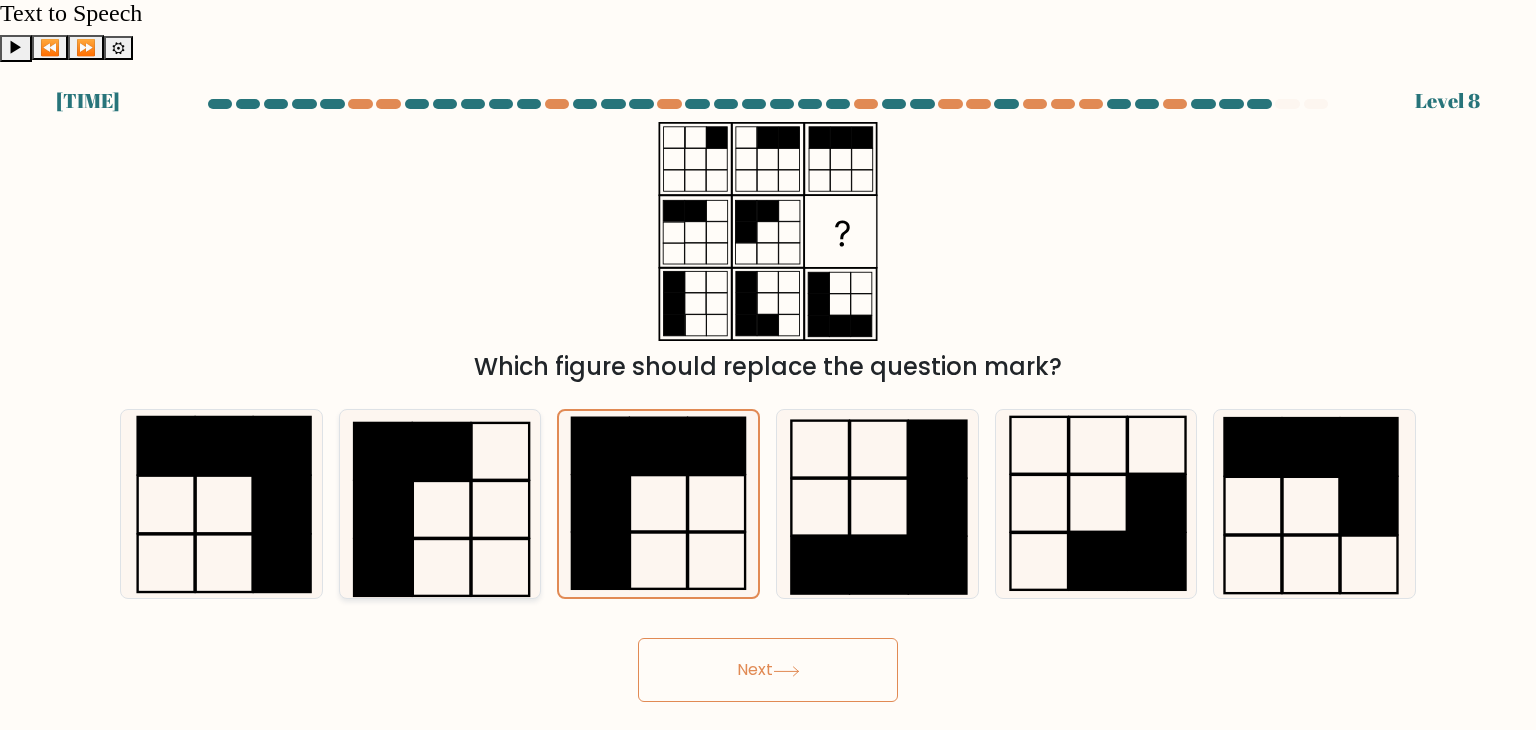 click at bounding box center [440, 504] 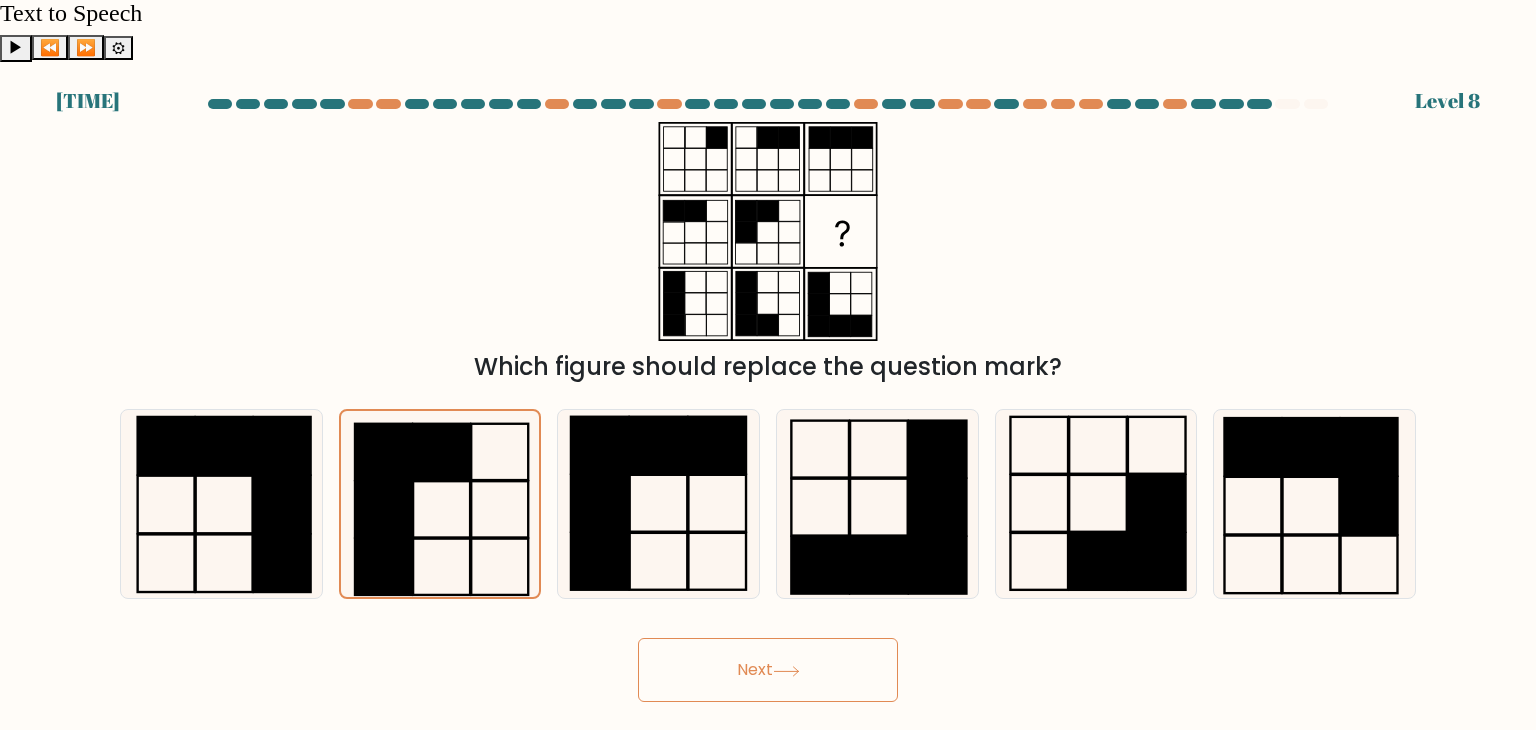 click on "Next" at bounding box center [768, 670] 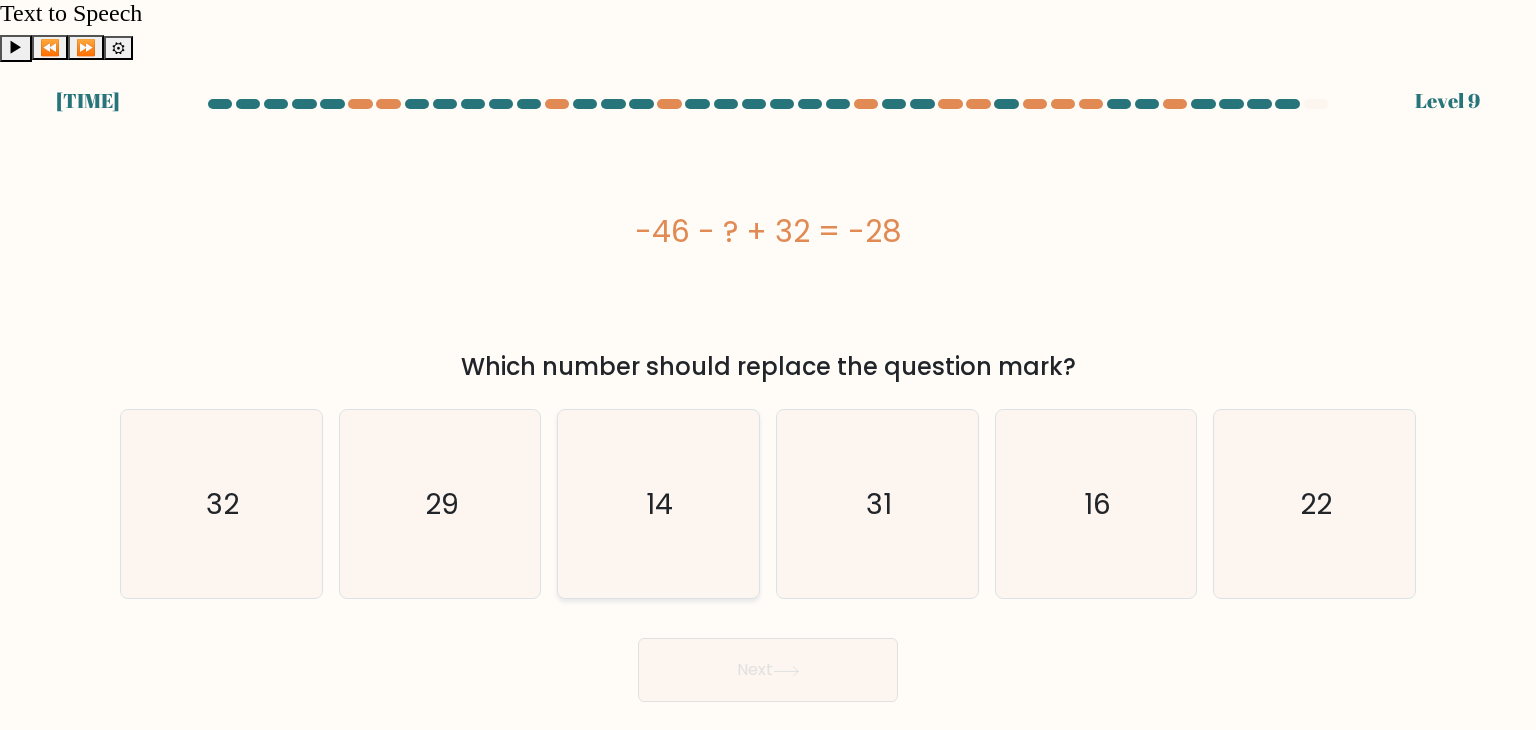 click on "14" at bounding box center [658, 504] 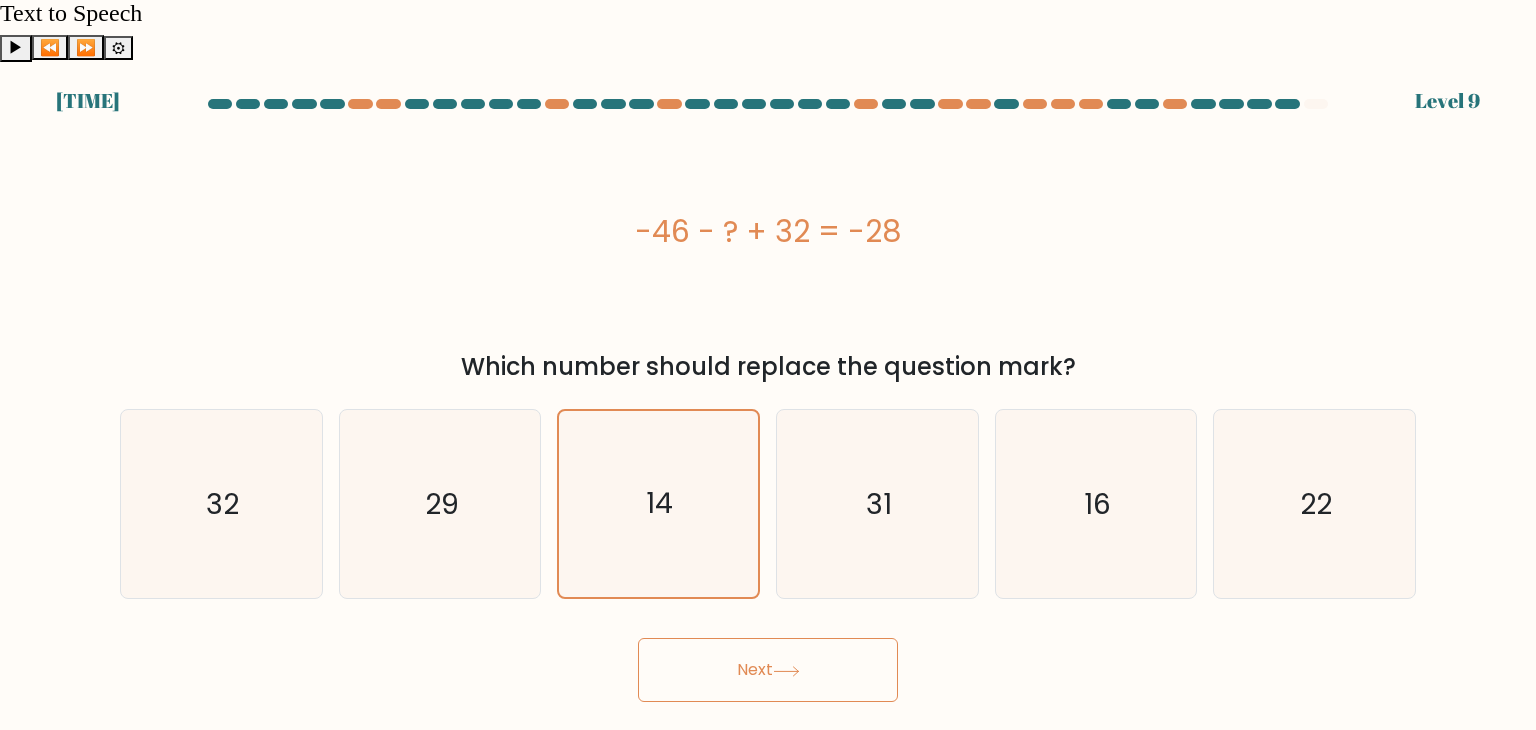 click at bounding box center [786, 670] 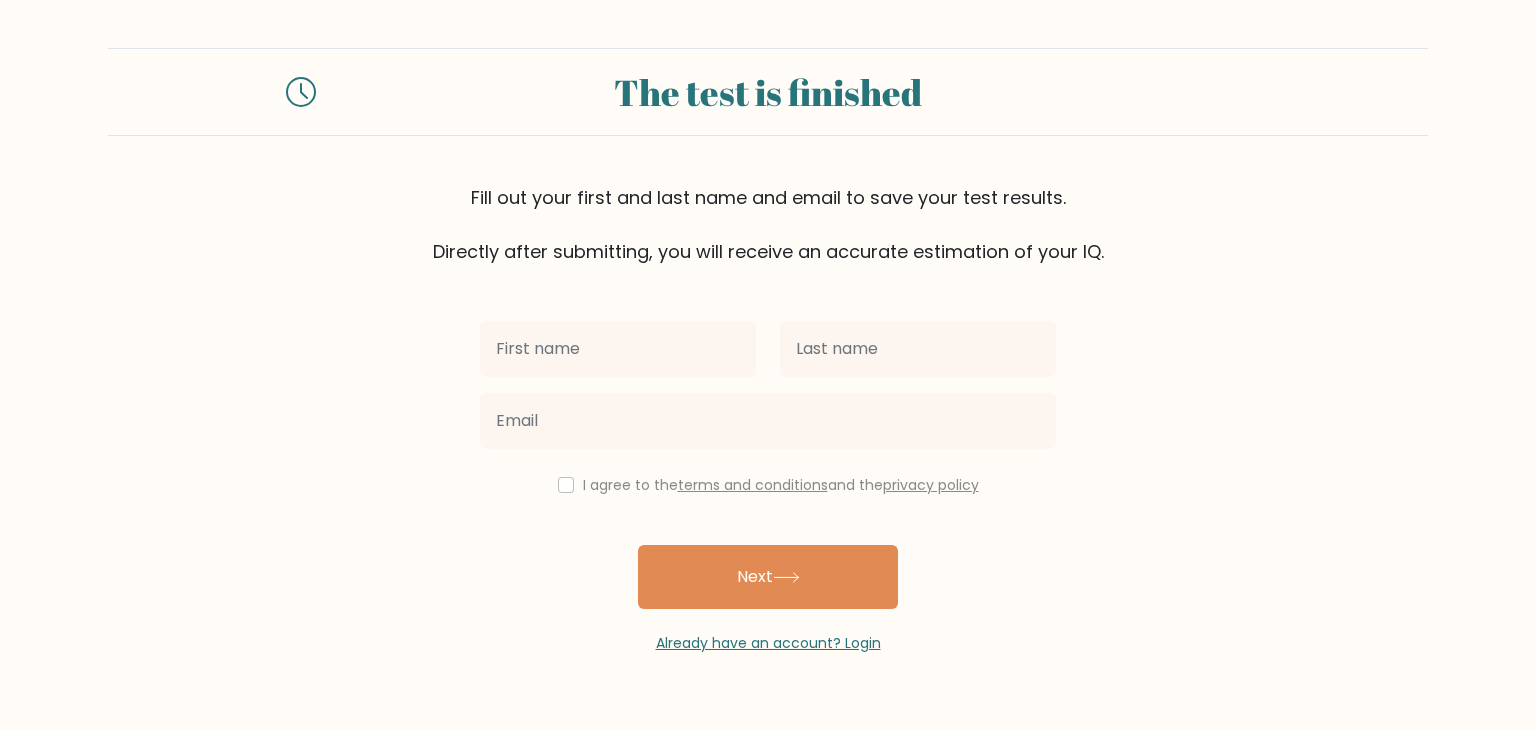 scroll, scrollTop: 0, scrollLeft: 0, axis: both 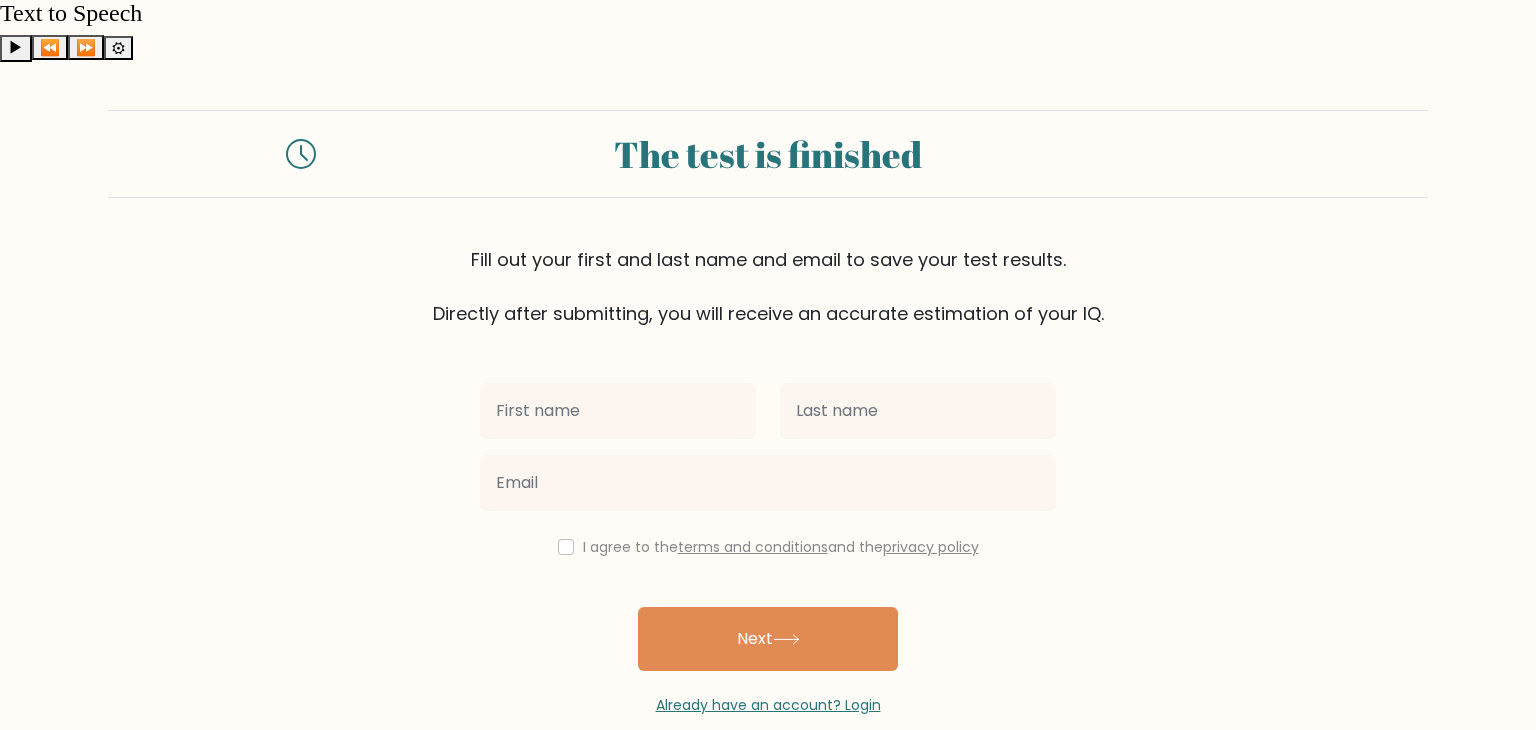 click at bounding box center [618, 411] 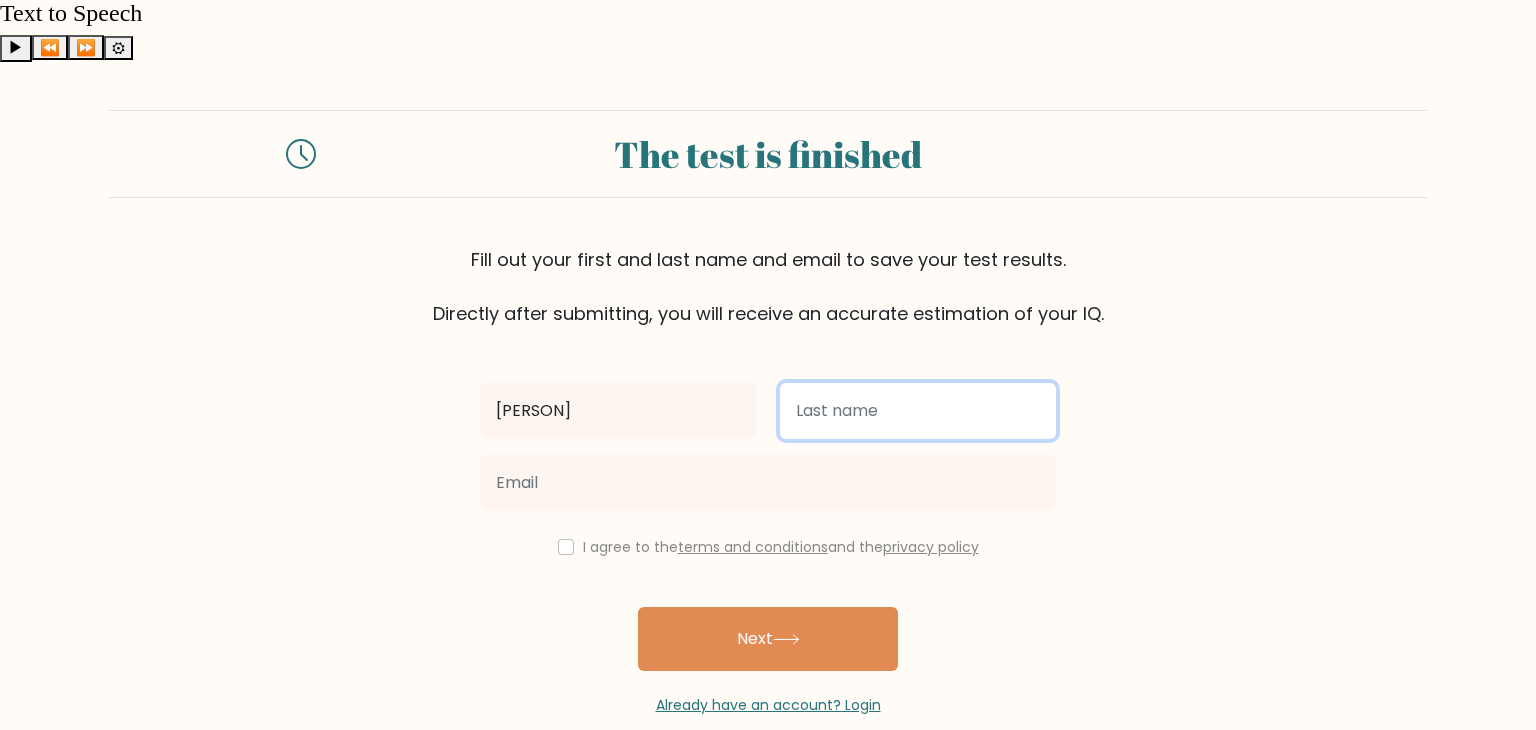 click at bounding box center [918, 411] 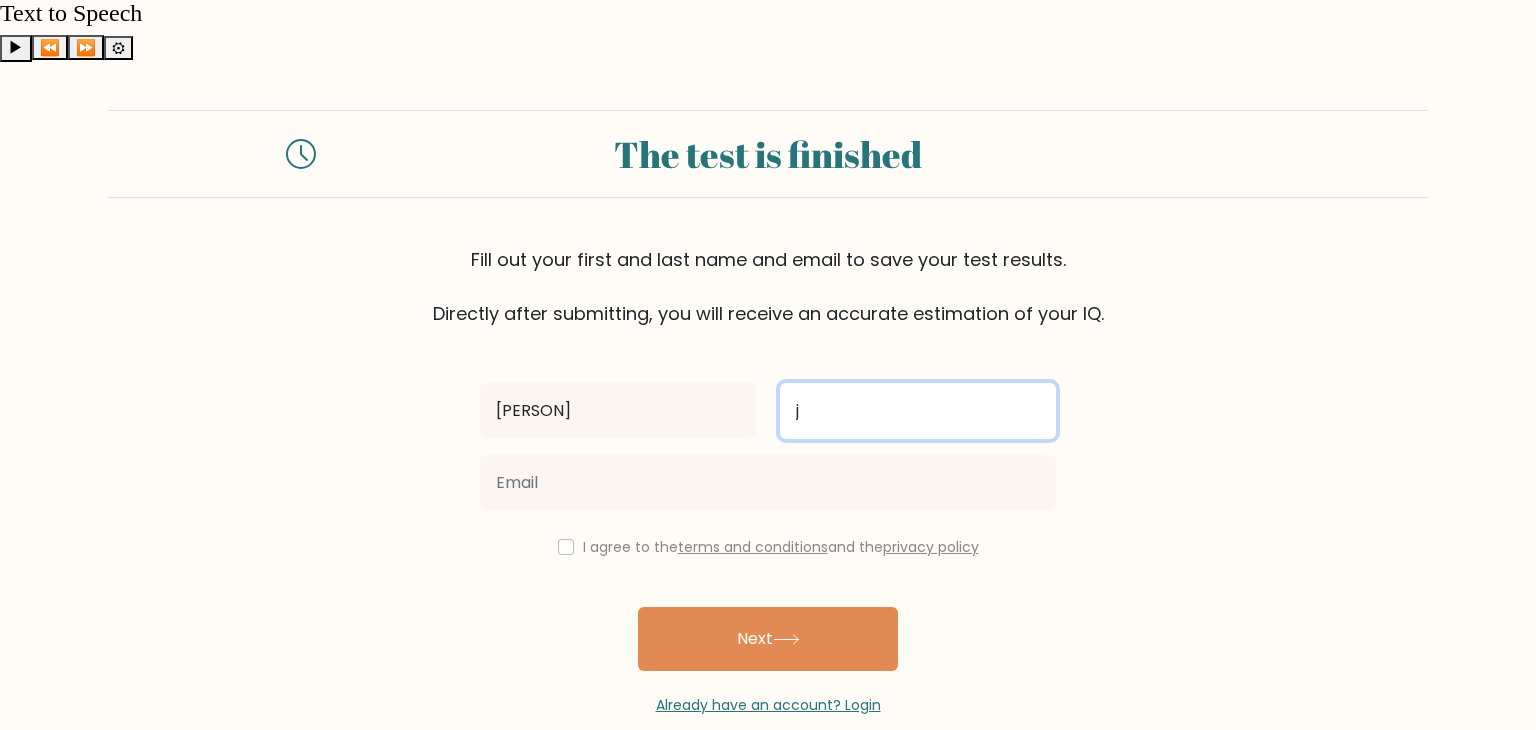 type on "j" 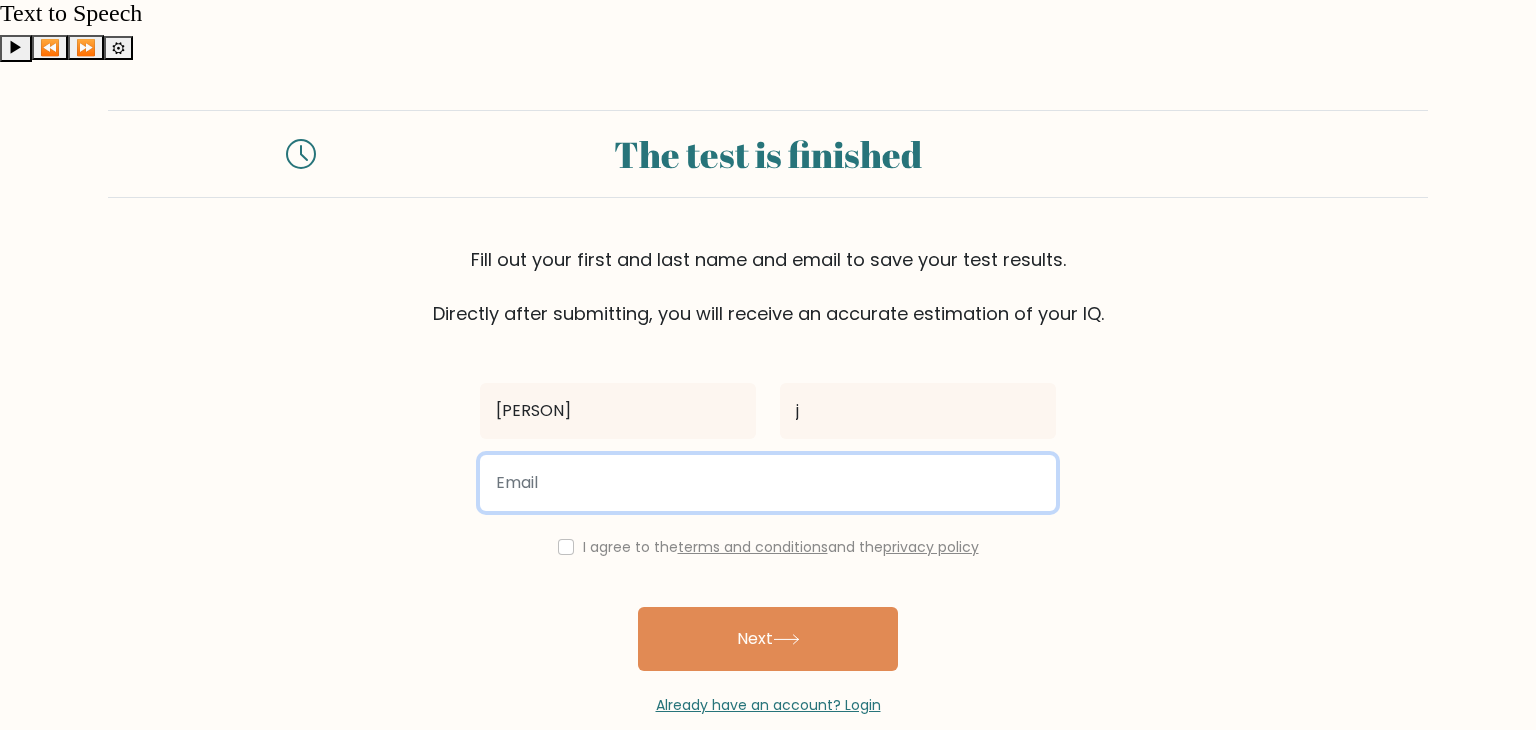 click at bounding box center [768, 483] 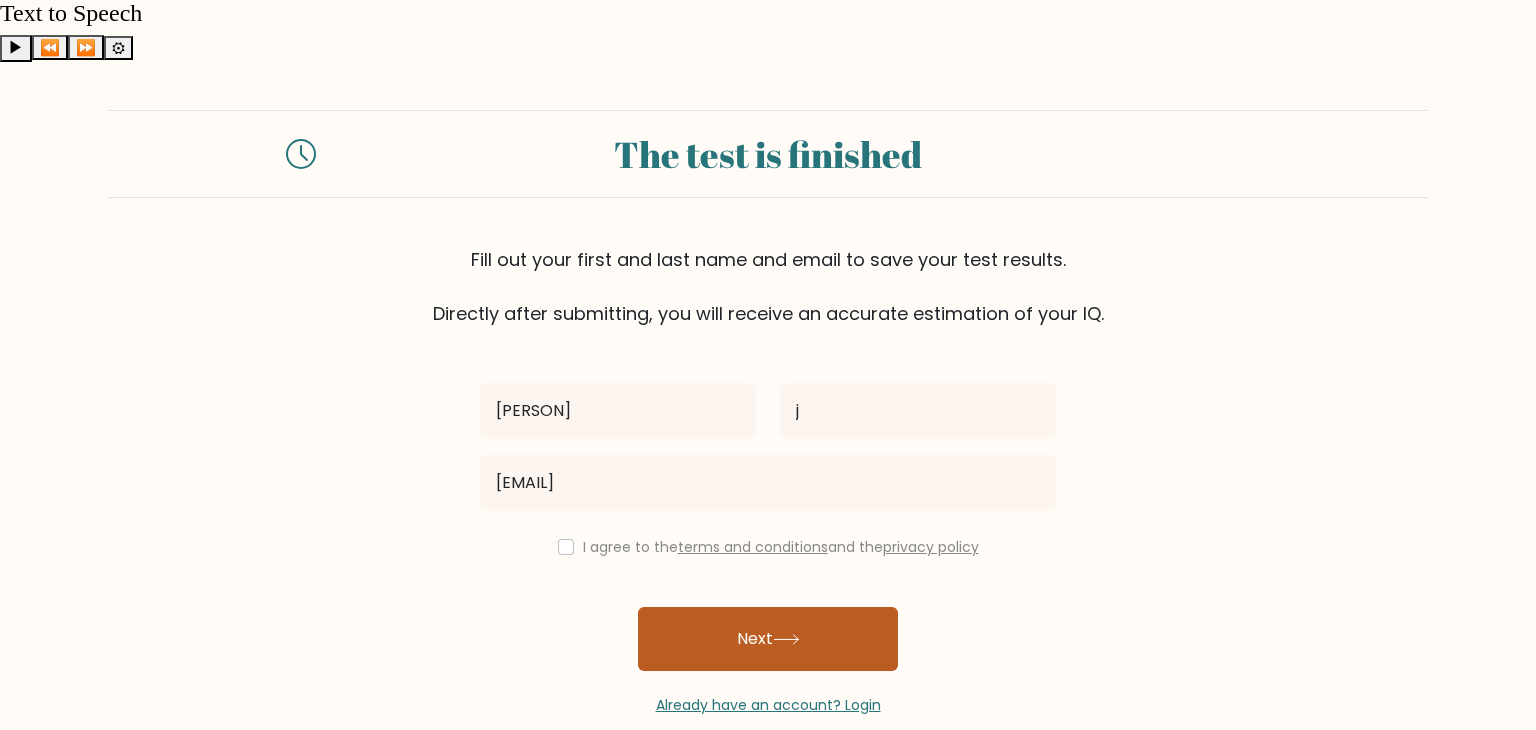 click on "Next" at bounding box center (768, 639) 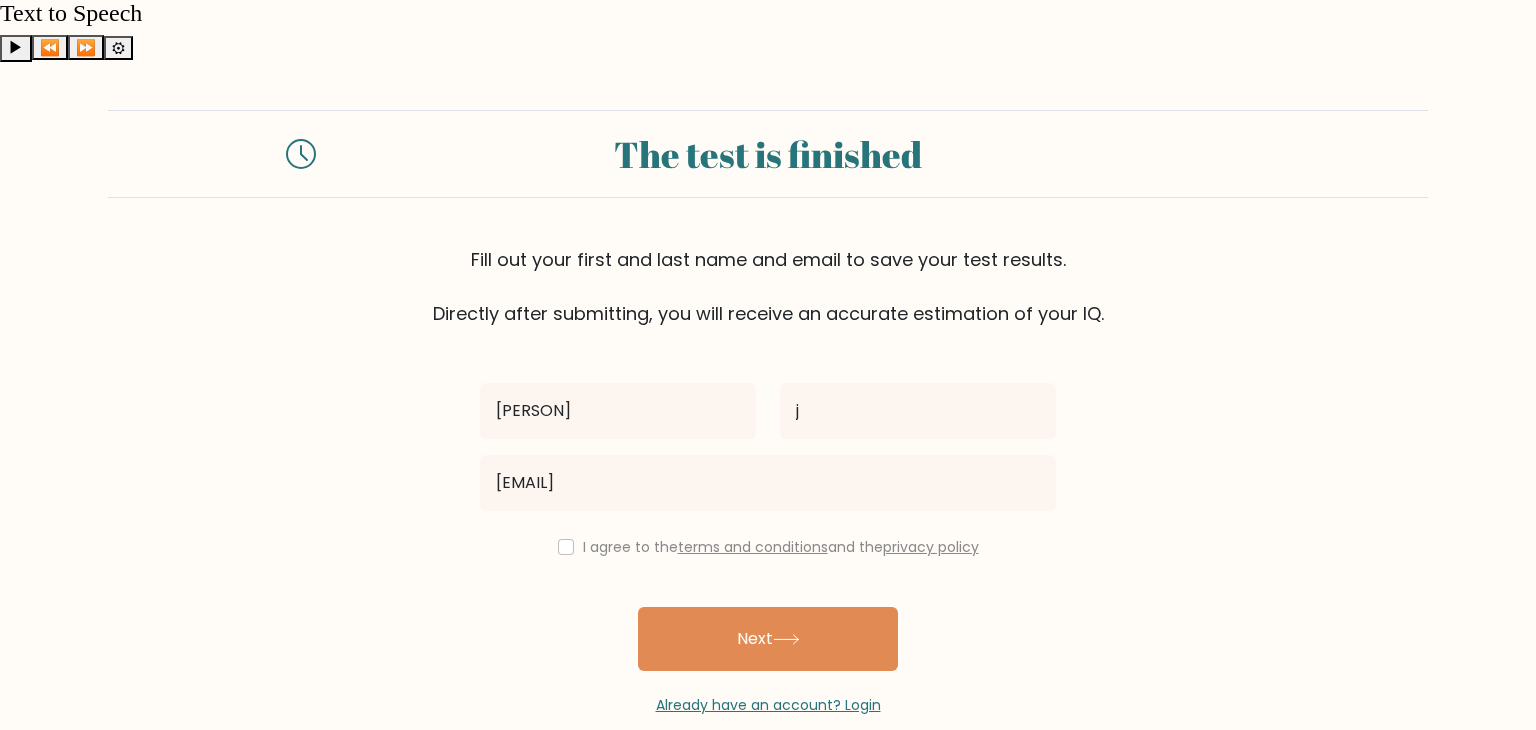 click on "I agree to the  terms and conditions  and the  privacy policy" at bounding box center (768, 547) 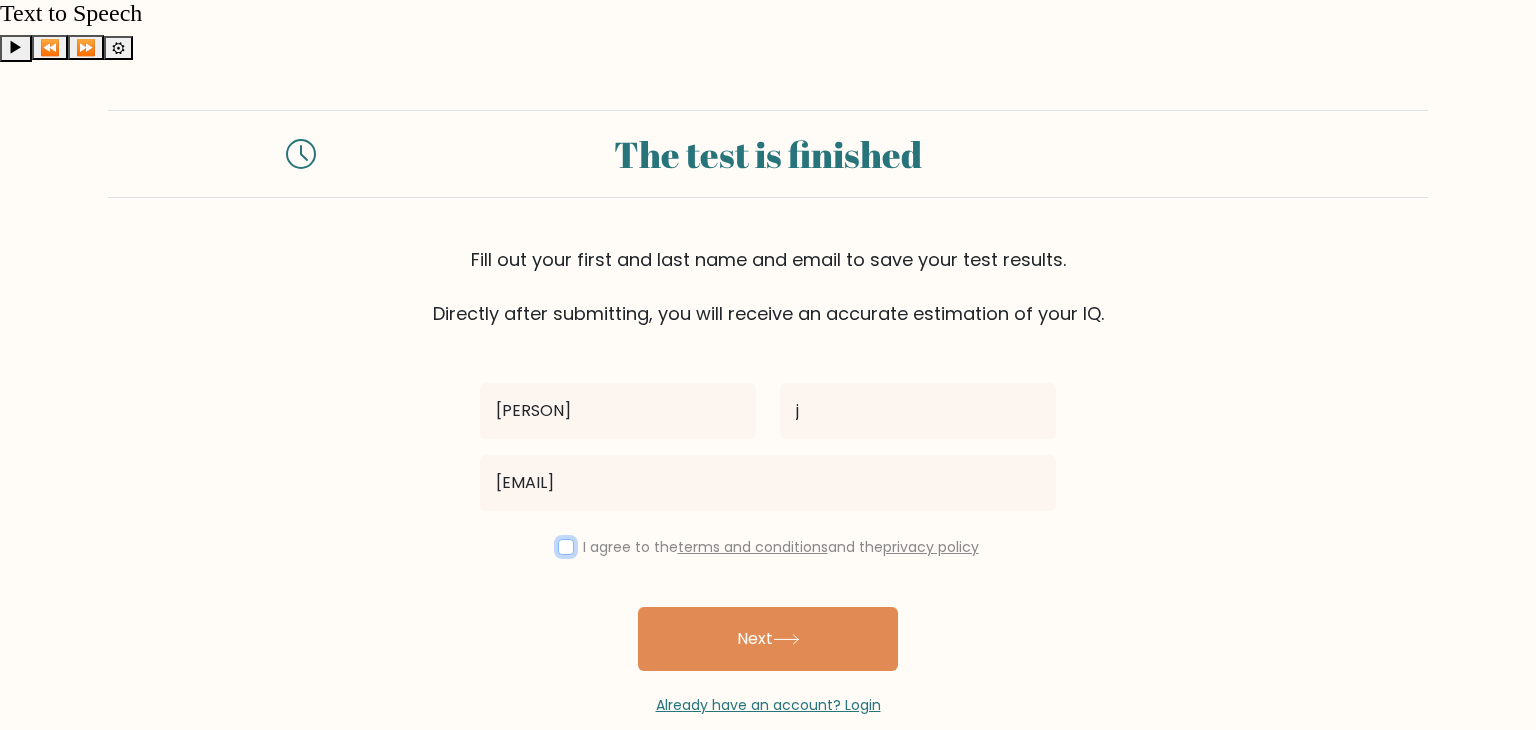 click at bounding box center [566, 547] 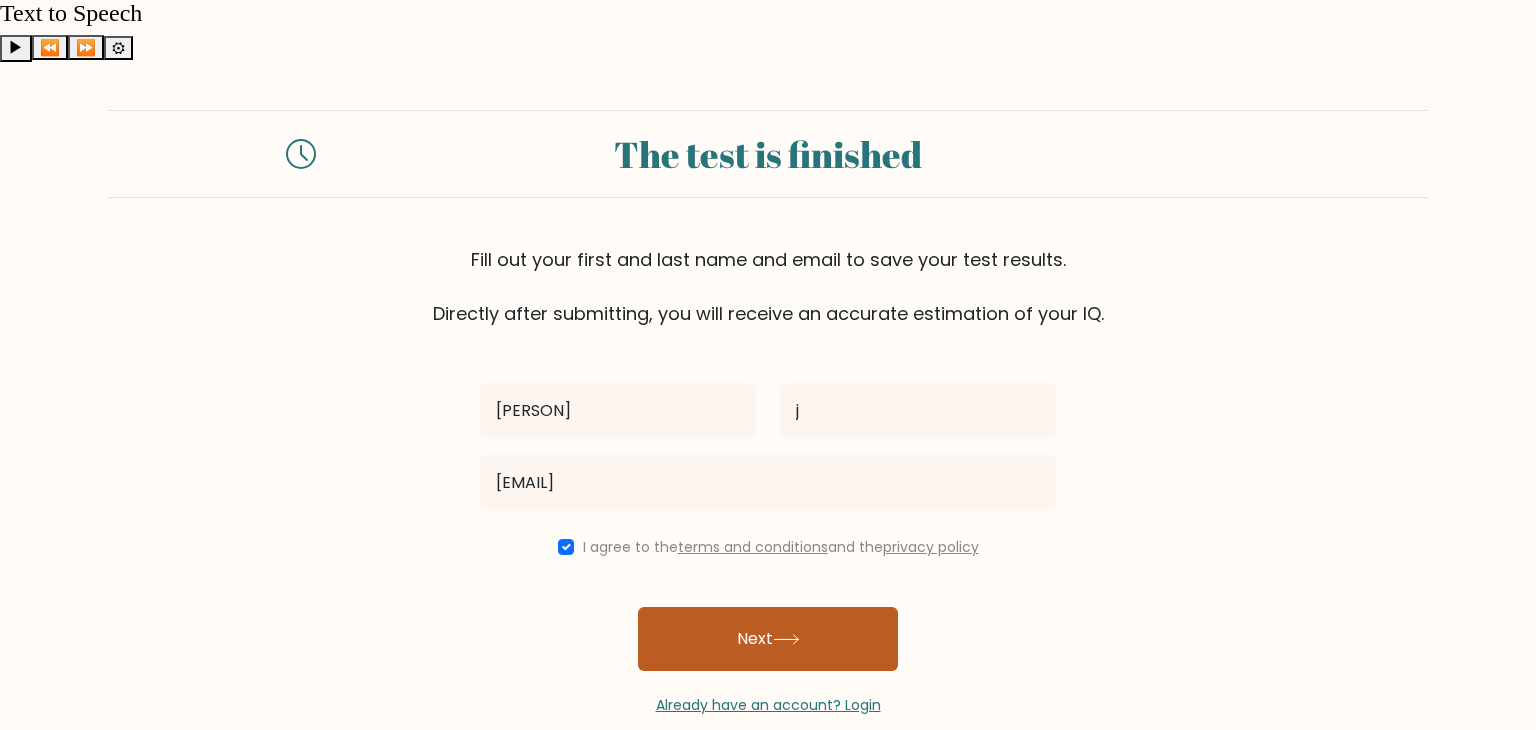click on "Next" at bounding box center (768, 639) 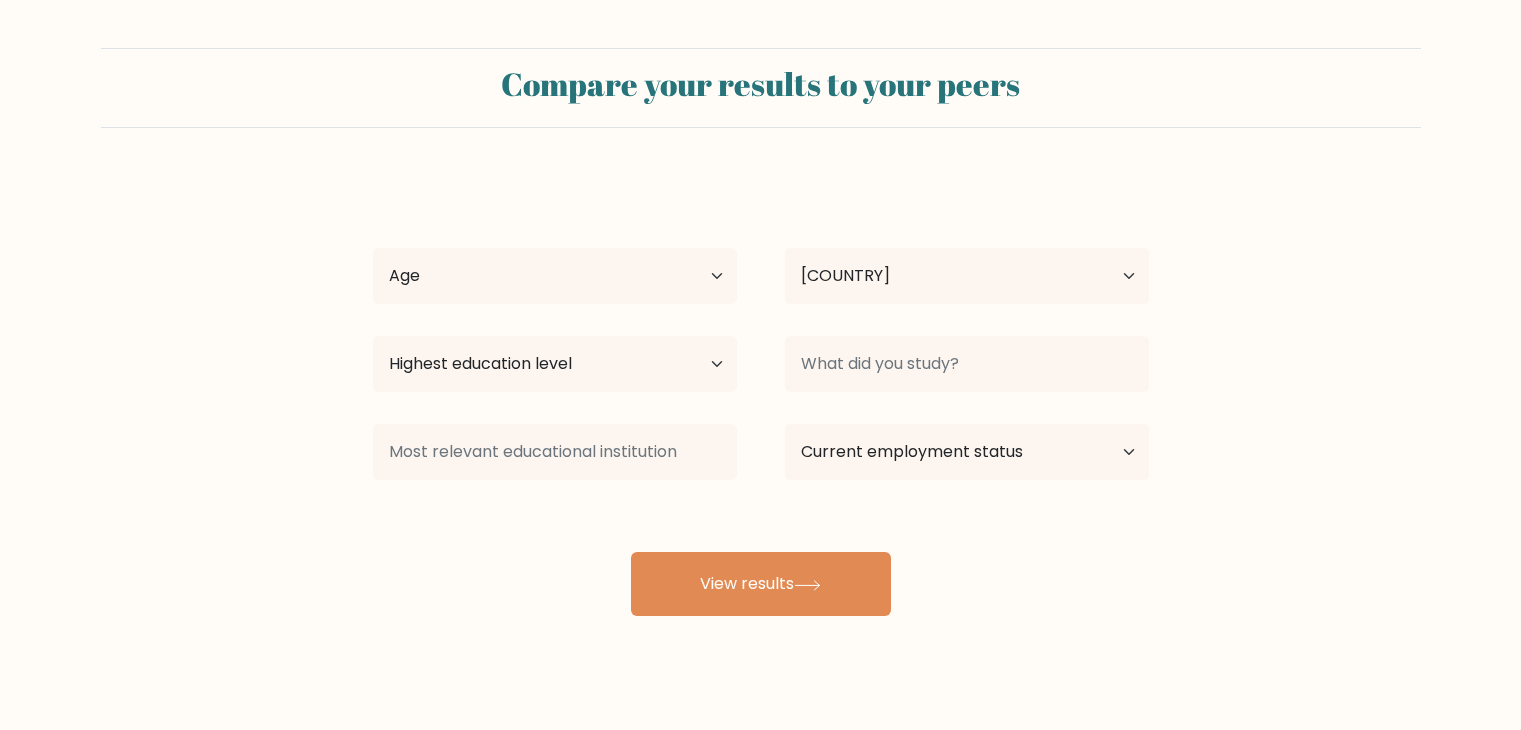 scroll, scrollTop: 0, scrollLeft: 0, axis: both 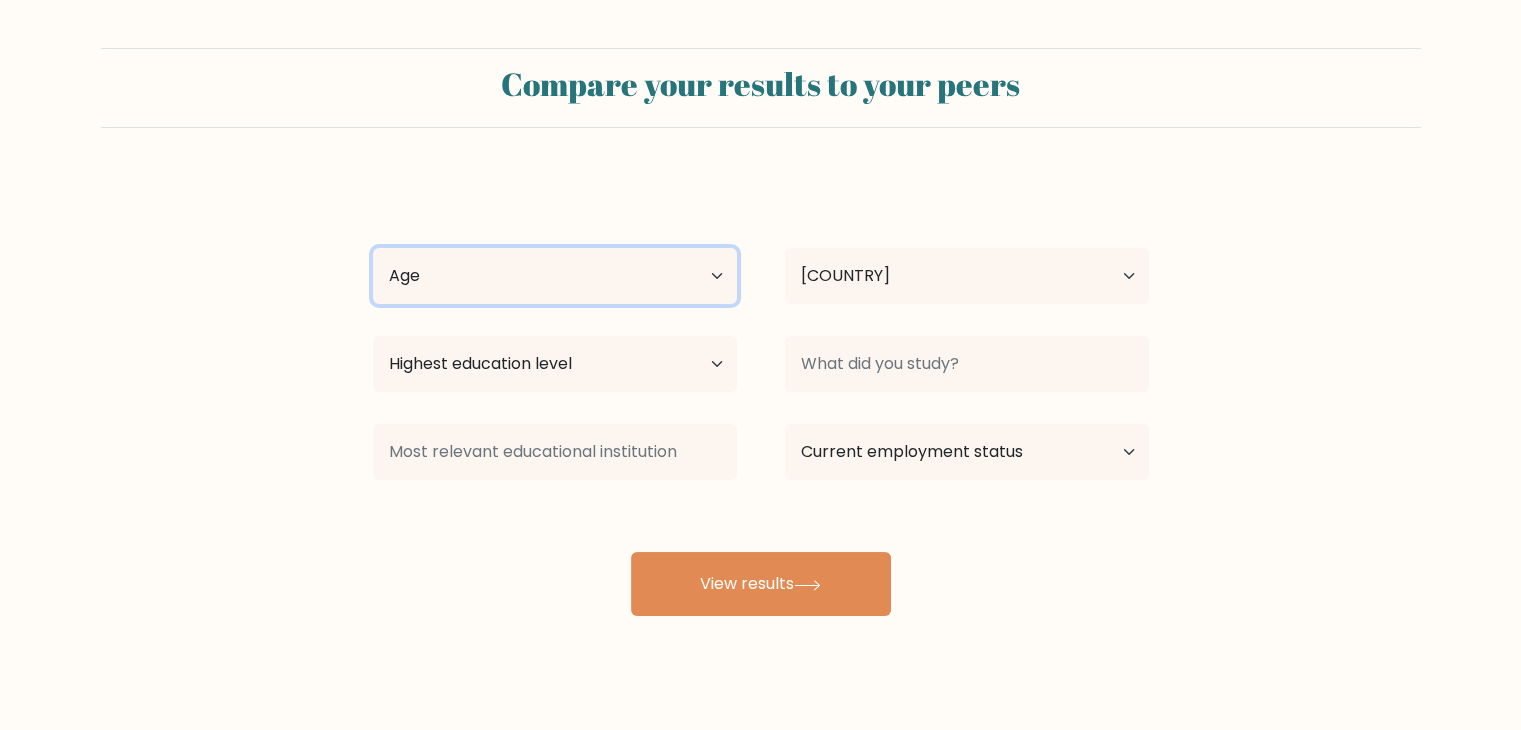 click on "Age
[AGE]
[AGE]
[AGE]
[AGE]
[AGE]
[AGE]
[AGE]" at bounding box center [555, 276] 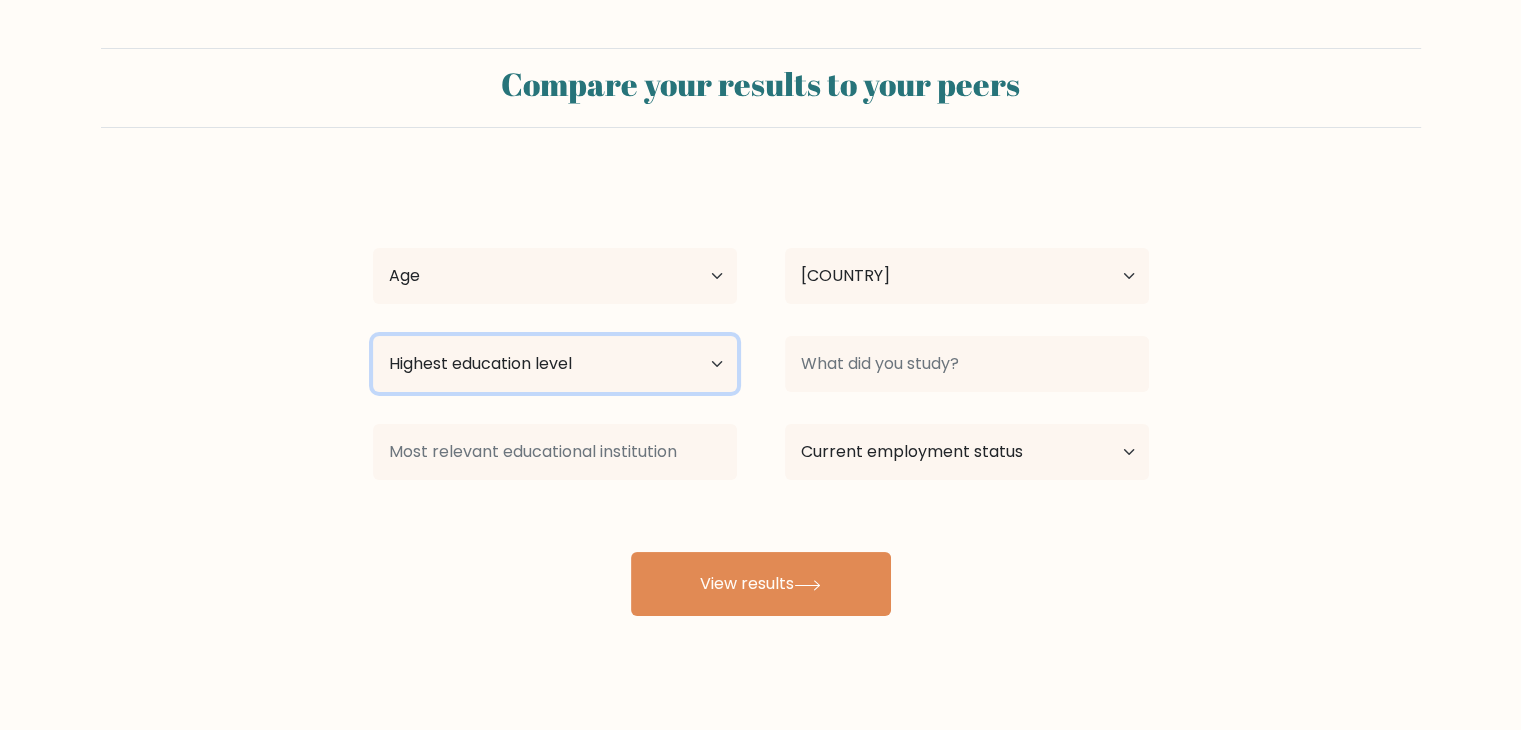 click on "Highest education level
No schooling
Primary
Lower Secondary
Upper Secondary
Occupation Specific
Bachelor's degree
Master's degree
Doctoral degree" at bounding box center (555, 364) 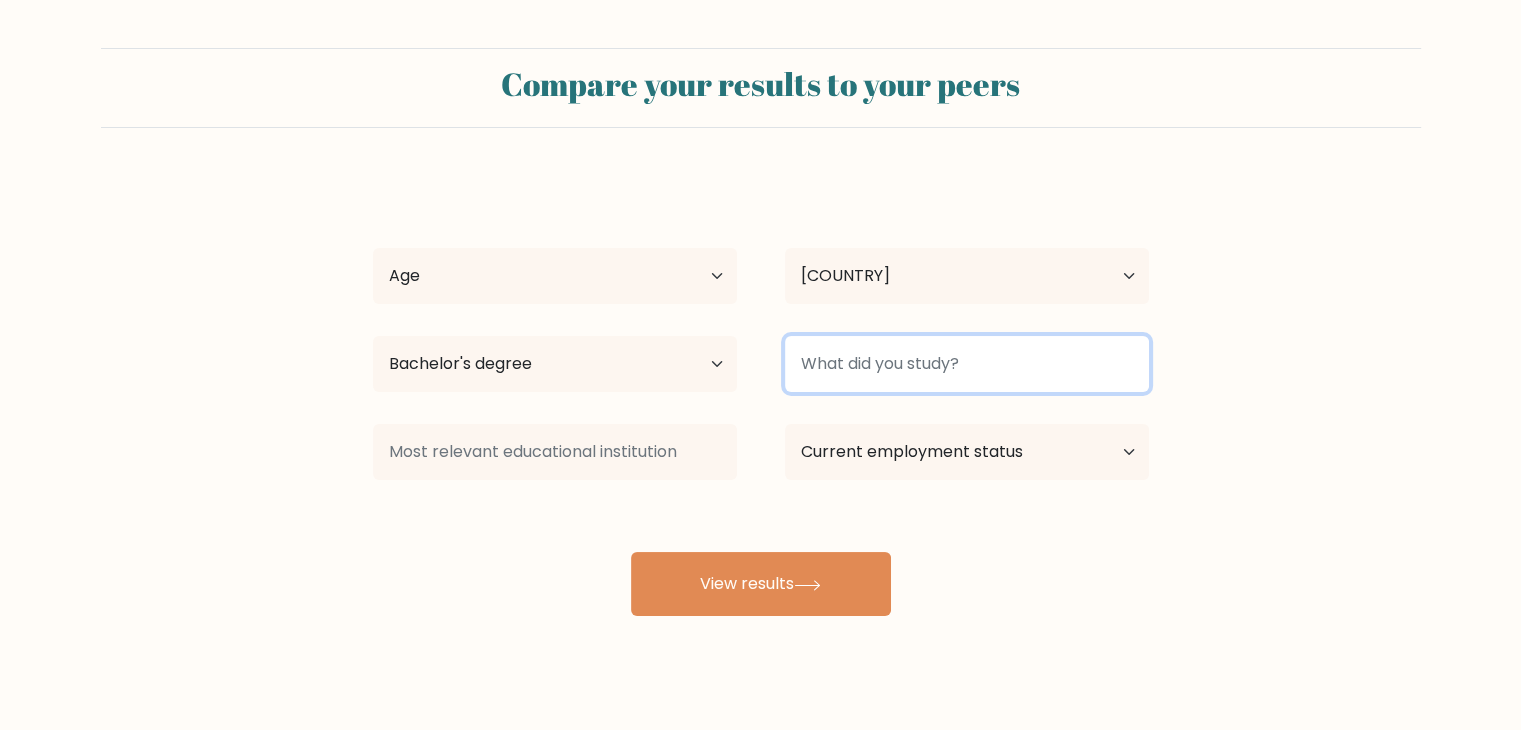 click at bounding box center (967, 364) 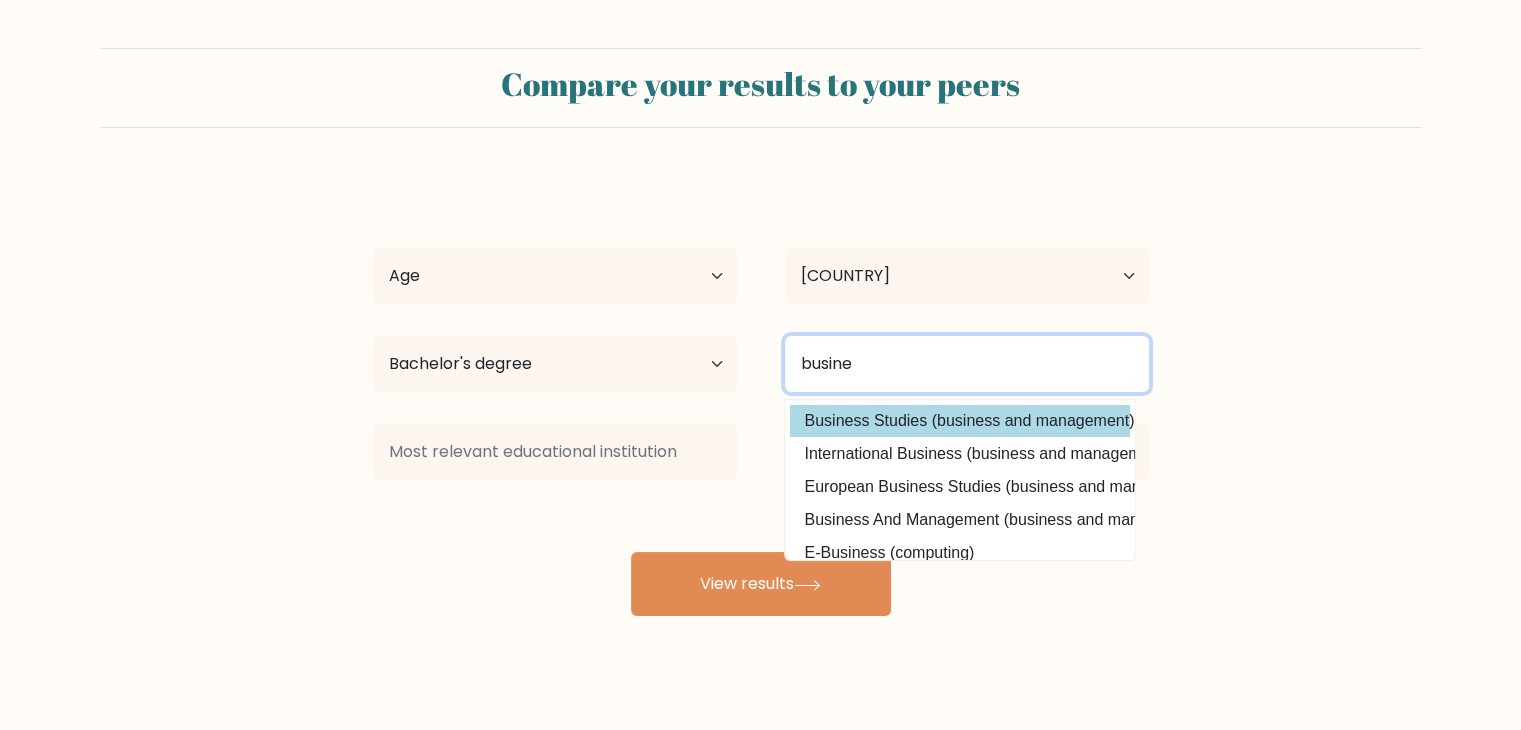 type on "busine" 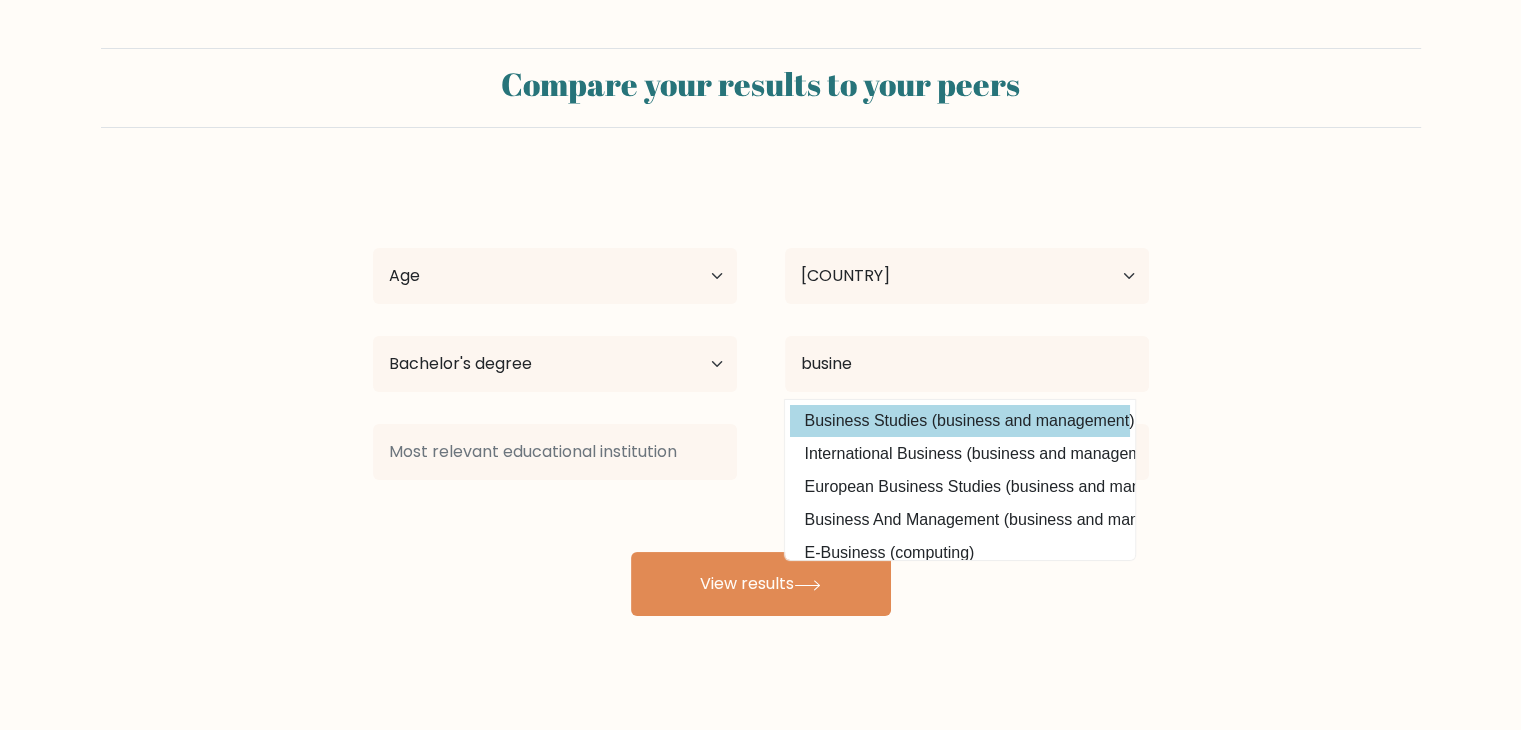 click on "Aymen
j
Age
Under 18 years old
18-24 years old
25-34 years old
35-44 years old
45-54 years old
55-64 years old
65 years old and above
Country
Afghanistan
Albania
Algeria
American Samoa
Andorra
Angola
Anguilla
Antarctica
Antigua and Barbuda
Argentina
Armenia
Aruba
Australia
Austria
Azerbaijan
Bahamas
Bahrain
Bangladesh
Barbados
Belarus
Belgium
Belize
Benin
Bermuda
Bhutan
Bolivia
Bonaire, Sint Eustatius and Saba
Bosnia and Herzegovina
Botswana
Bouvet Island
Brazil
Brunei" at bounding box center (761, 396) 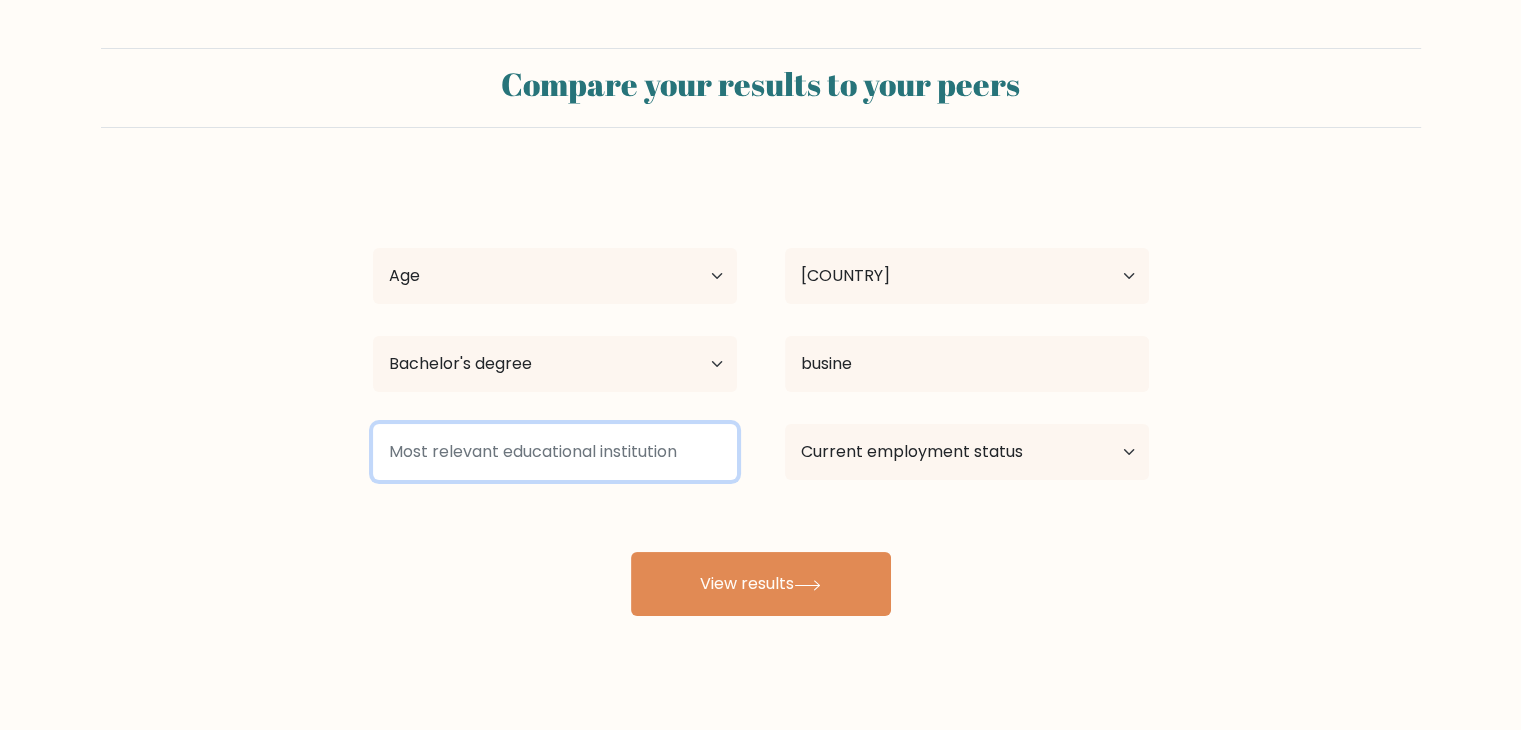 click at bounding box center [555, 452] 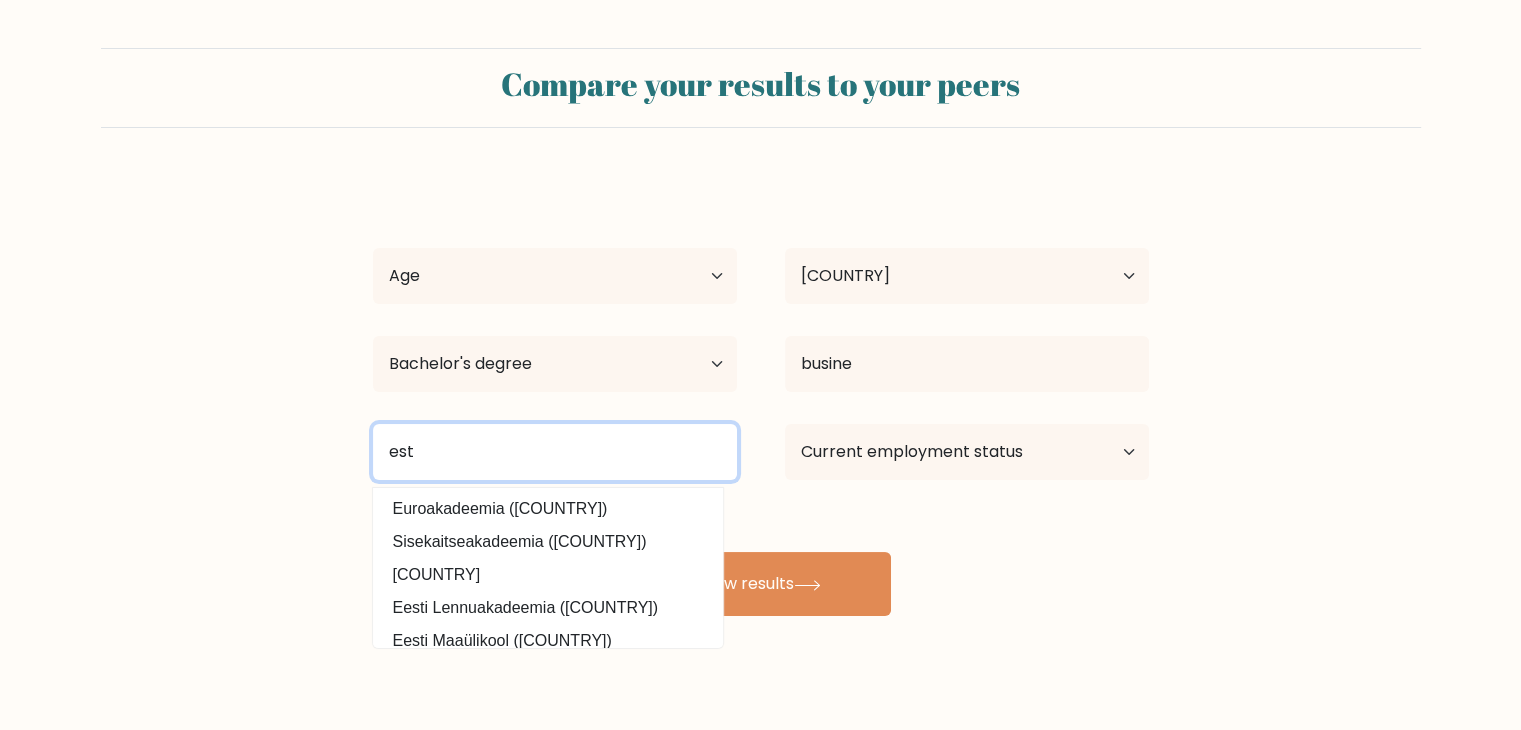 type on "est" 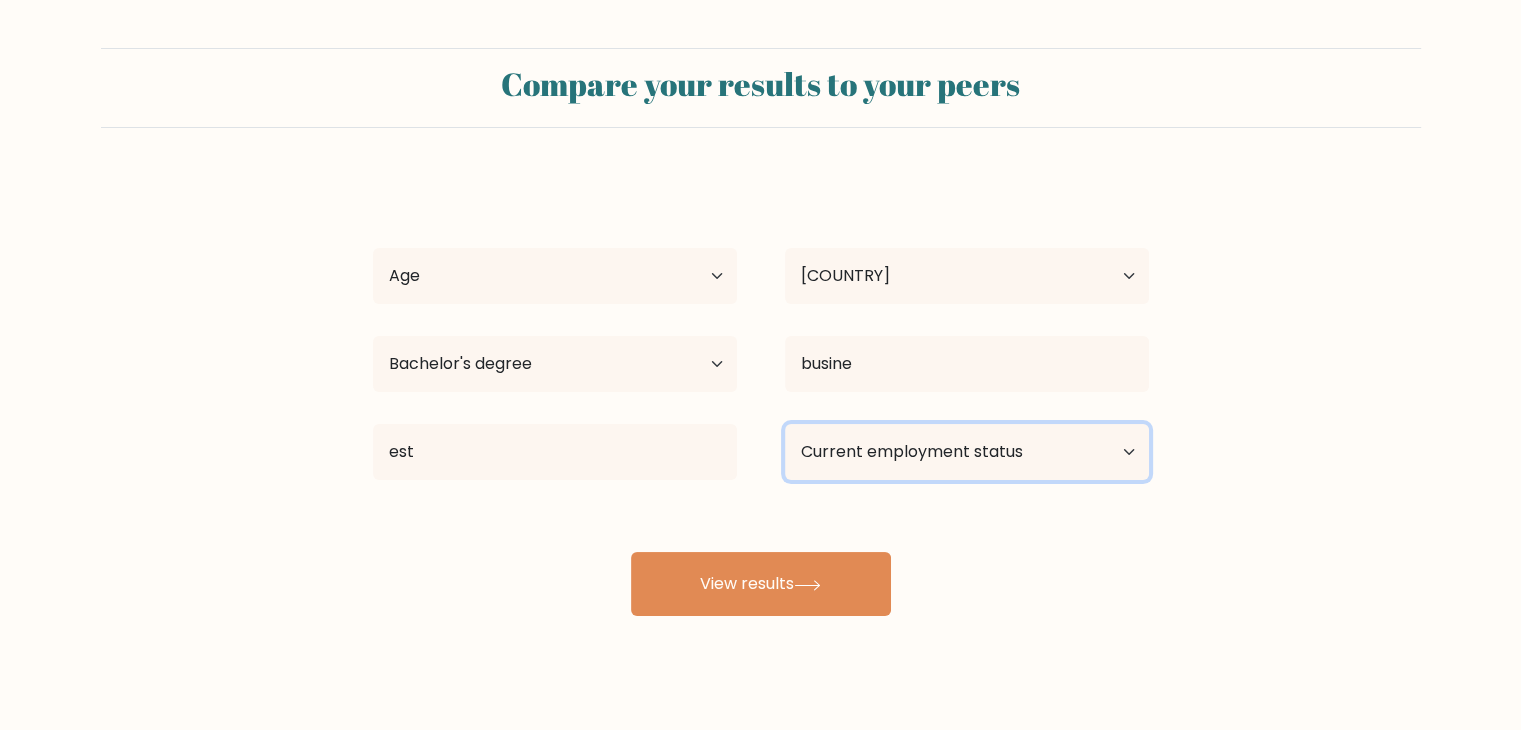 click on "Current employment status
Employed
Student
Retired
Other / prefer not to answer" at bounding box center [967, 452] 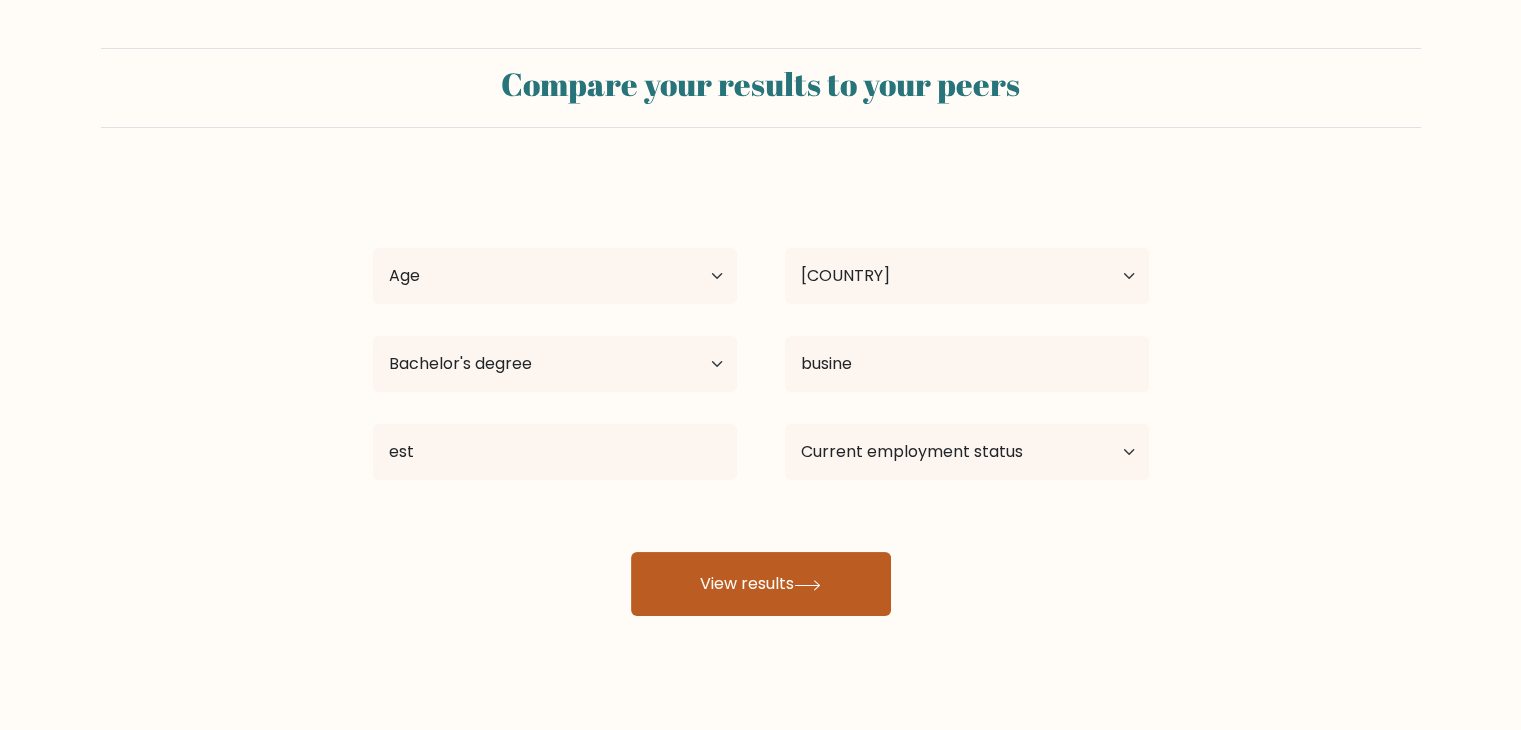 click on "View results" at bounding box center (761, 584) 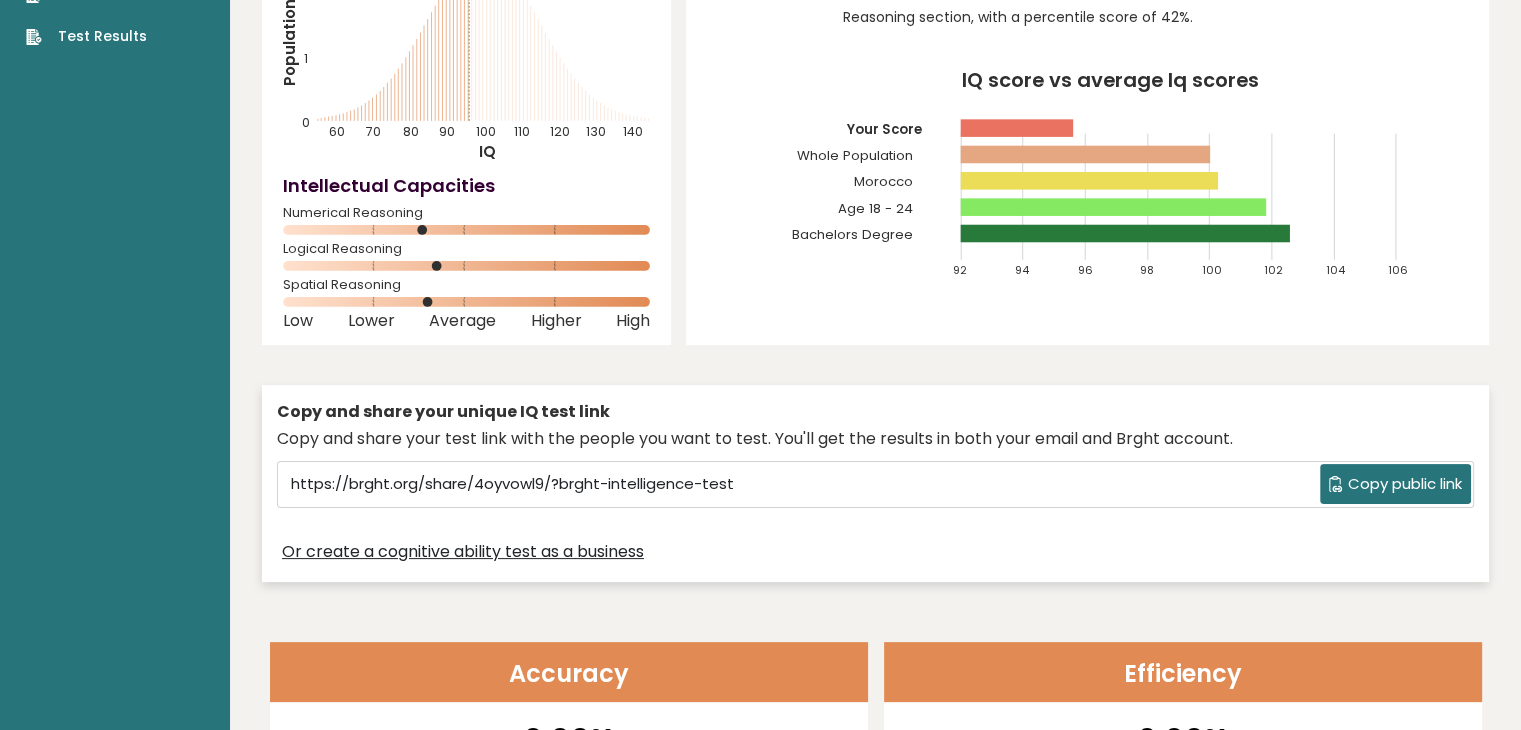 scroll, scrollTop: 0, scrollLeft: 0, axis: both 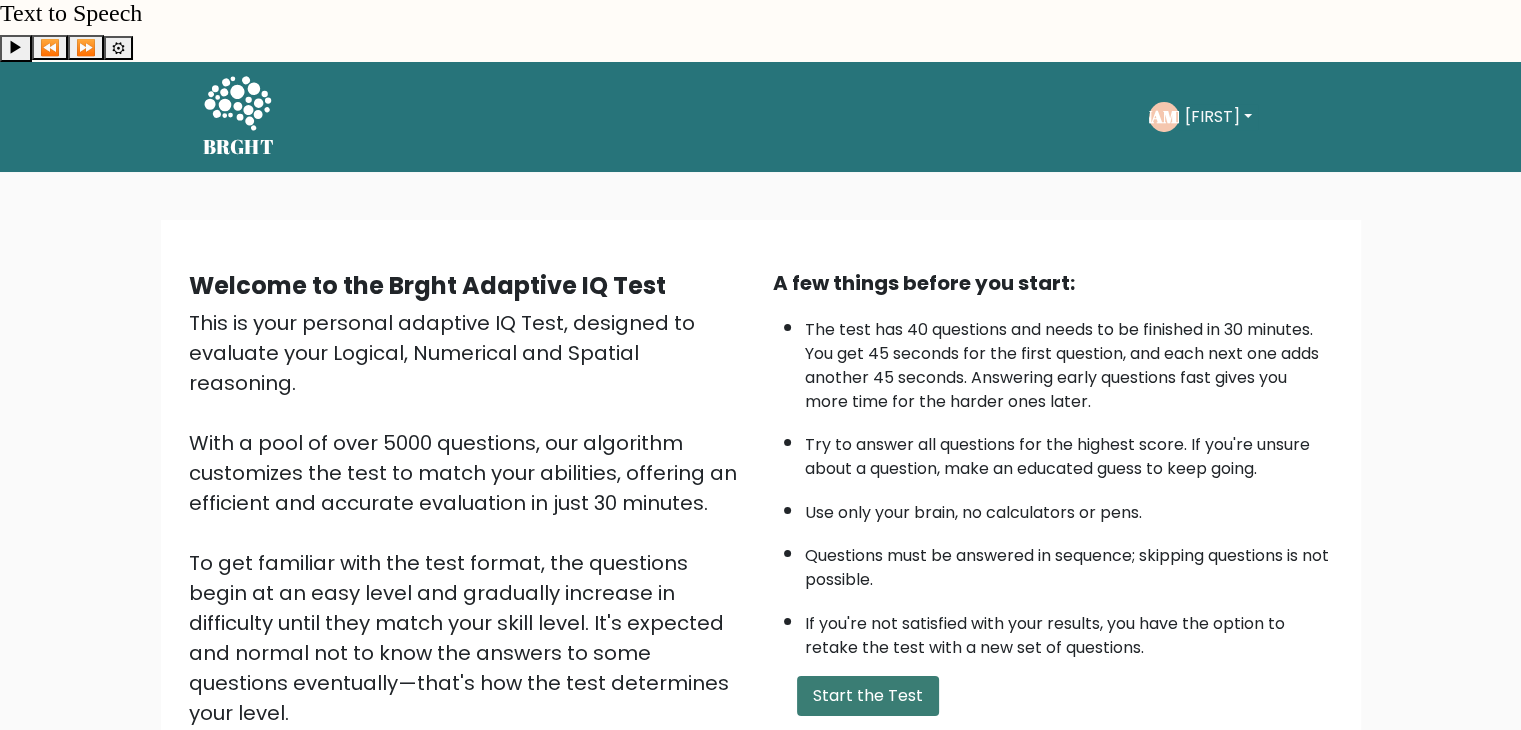 click on "Start the Test" at bounding box center (868, 696) 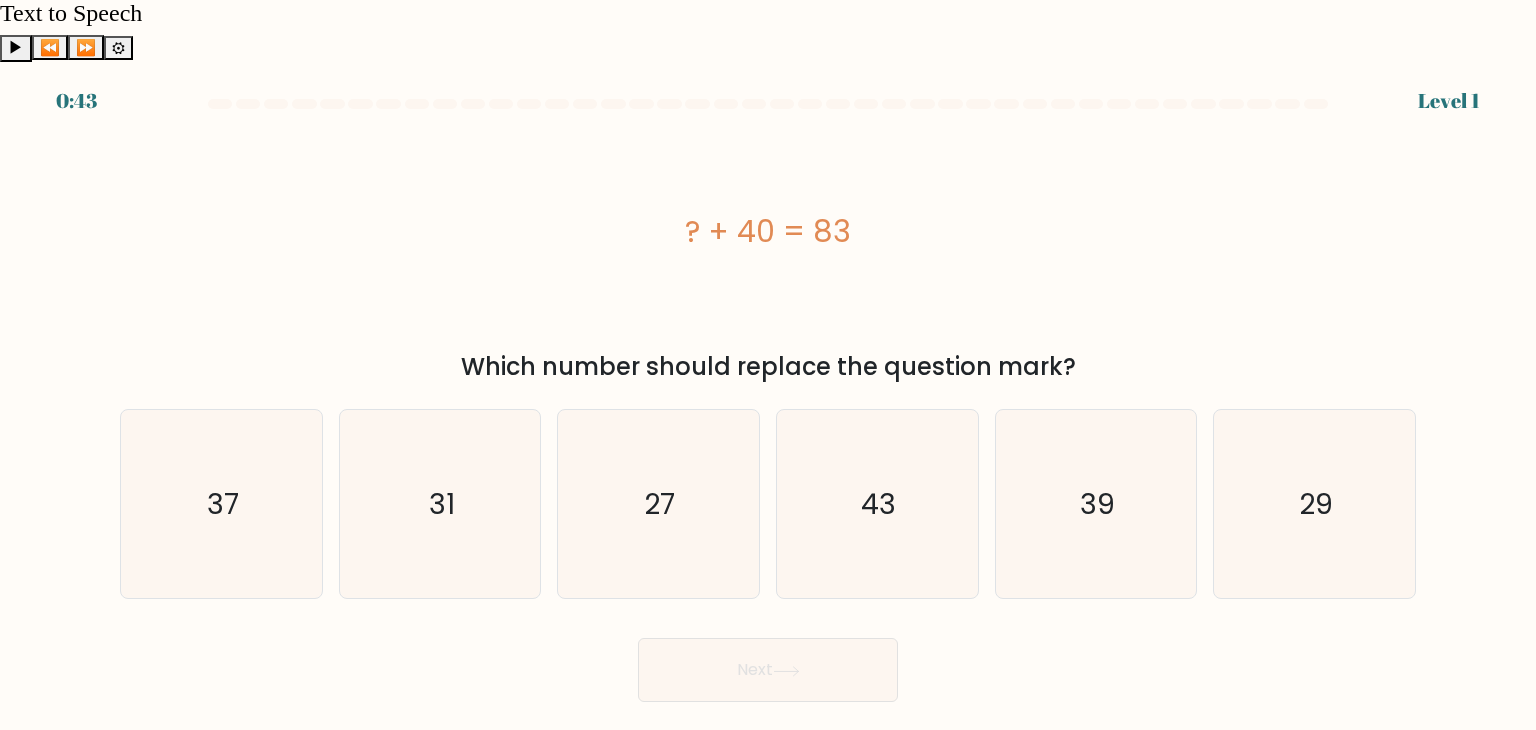 scroll, scrollTop: 0, scrollLeft: 0, axis: both 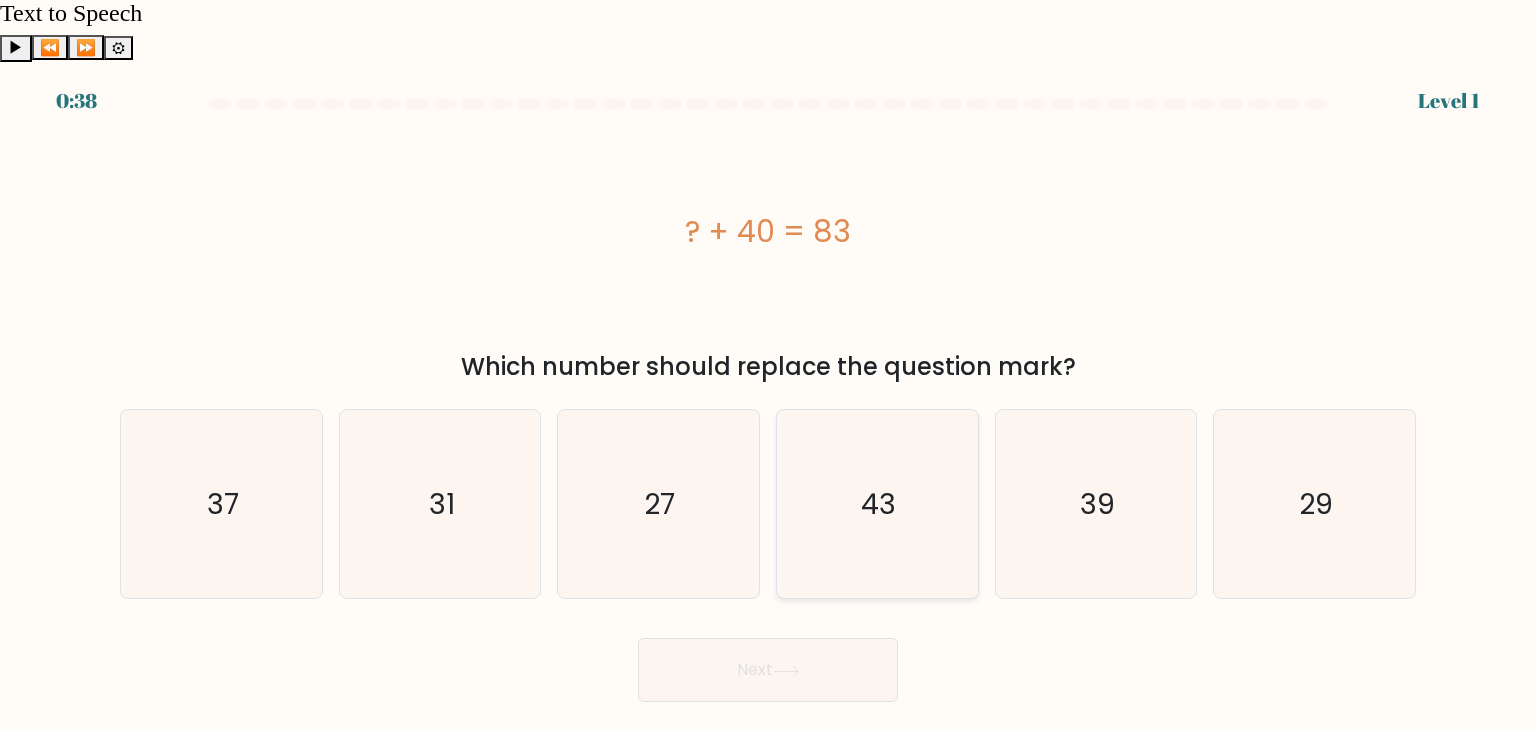 click on "43" at bounding box center [877, 504] 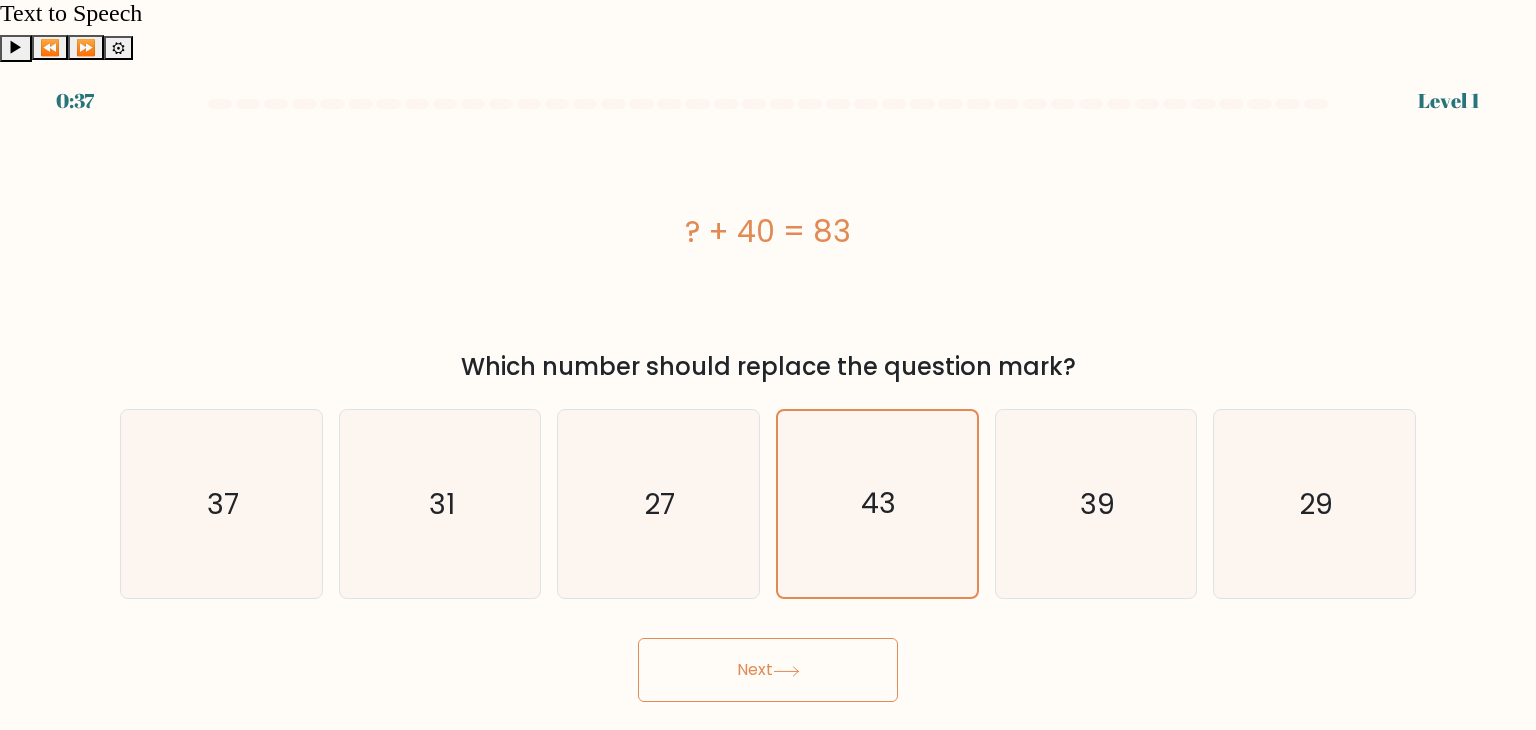 click at bounding box center (786, 671) 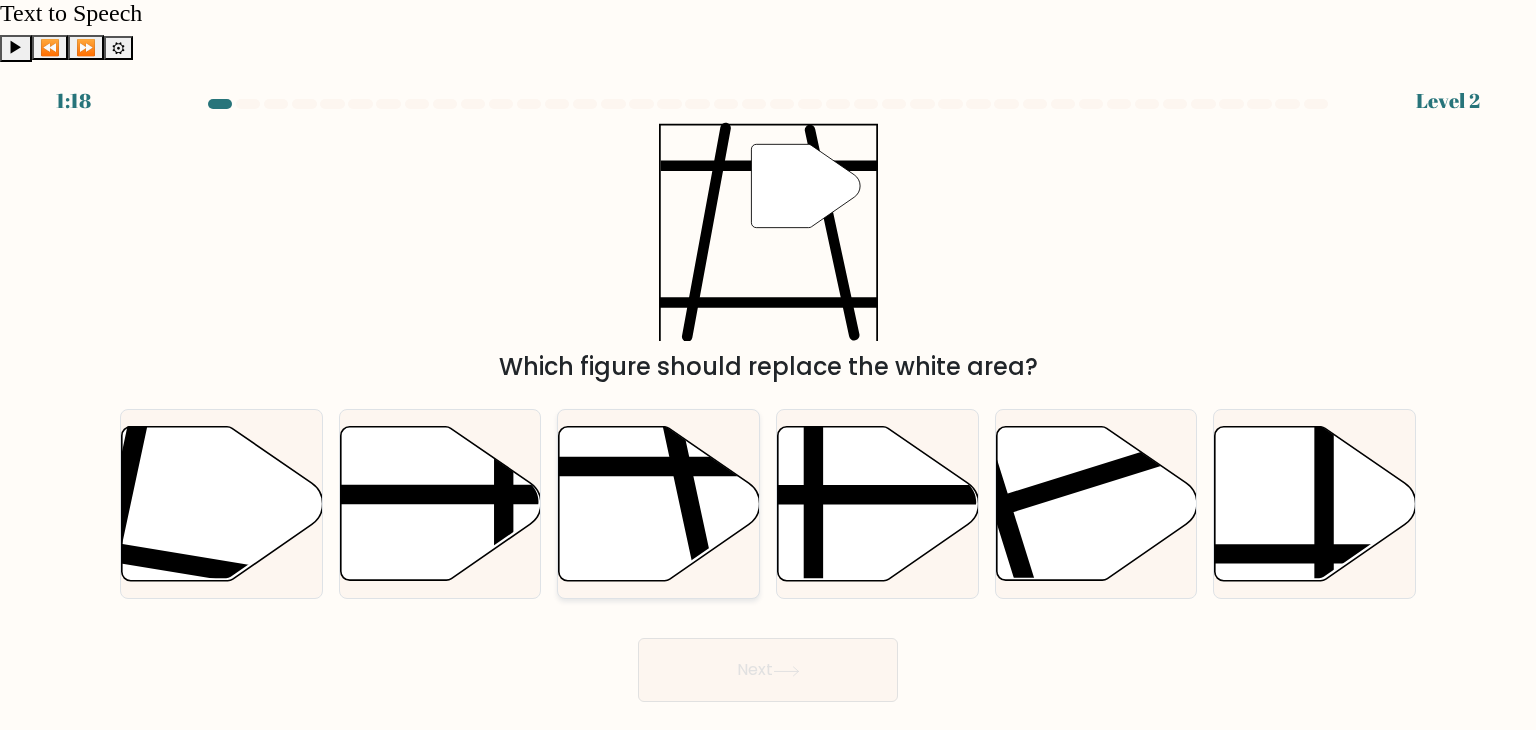 click at bounding box center [659, 504] 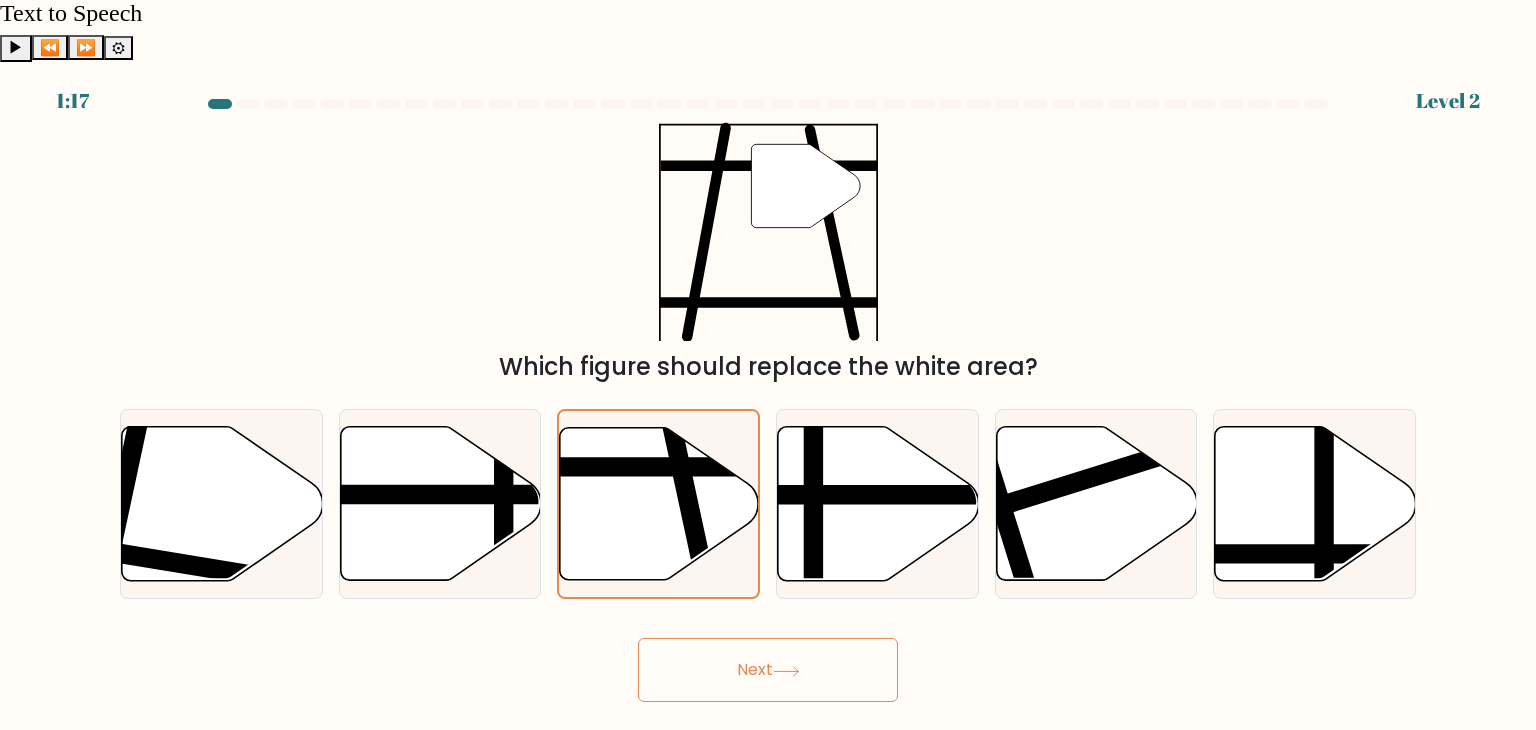 drag, startPoint x: 812, startPoint y: 677, endPoint x: 786, endPoint y: 600, distance: 81.27115 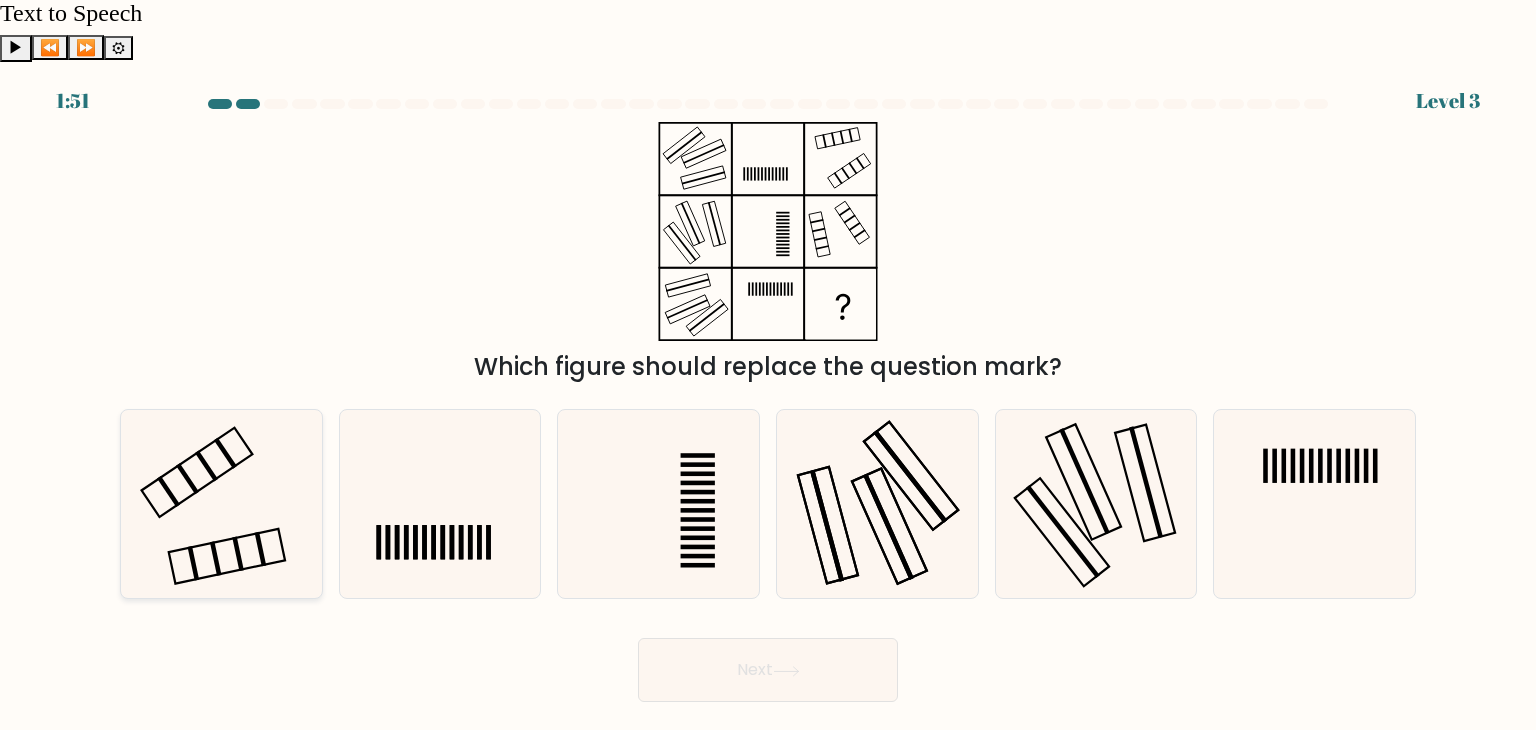 click at bounding box center [221, 504] 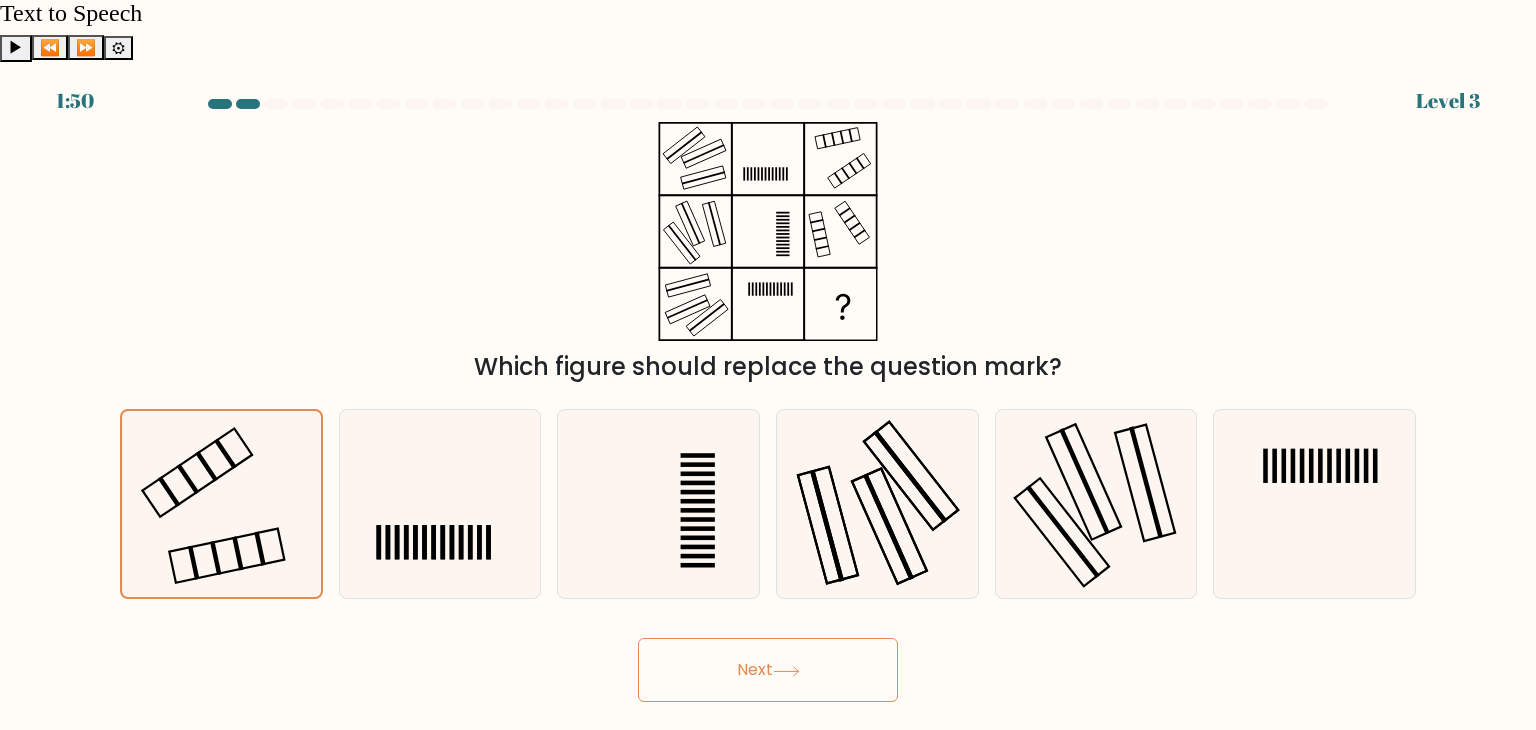 click on "Next" at bounding box center (768, 670) 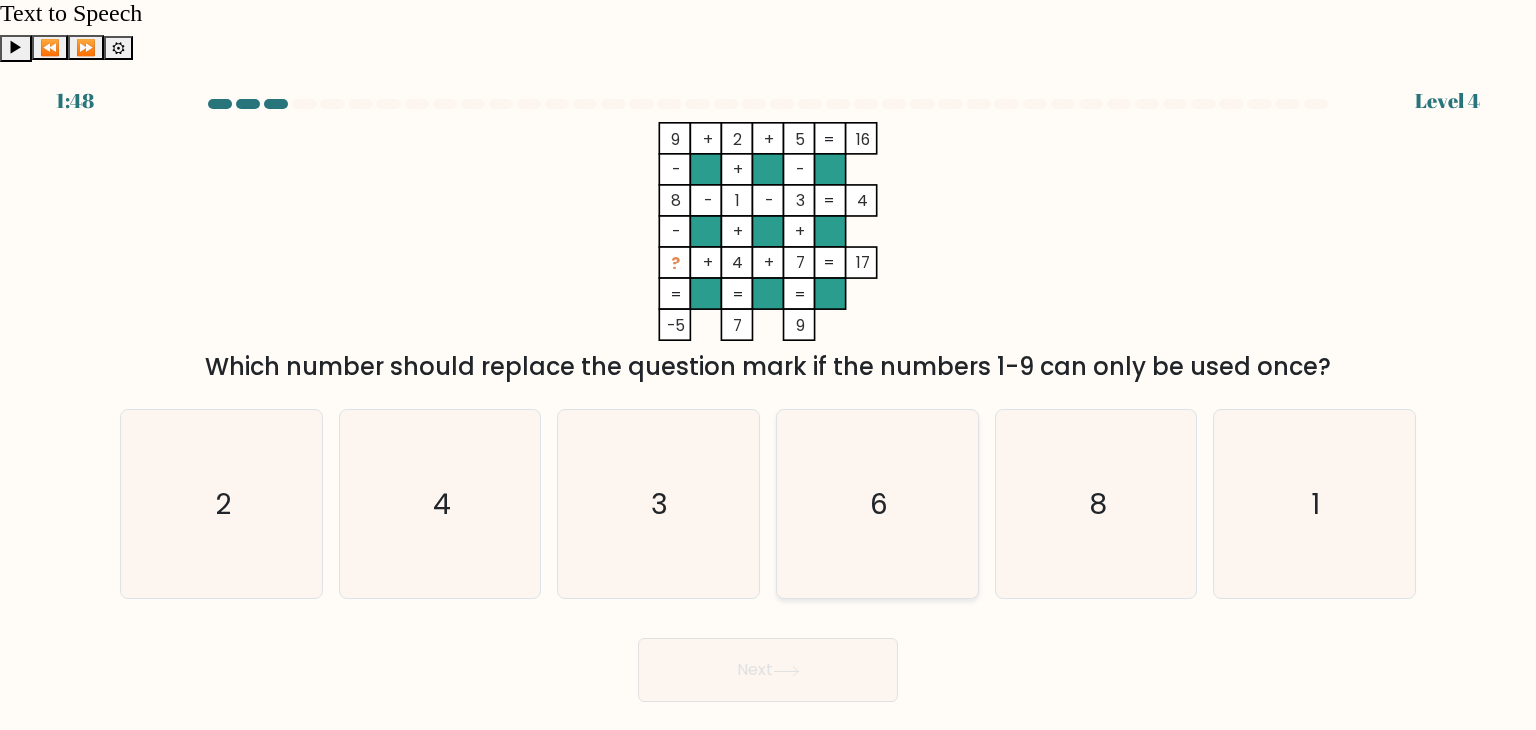 click on "6" at bounding box center (877, 504) 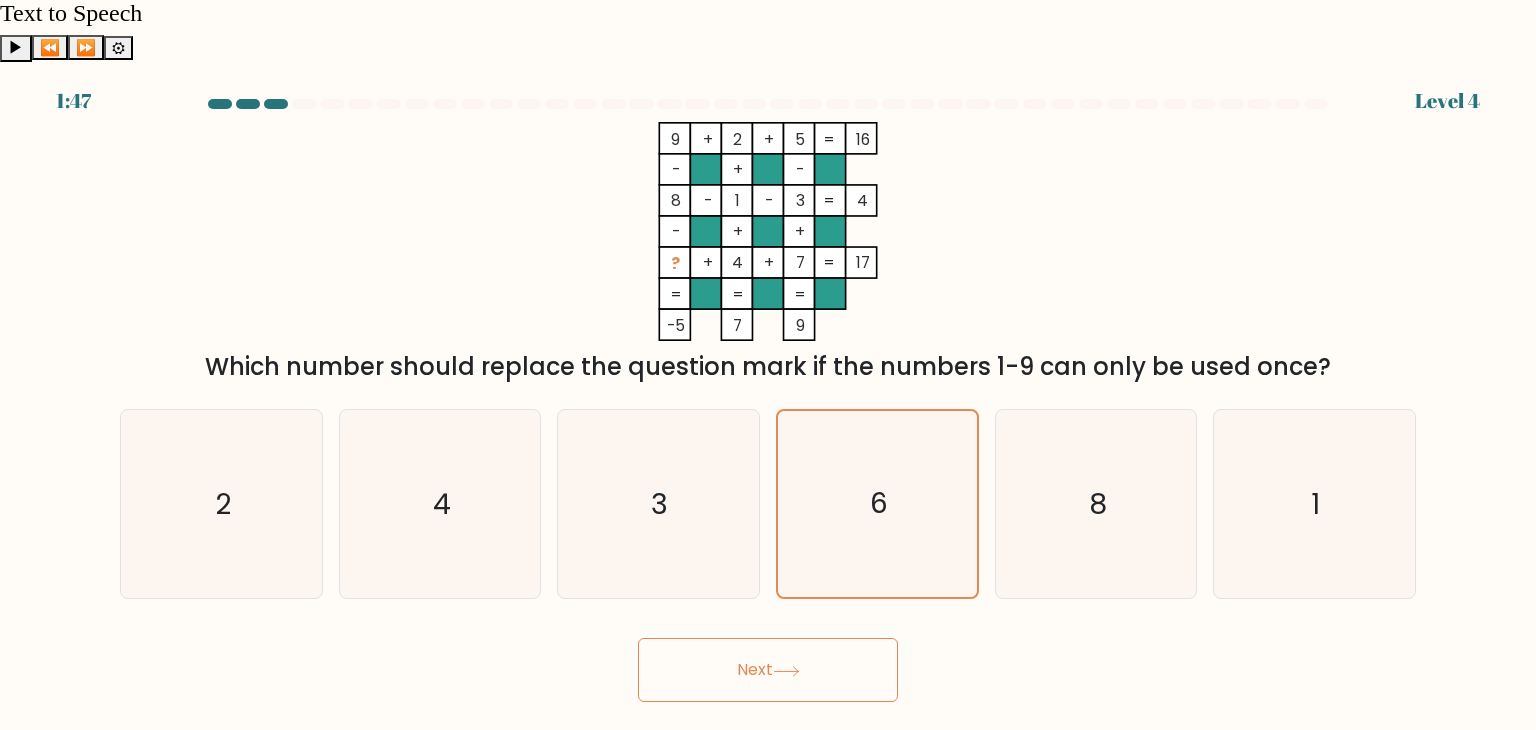 click on "Next" at bounding box center (768, 670) 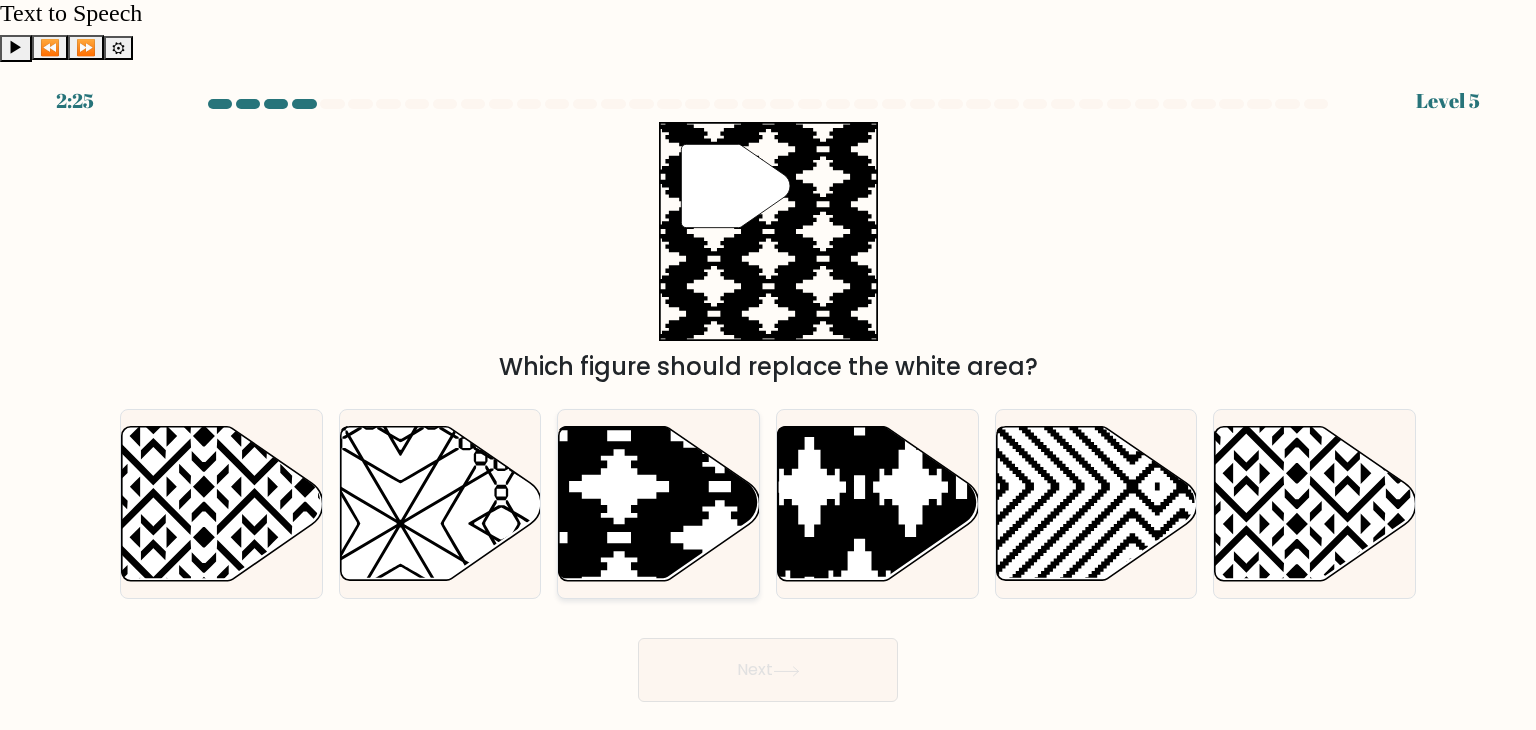 click at bounding box center [720, 587] 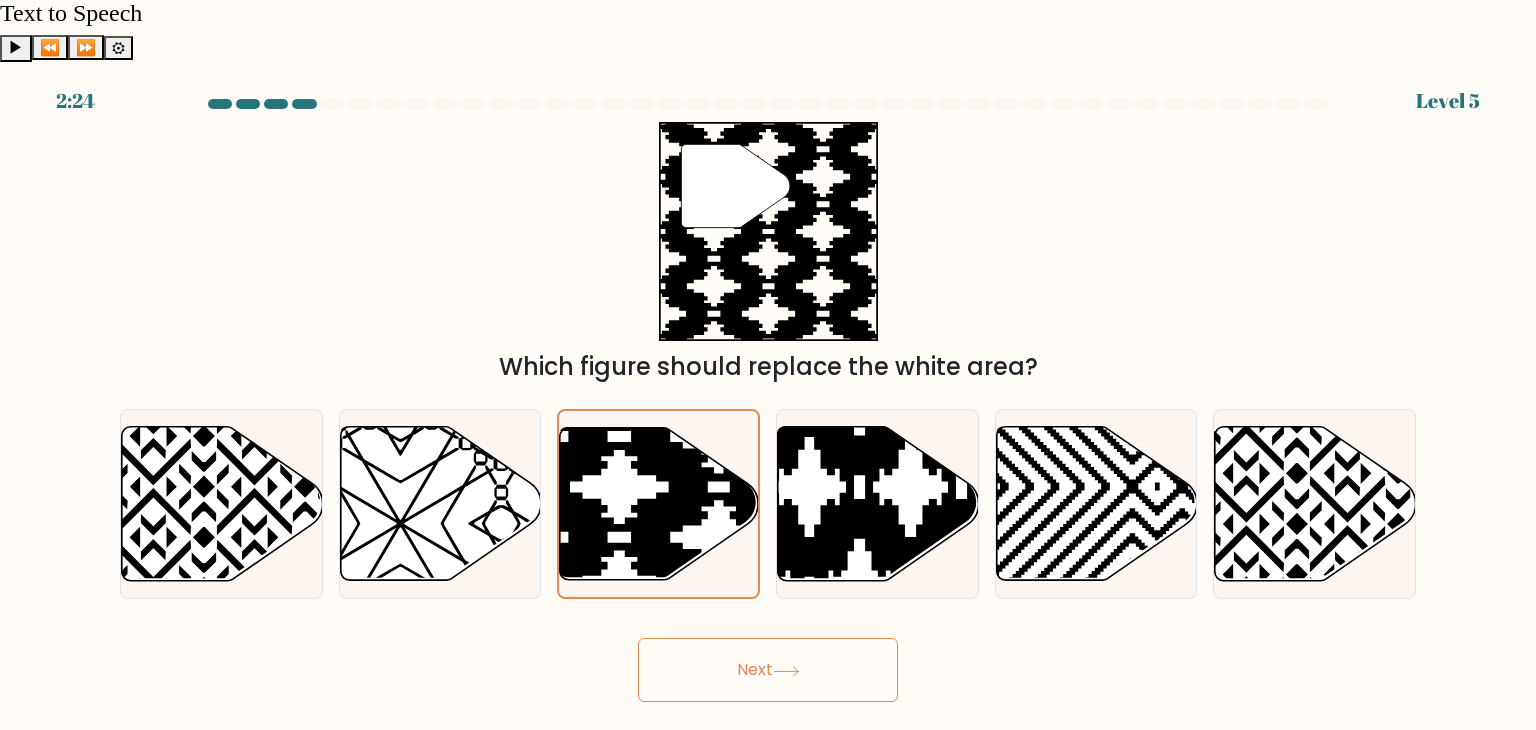 click on "Next" at bounding box center (768, 670) 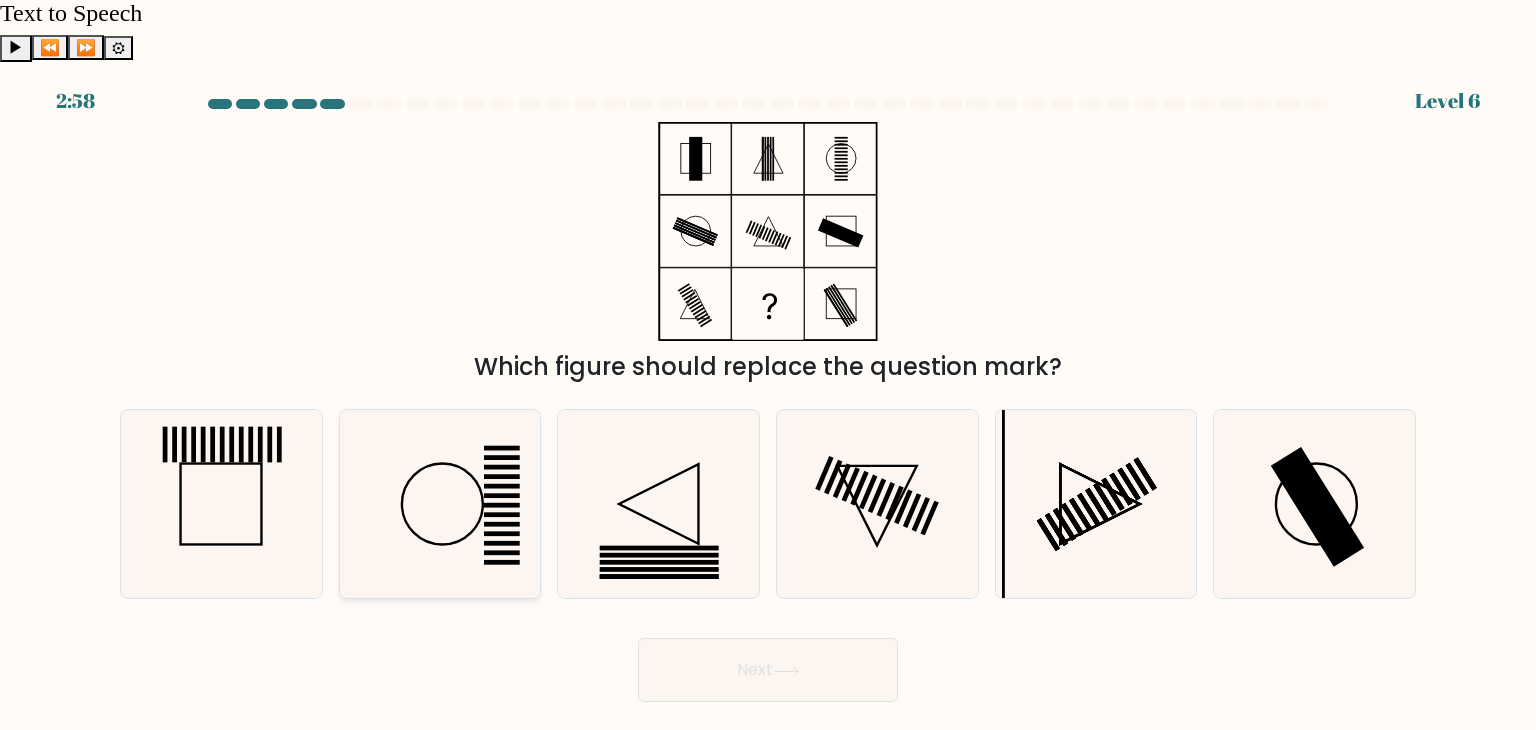 click at bounding box center (440, 504) 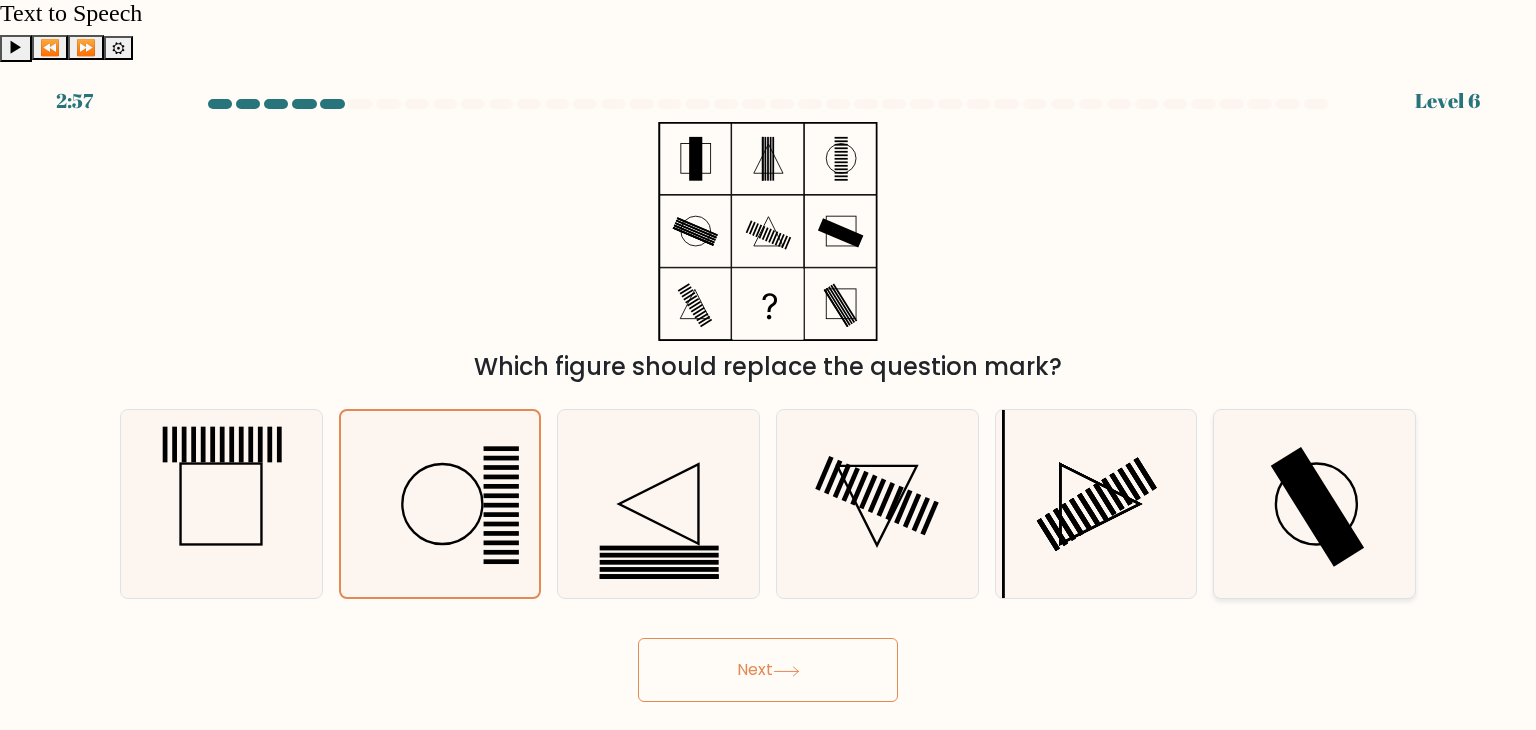 click at bounding box center (1314, 504) 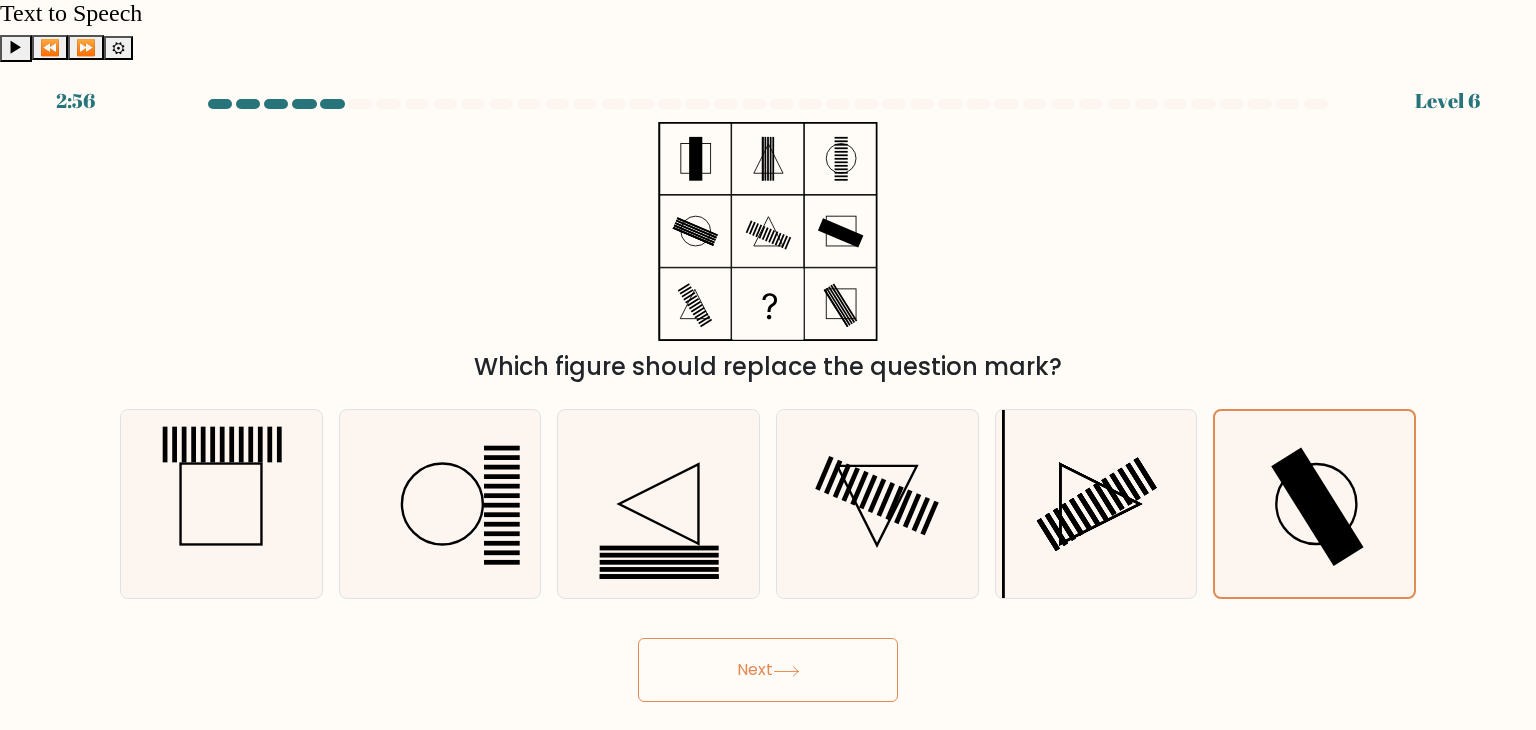 click on "Next" at bounding box center [768, 670] 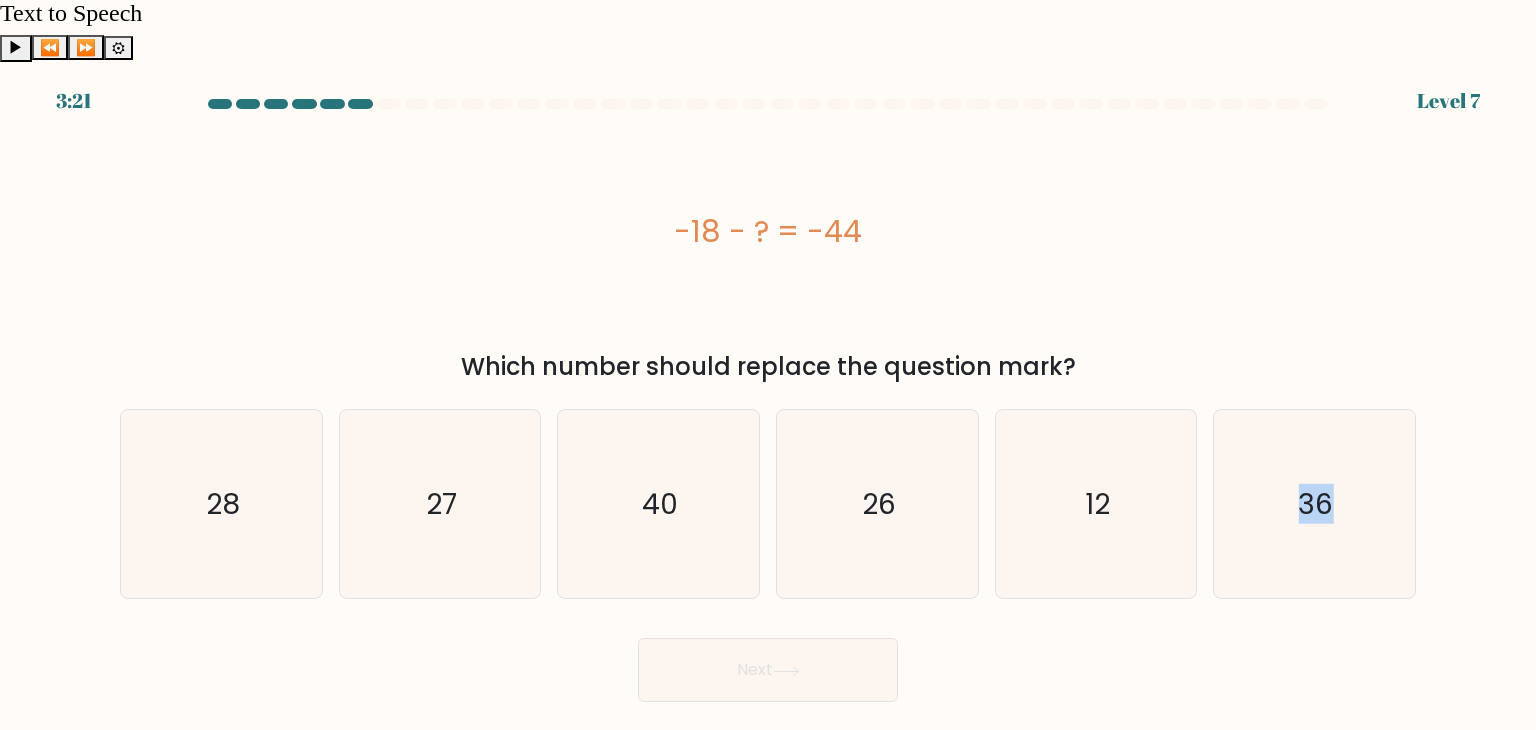 drag, startPoint x: 1304, startPoint y: 495, endPoint x: 847, endPoint y: 619, distance: 473.52402 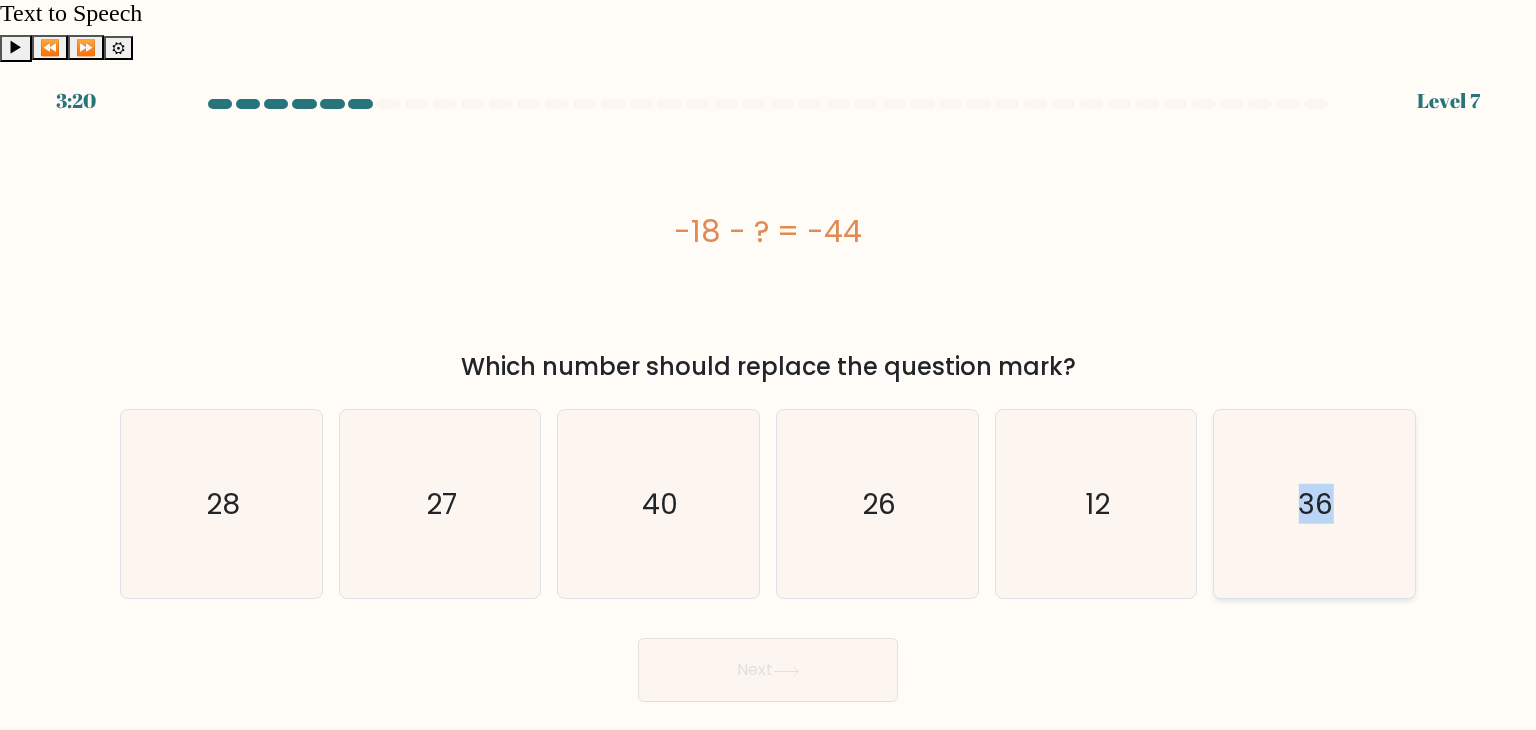 click on "36" at bounding box center [1314, 504] 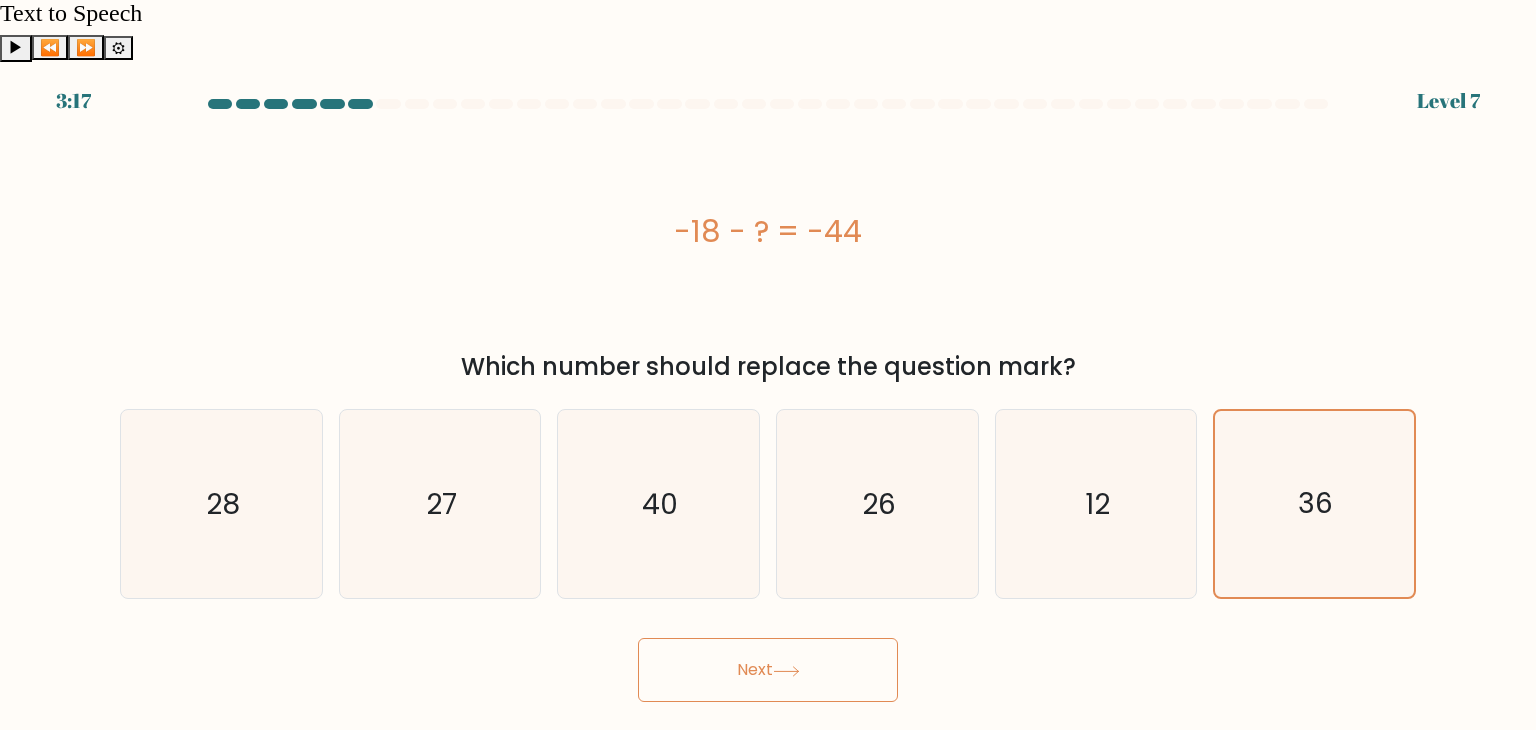click on "Next" at bounding box center [768, 670] 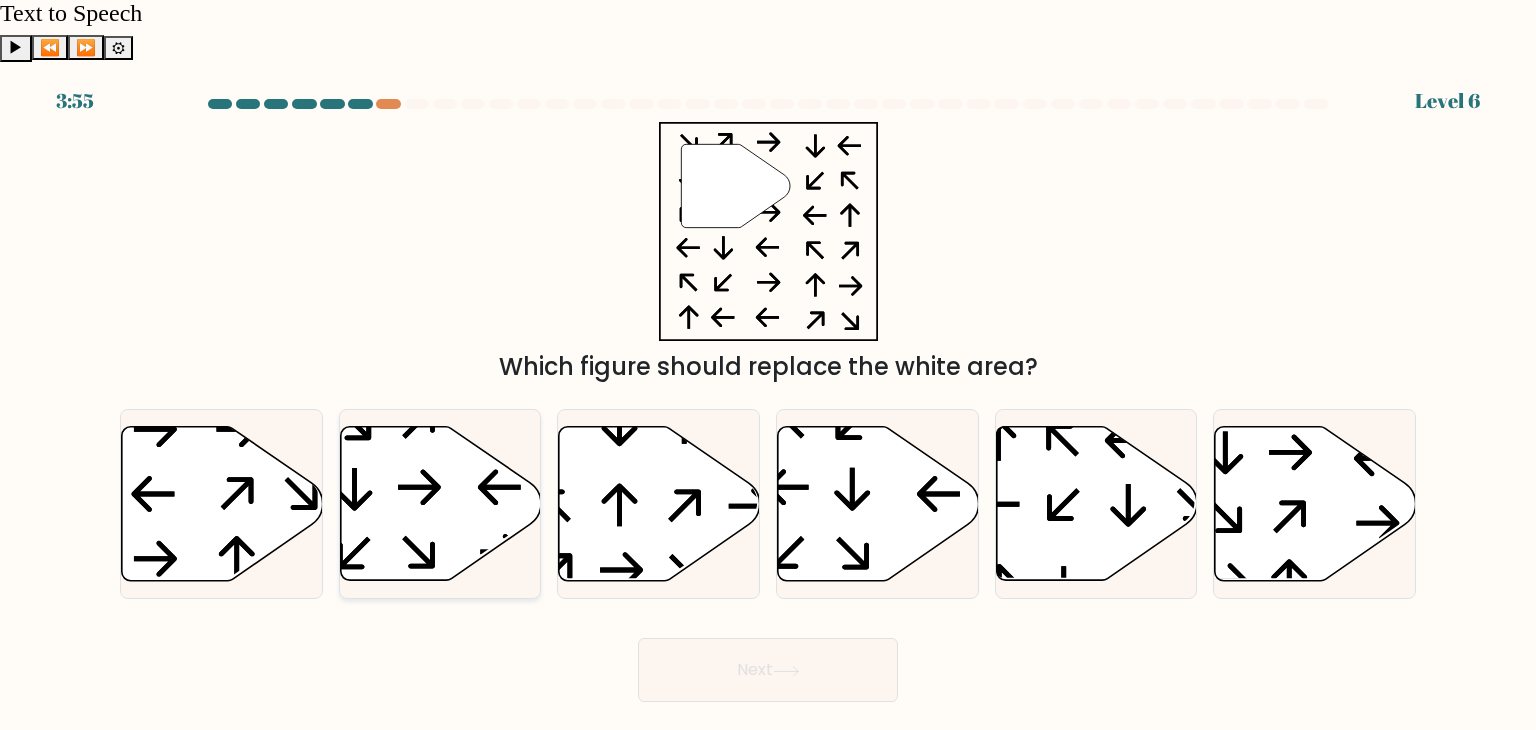 click at bounding box center (440, 504) 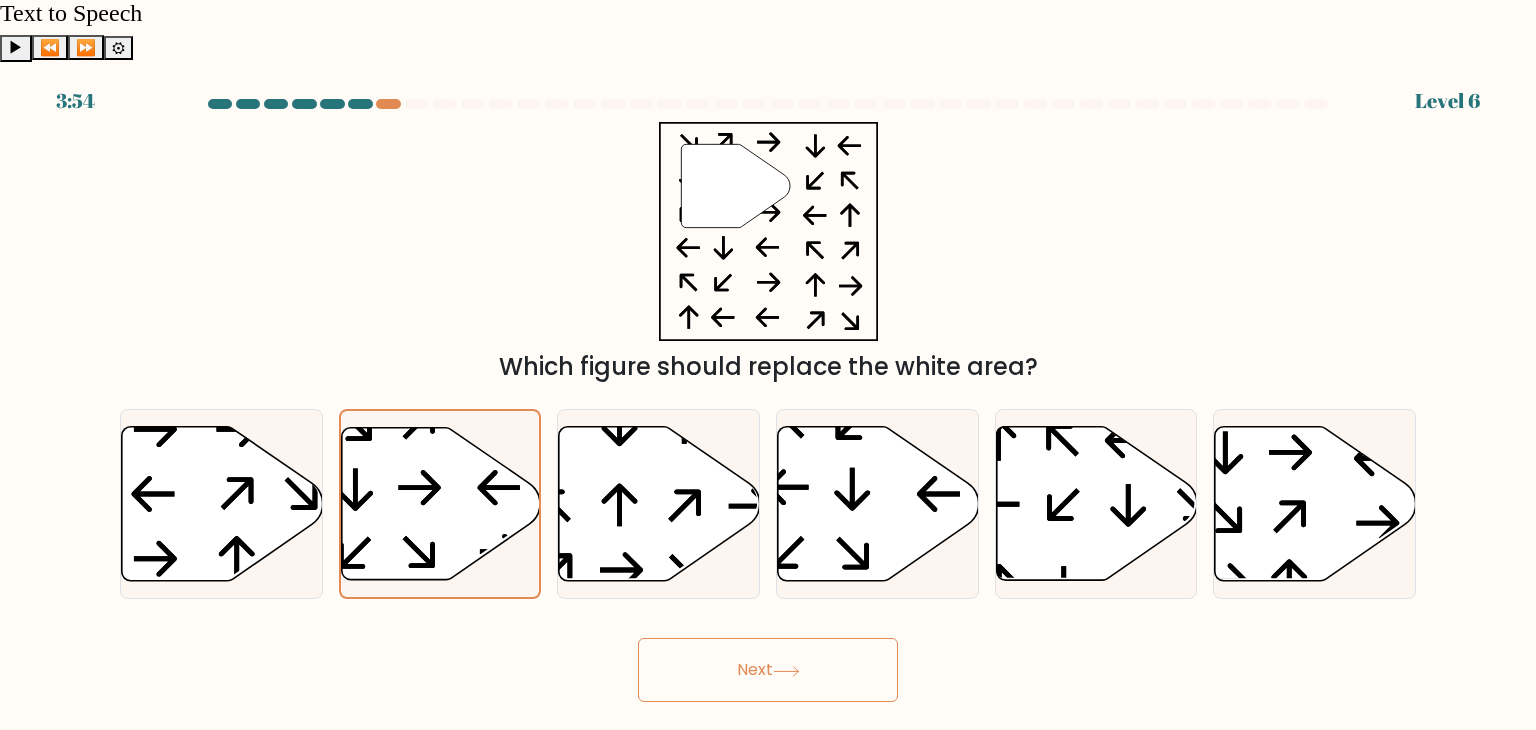 click on "Next" at bounding box center [768, 670] 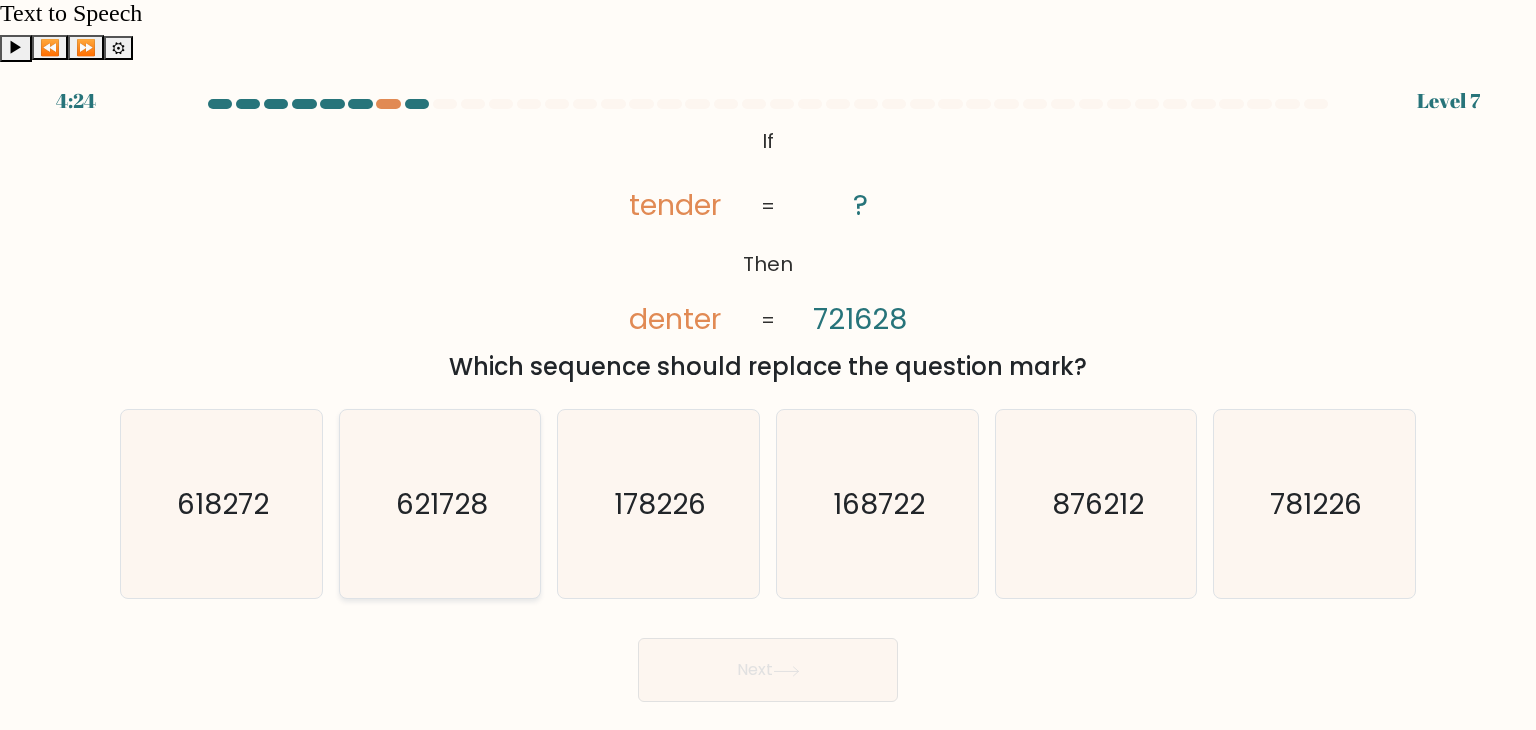 click on "621728" at bounding box center (440, 504) 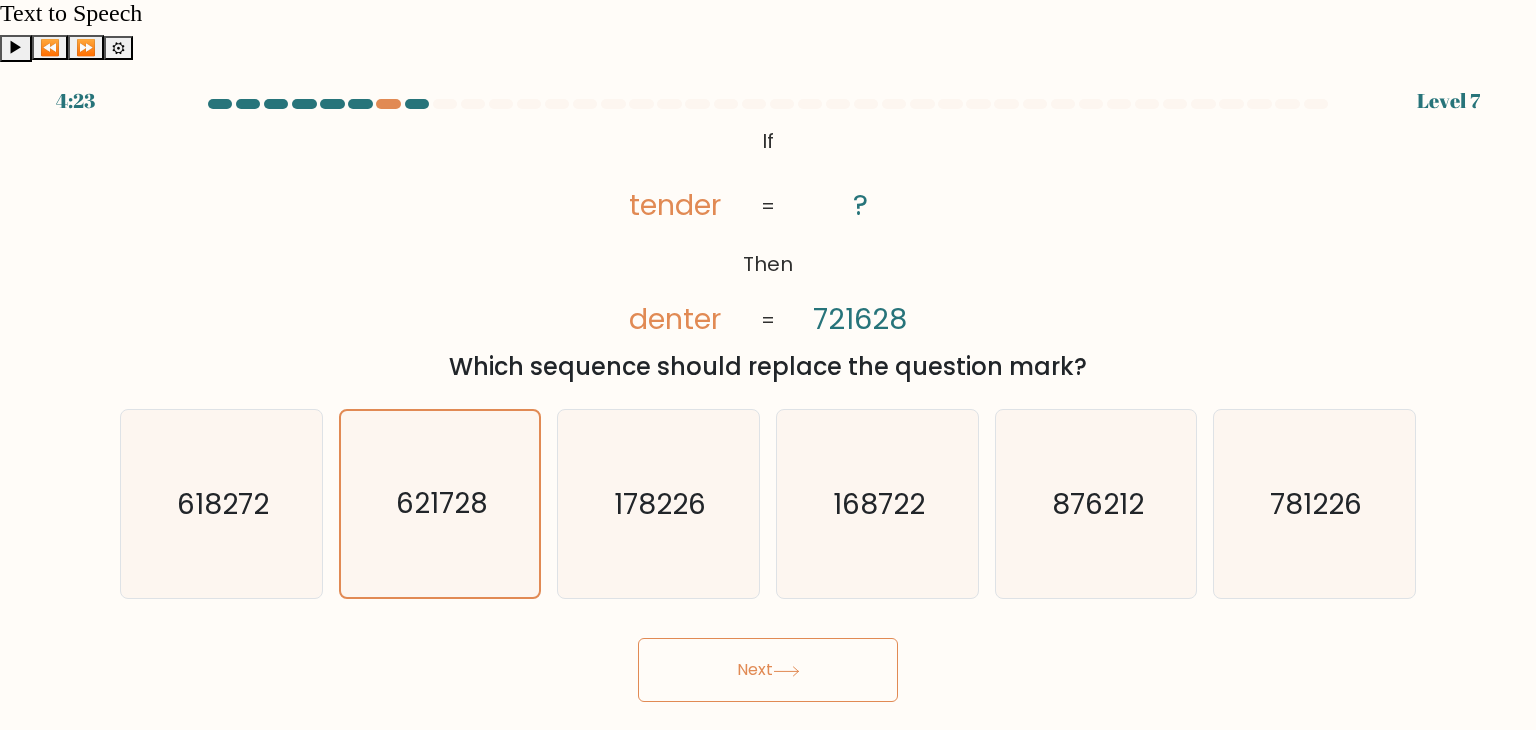 click on "Next" at bounding box center [768, 670] 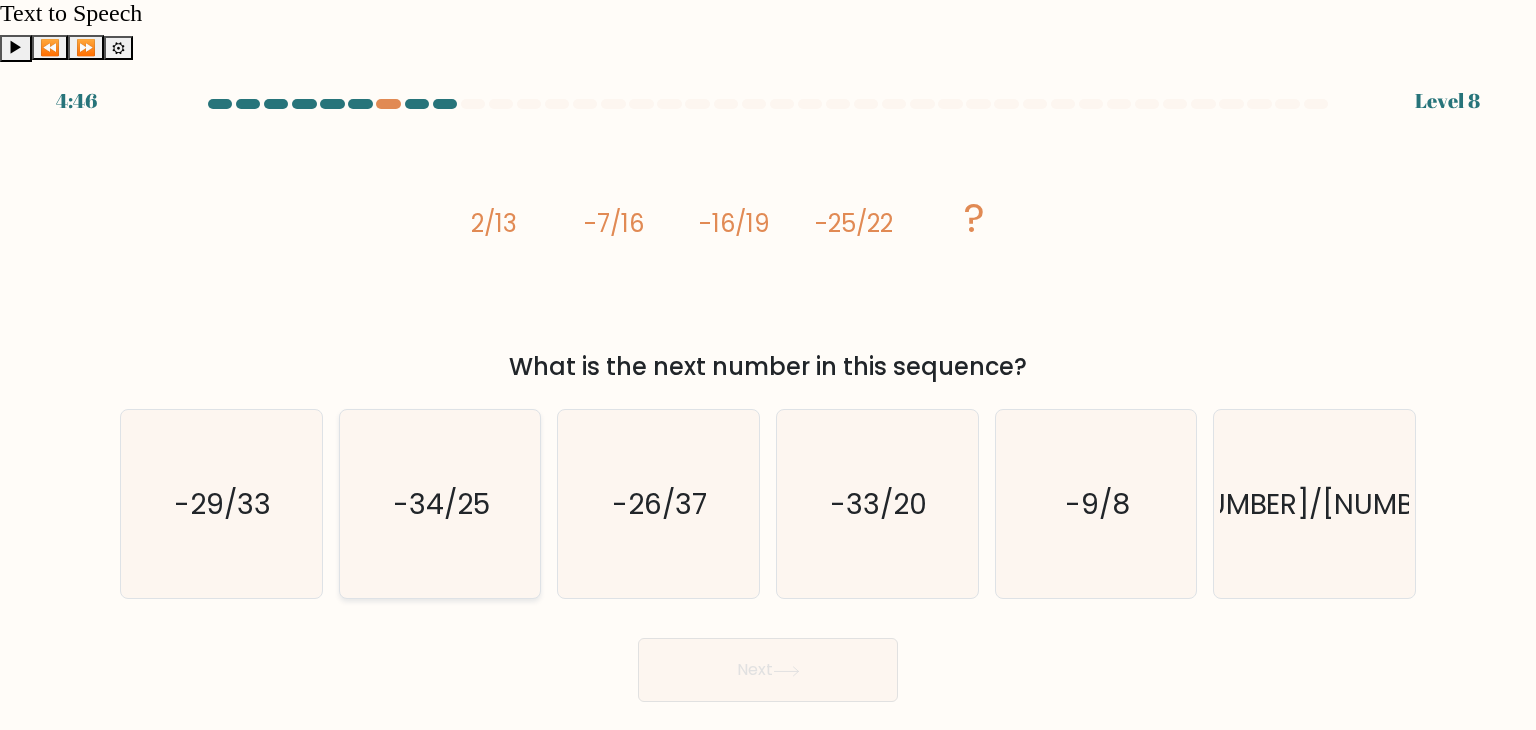 click on "-34/25" at bounding box center (440, 504) 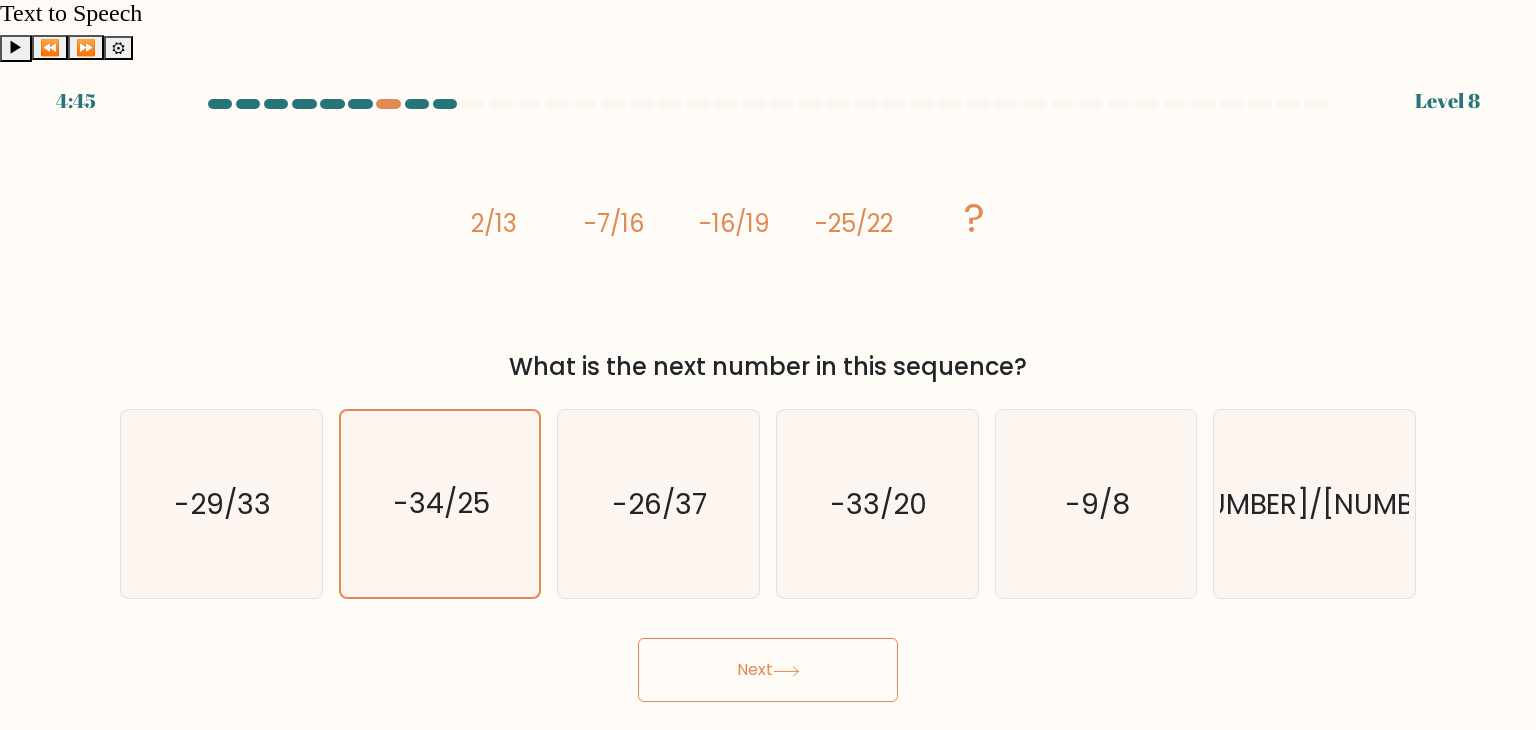 click on "Next" at bounding box center (768, 670) 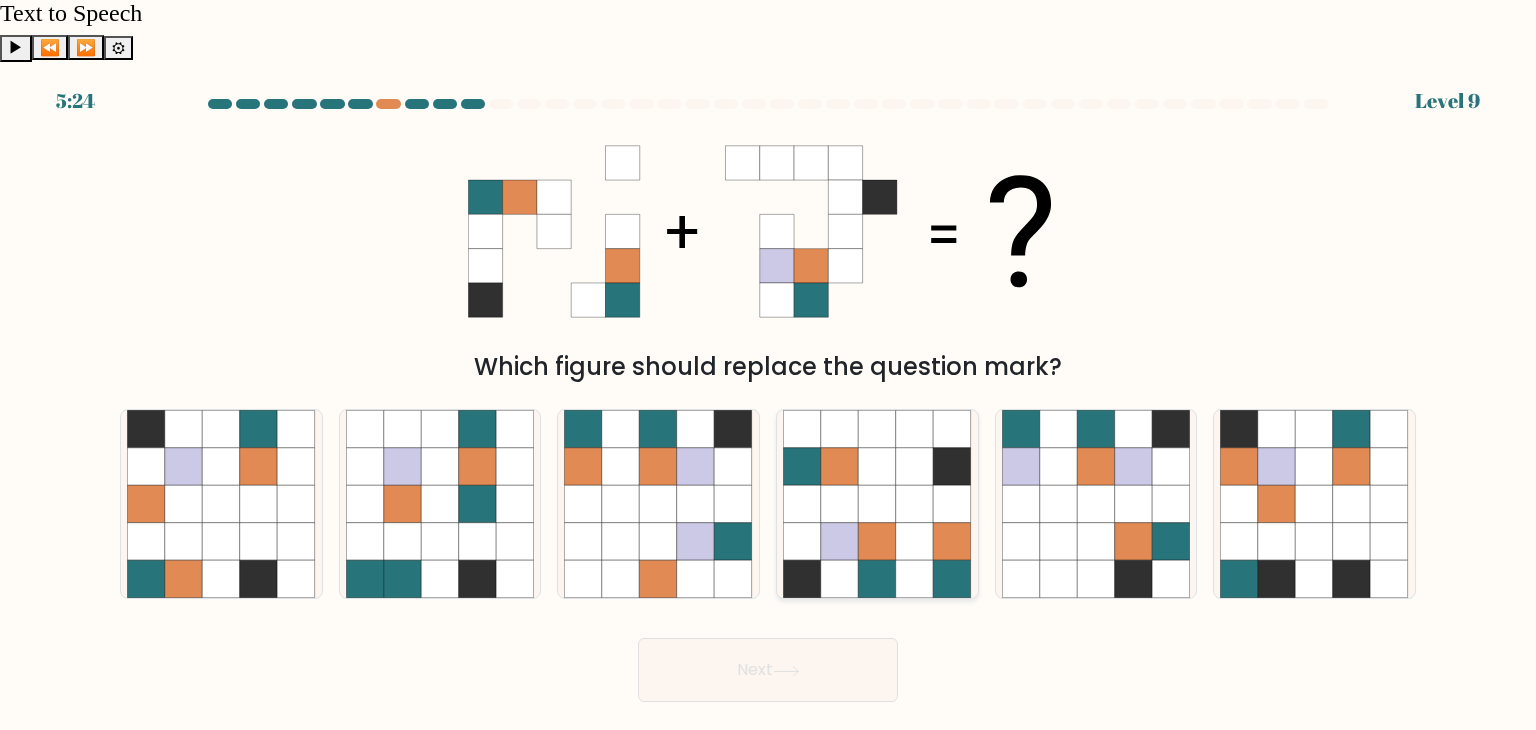 click at bounding box center (878, 580) 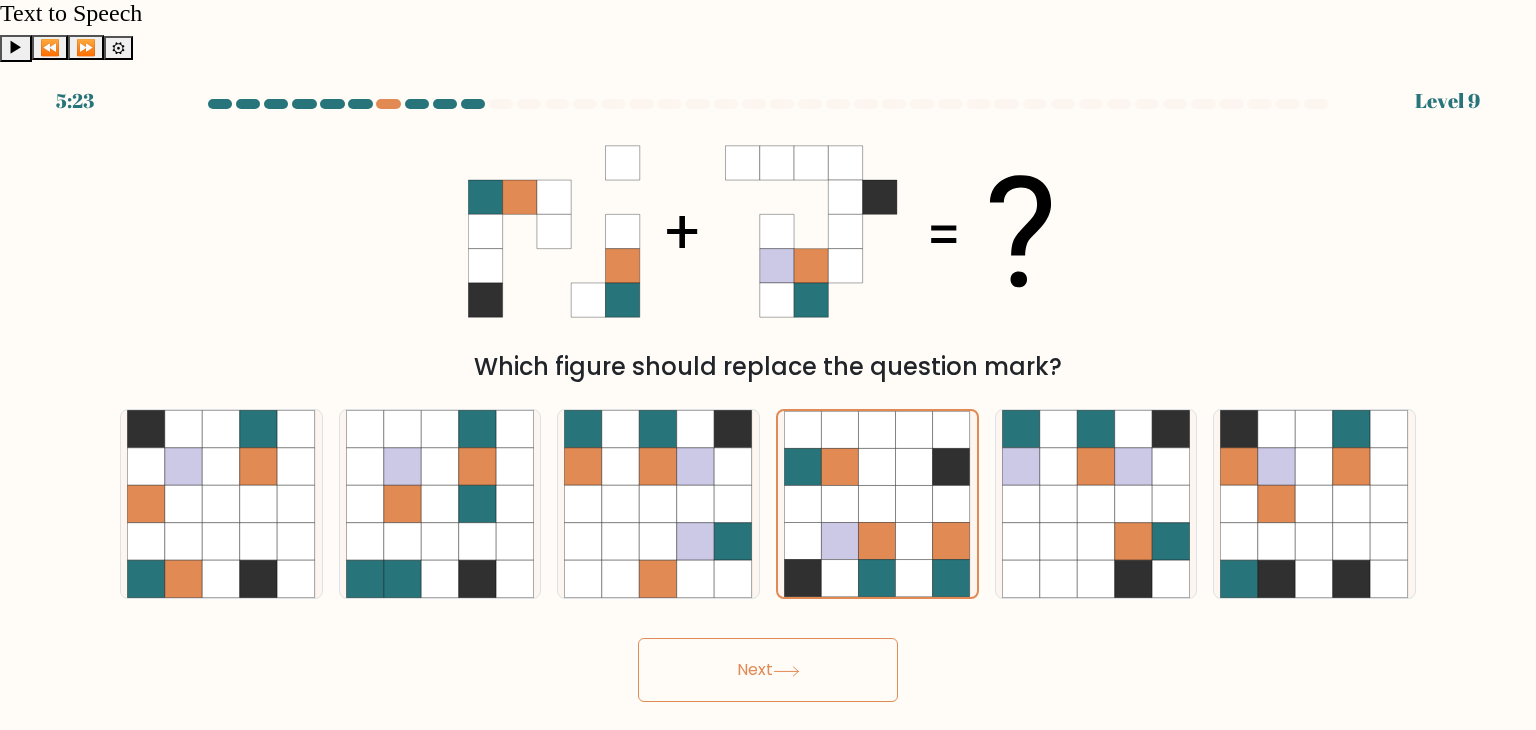 click on "Next" at bounding box center [768, 670] 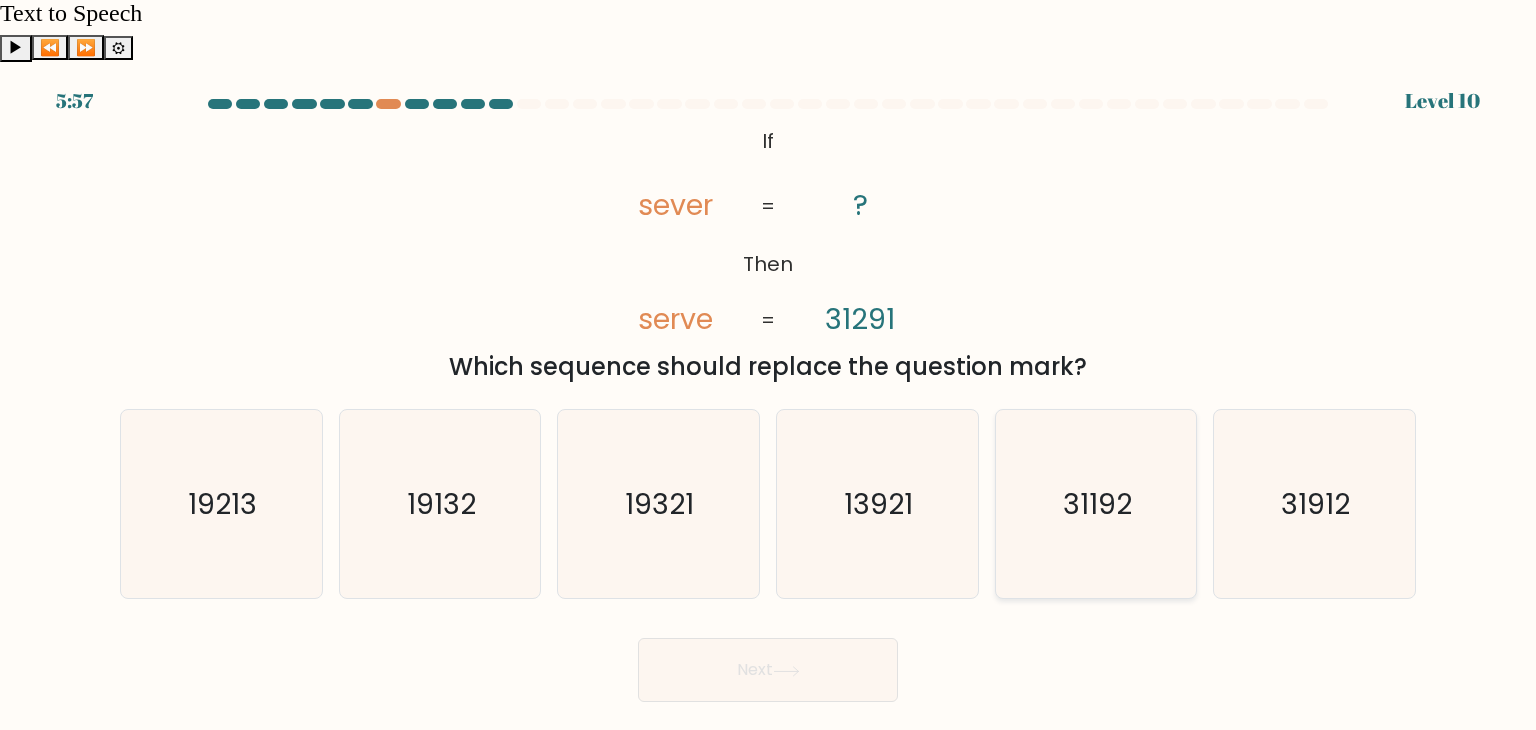 click on "31192" at bounding box center (1096, 504) 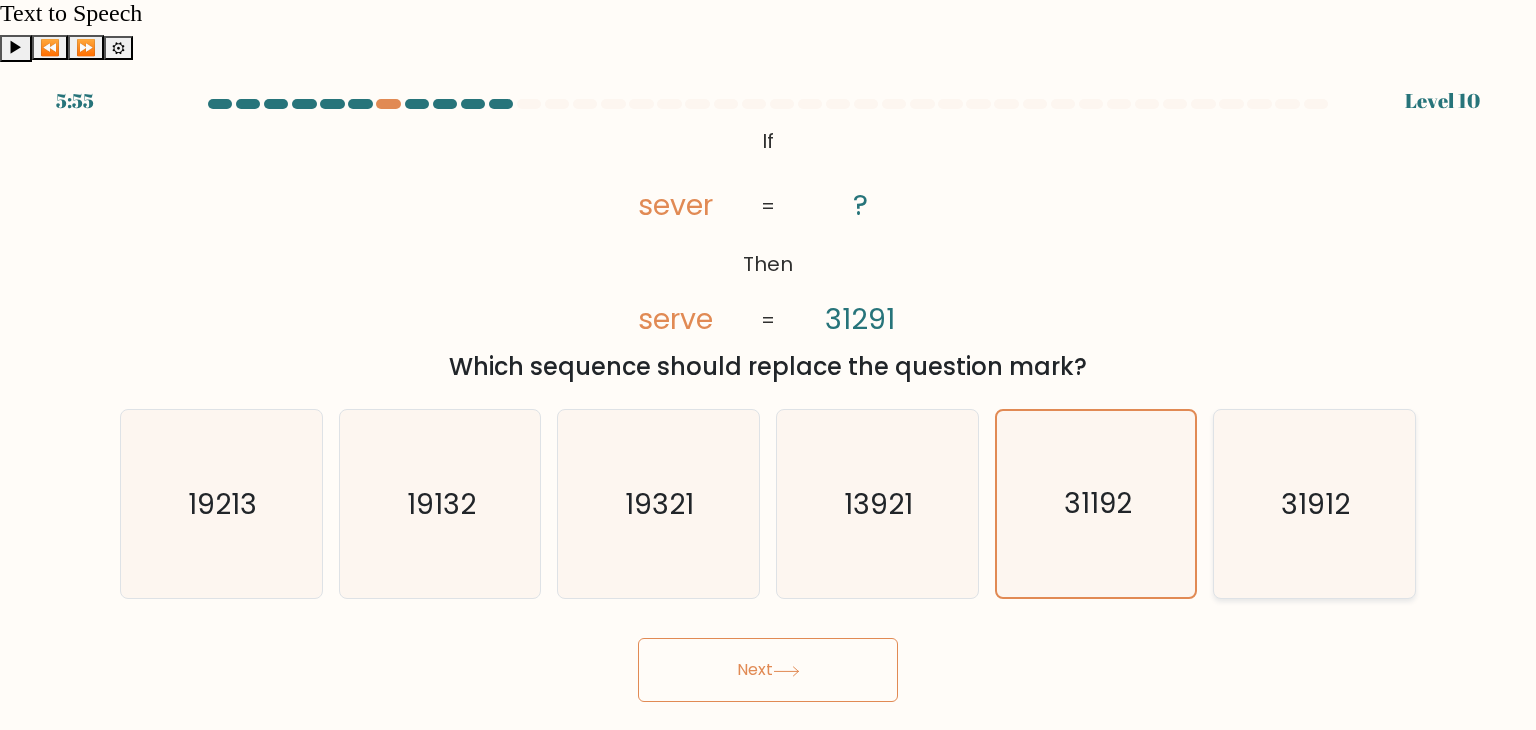 click on "31912" at bounding box center [1314, 504] 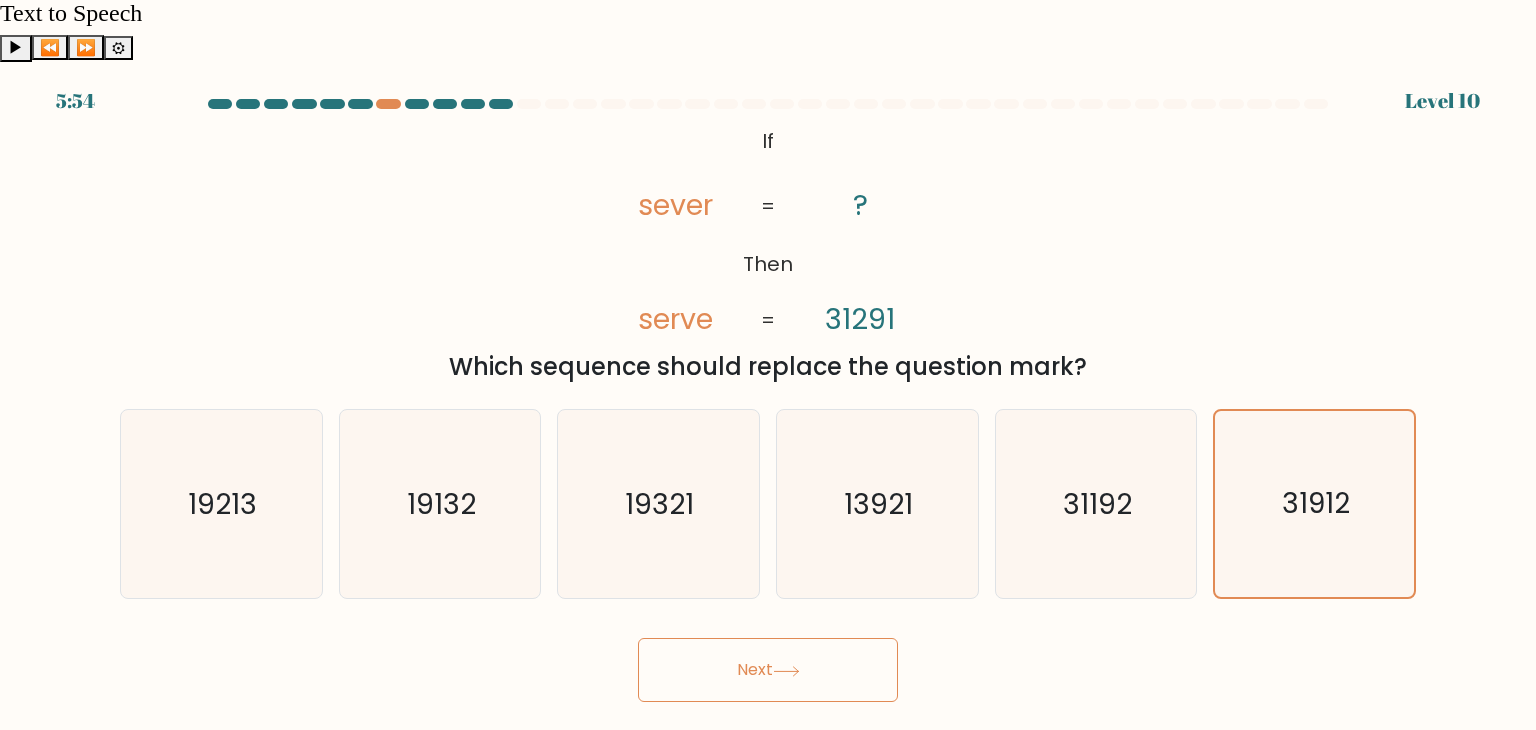 click on "Next" at bounding box center [768, 670] 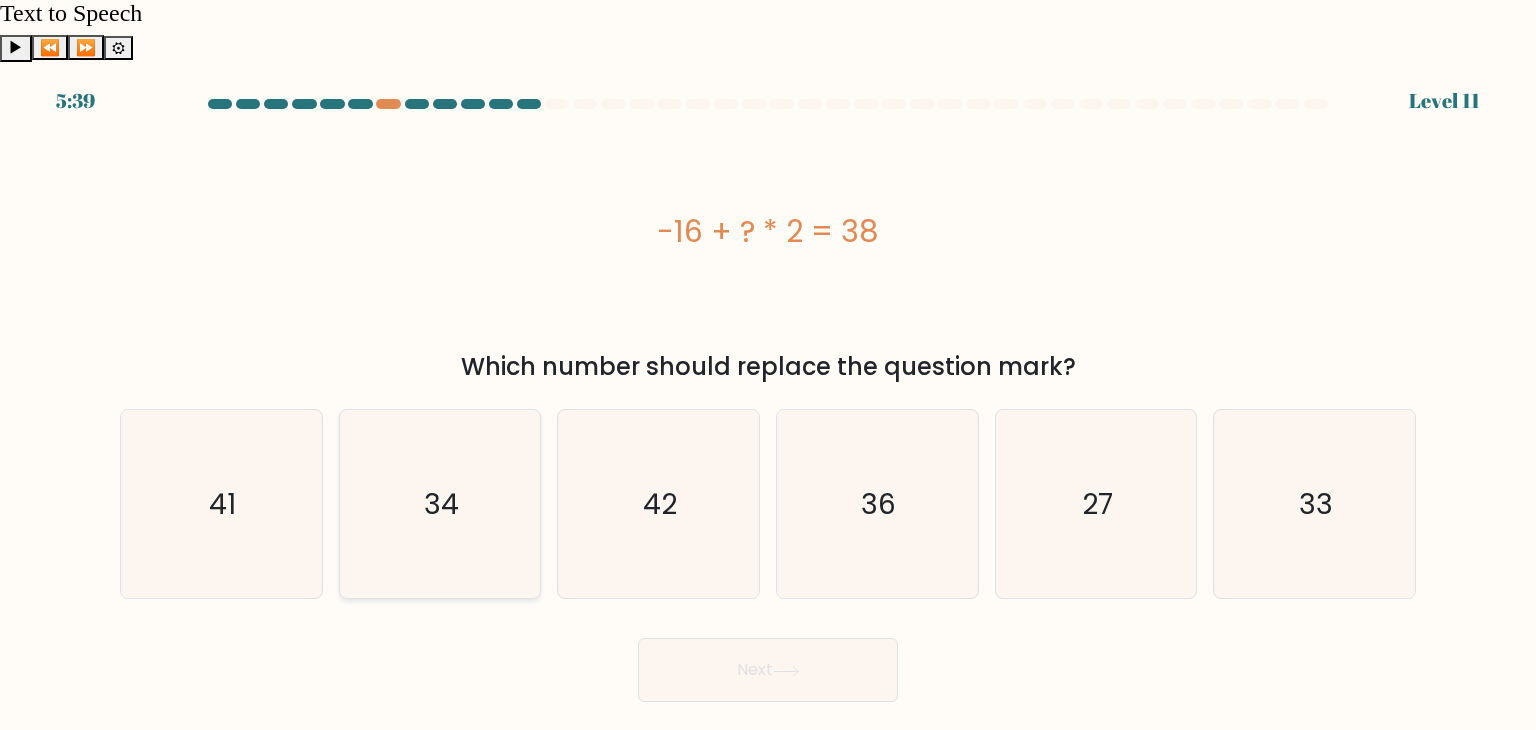 click on "34" at bounding box center (440, 504) 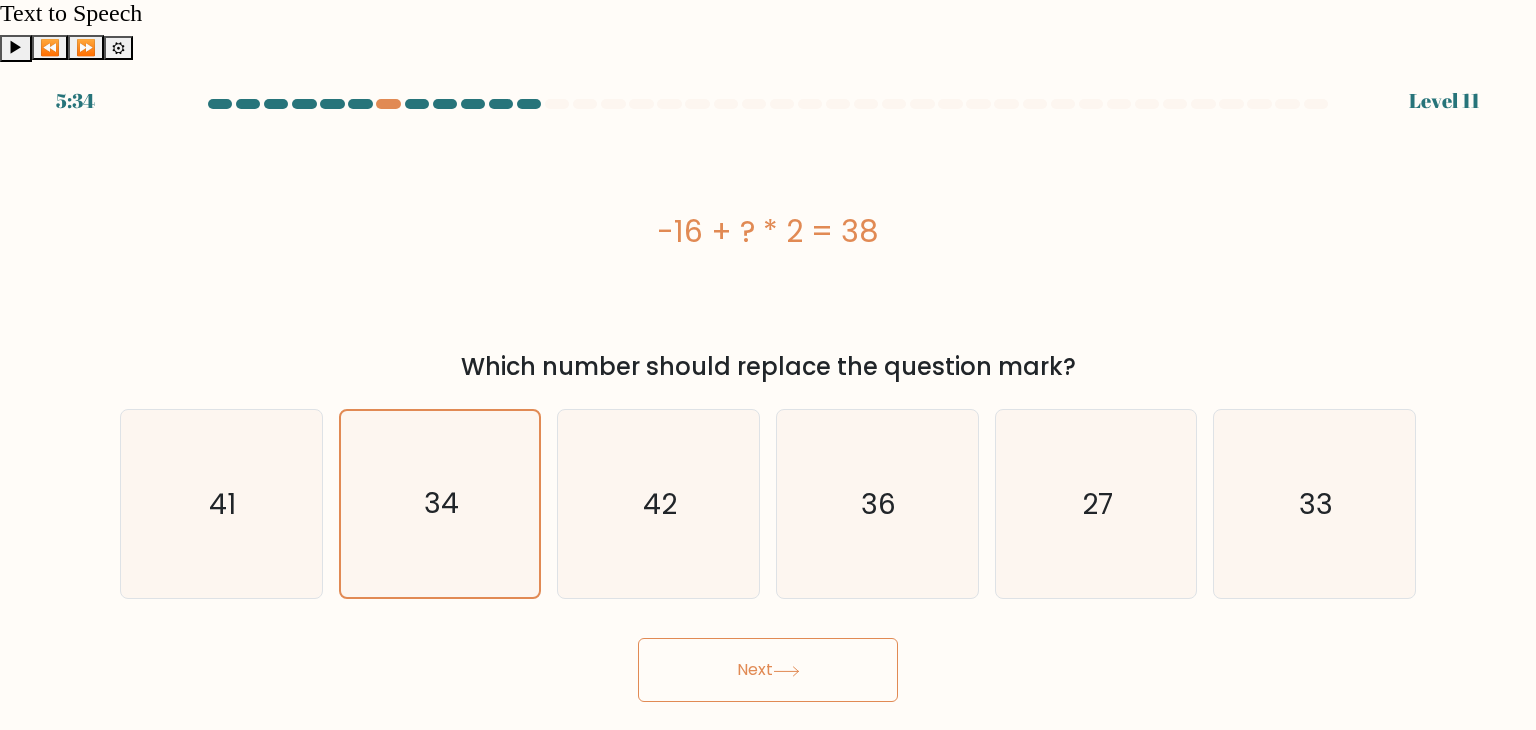 click on "Next" at bounding box center [768, 670] 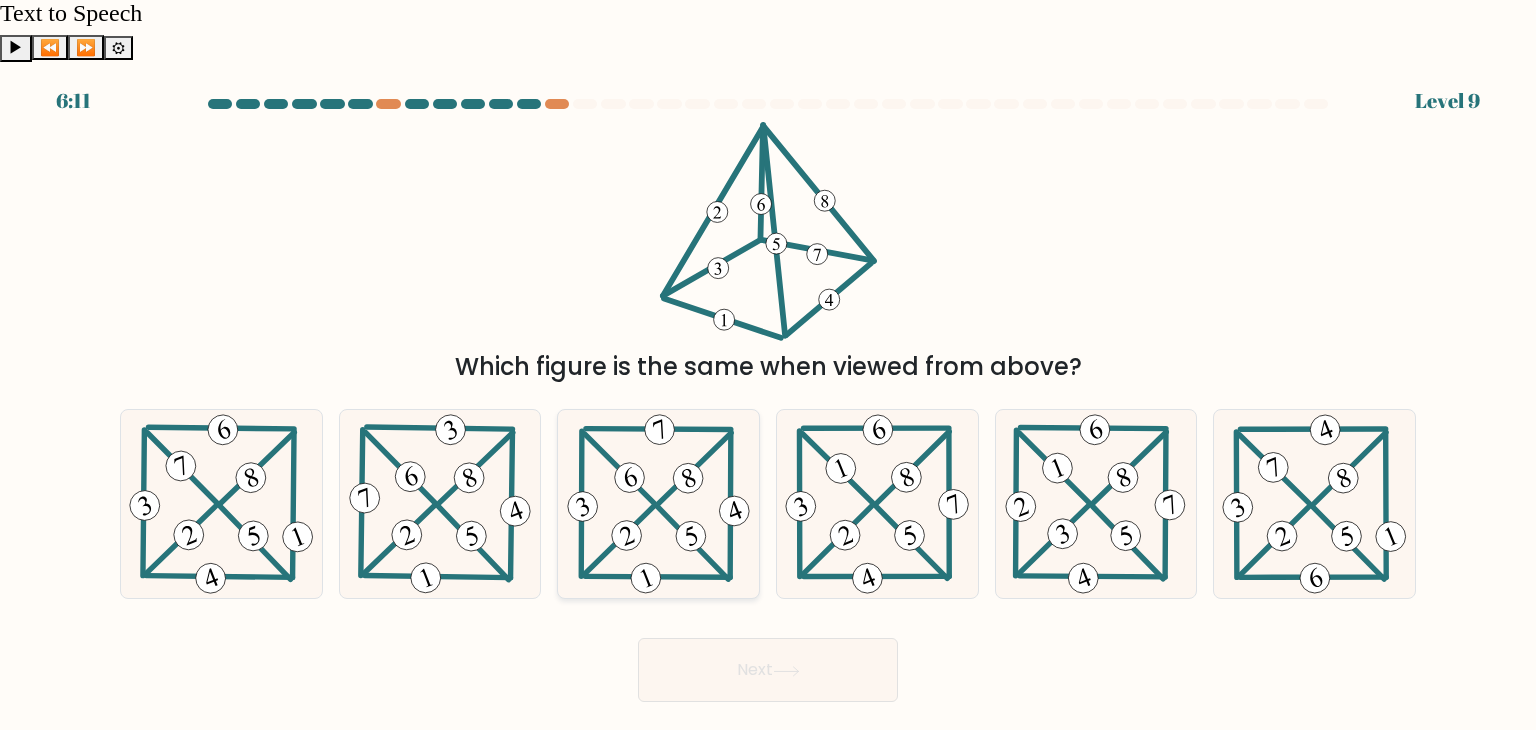 click at bounding box center [659, 504] 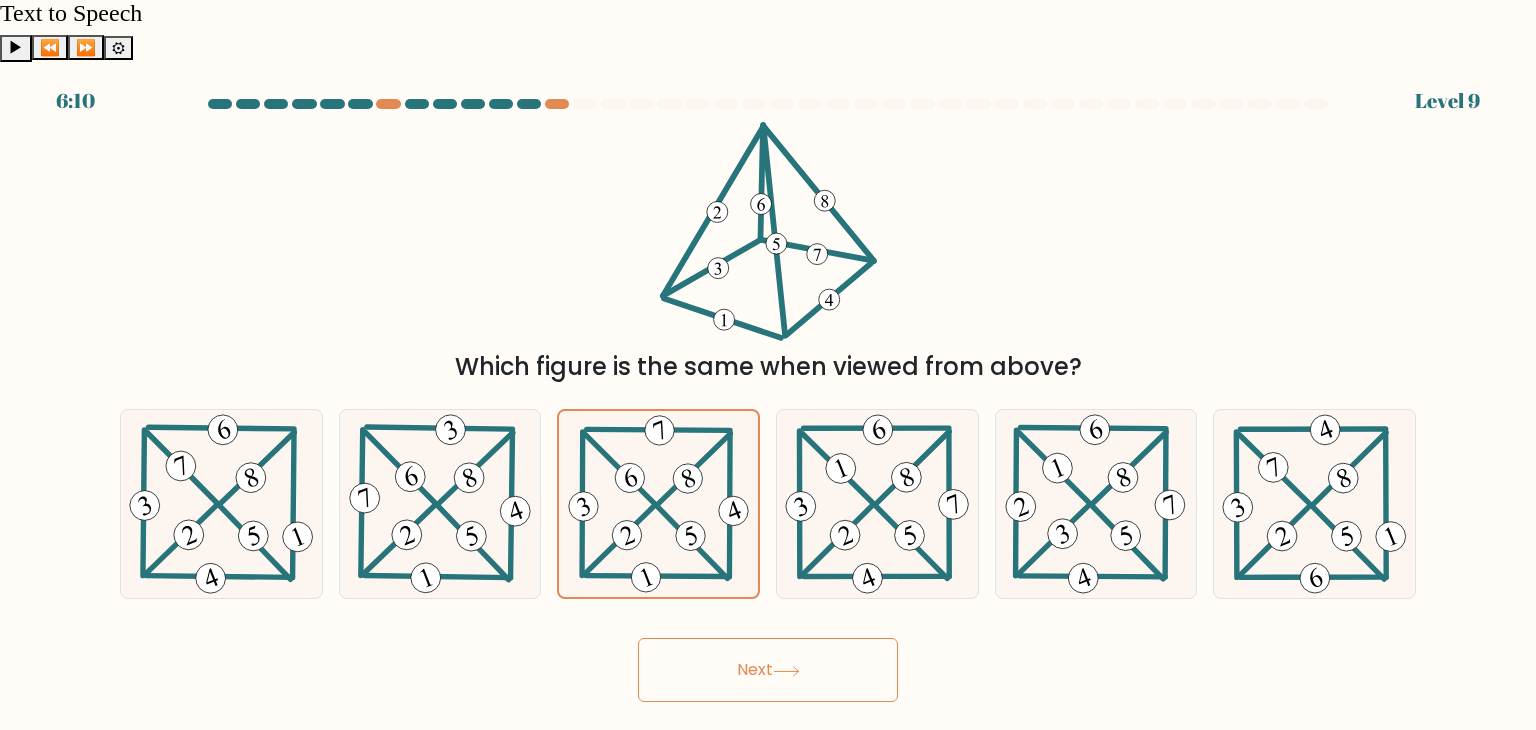 click on "Next" at bounding box center (768, 670) 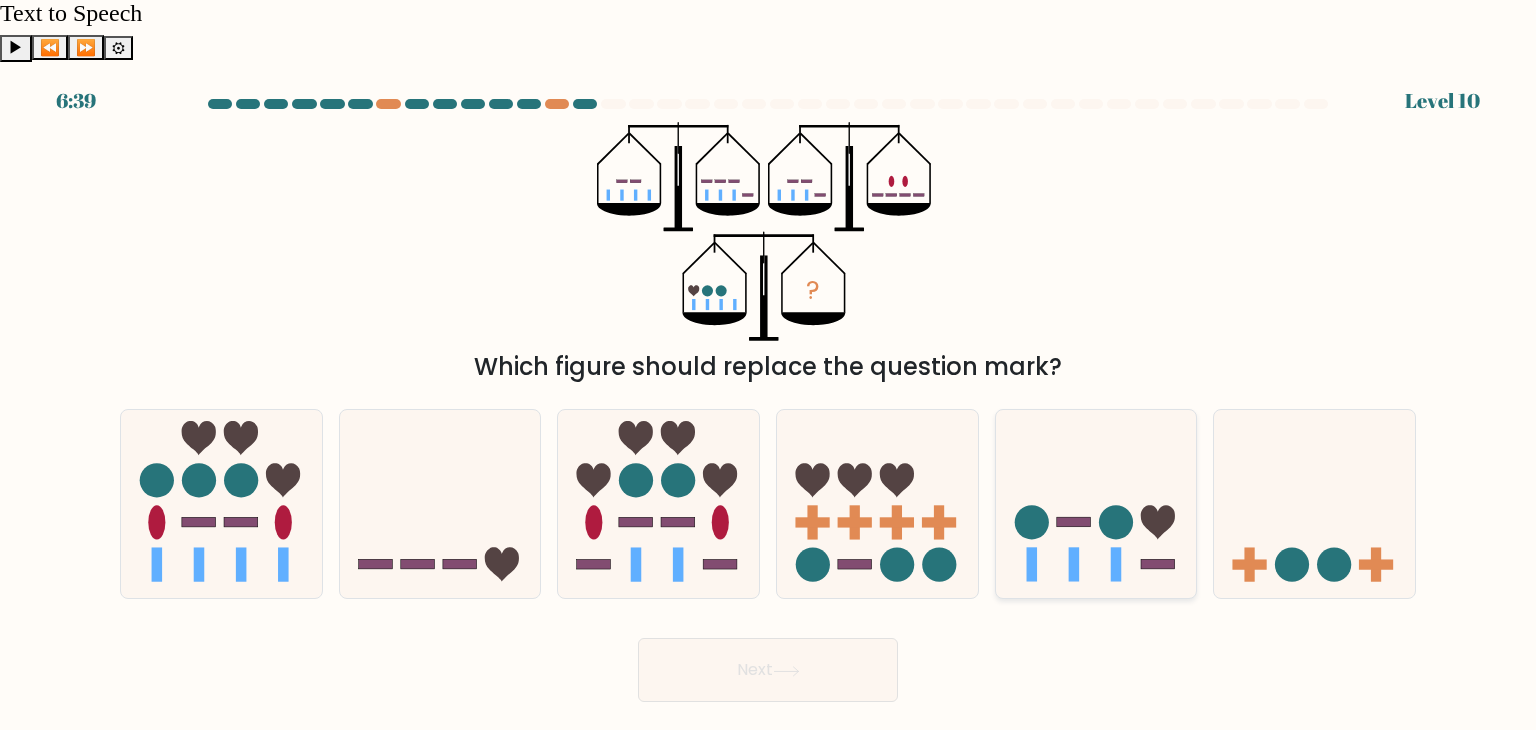 click at bounding box center (1116, 523) 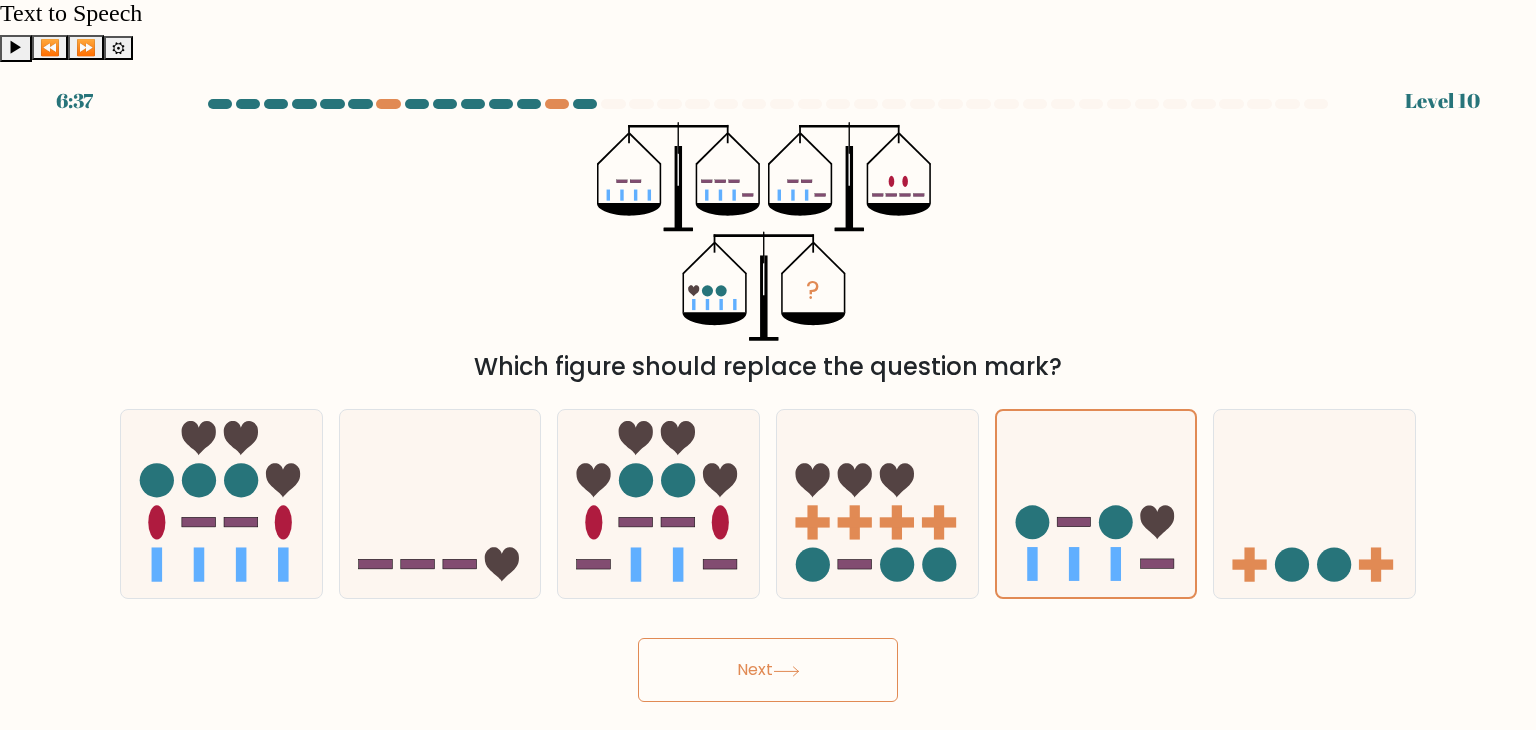 click on "Next" at bounding box center (768, 670) 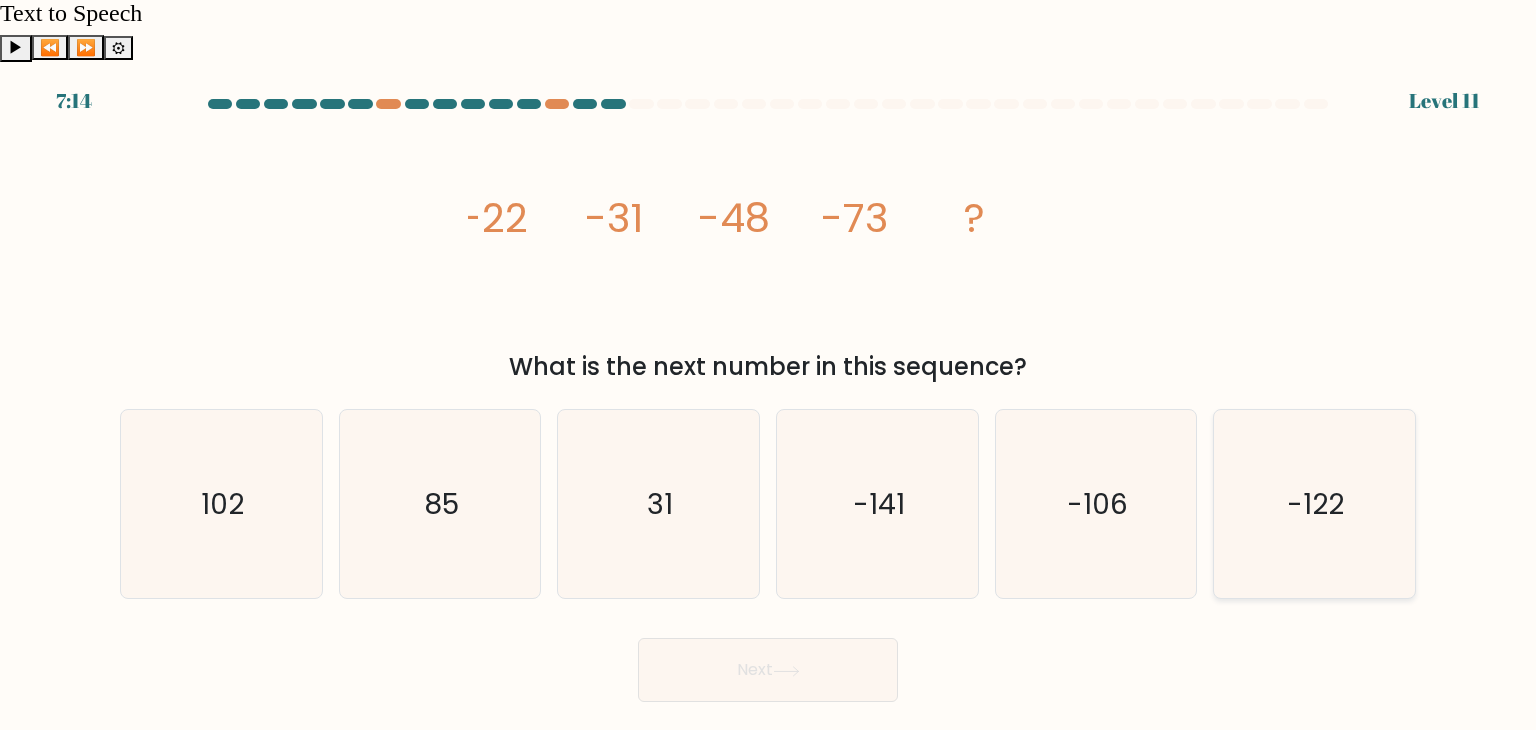 click on "-122" at bounding box center (1314, 504) 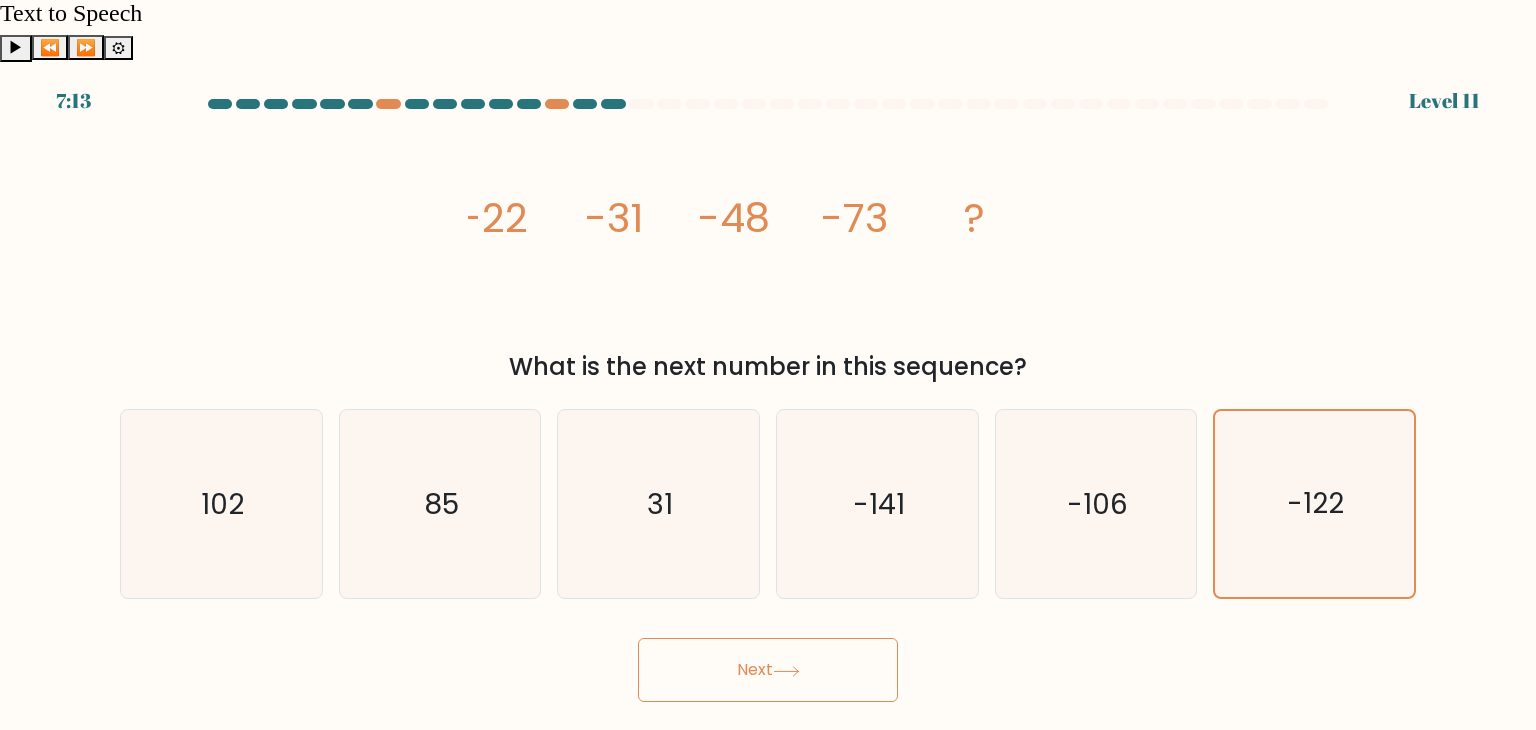 drag, startPoint x: 781, startPoint y: 657, endPoint x: 776, endPoint y: 617, distance: 40.311287 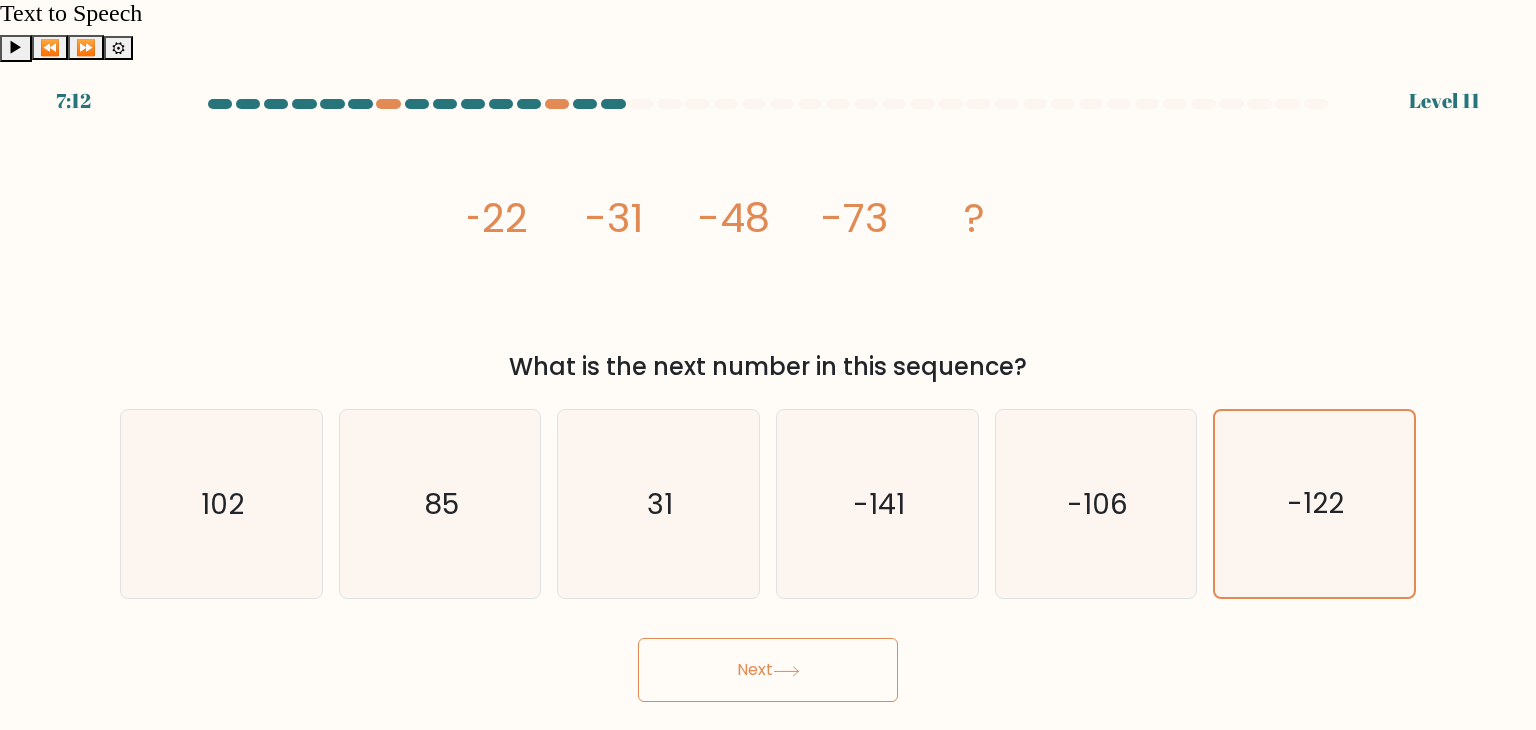 click on "Next" at bounding box center [768, 670] 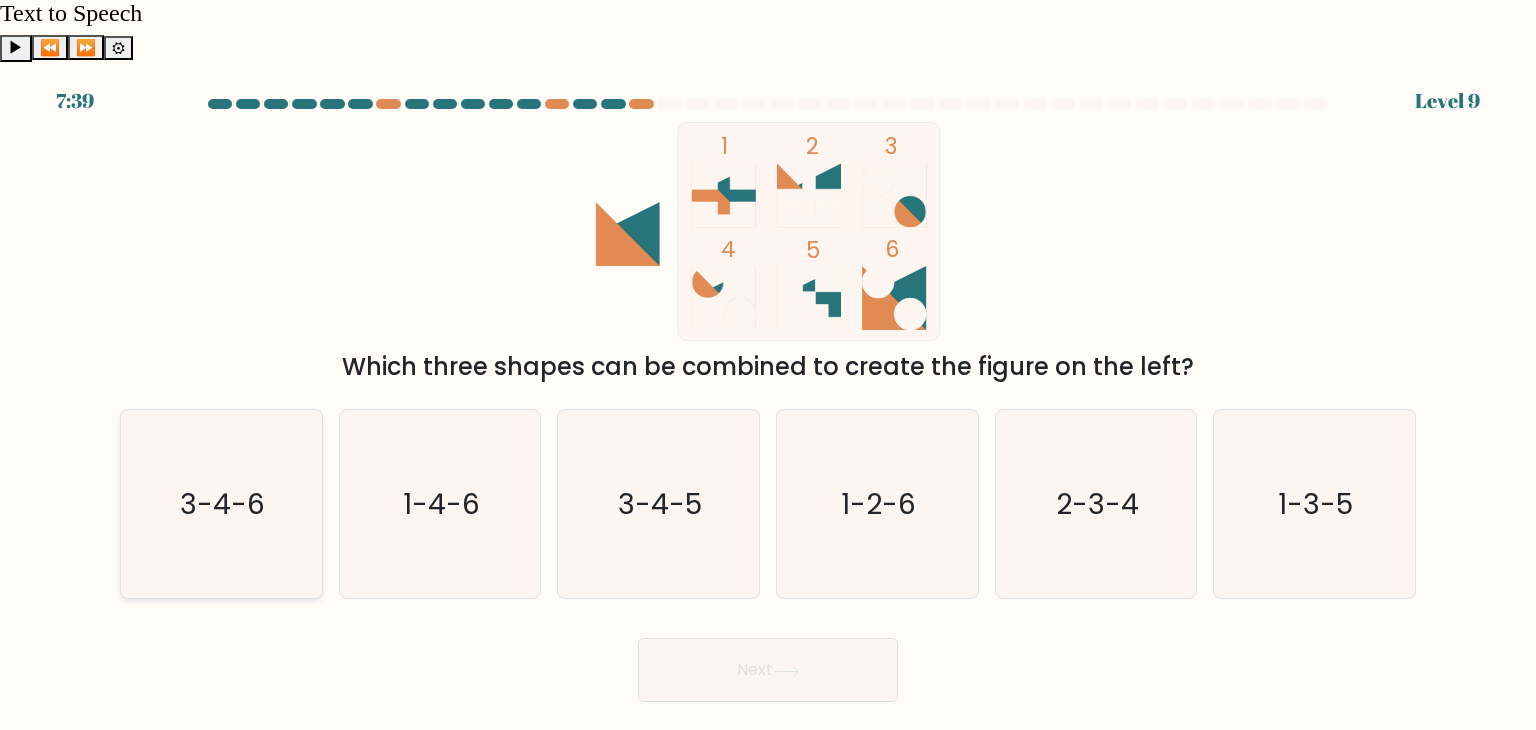 click on "3-4-6" at bounding box center [221, 504] 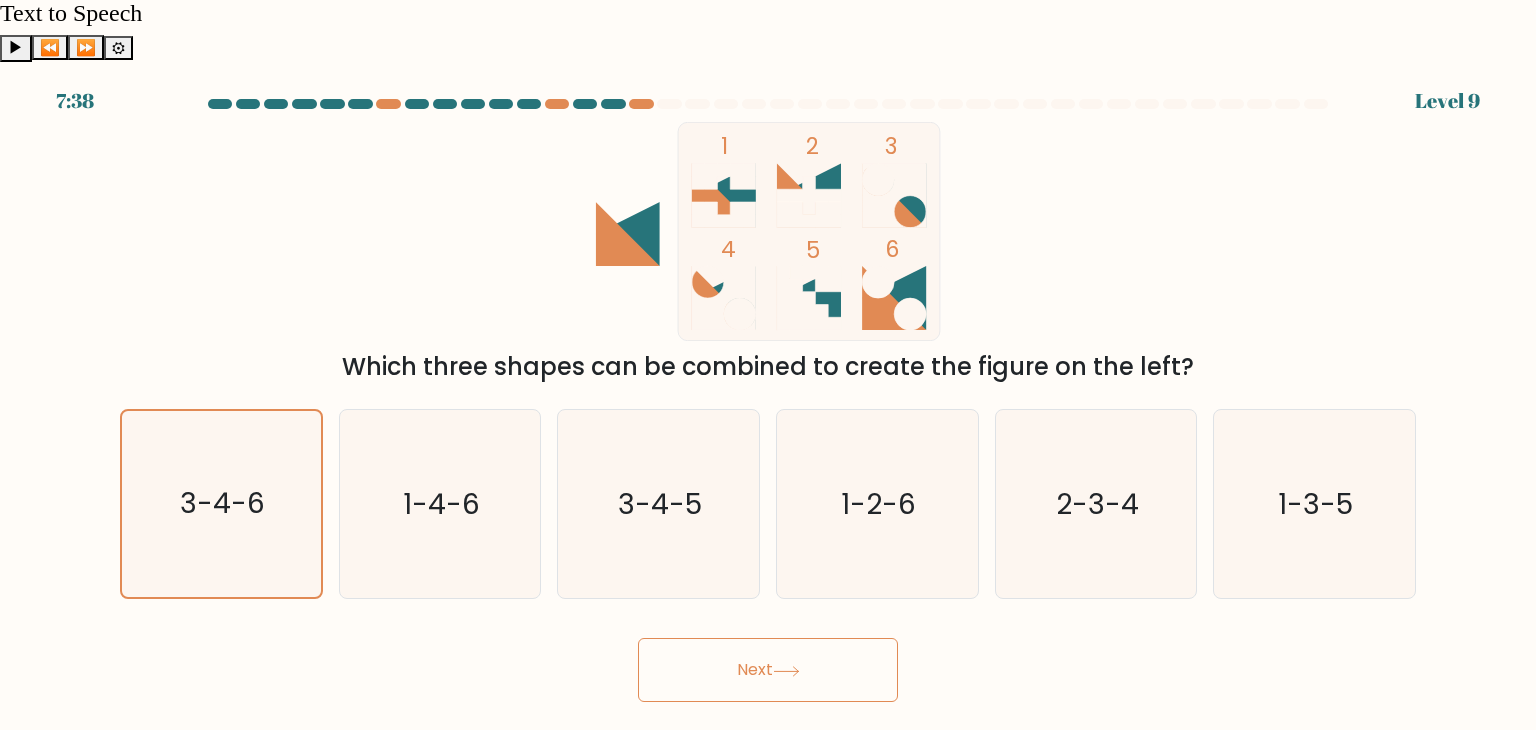 click on "Next" at bounding box center (768, 670) 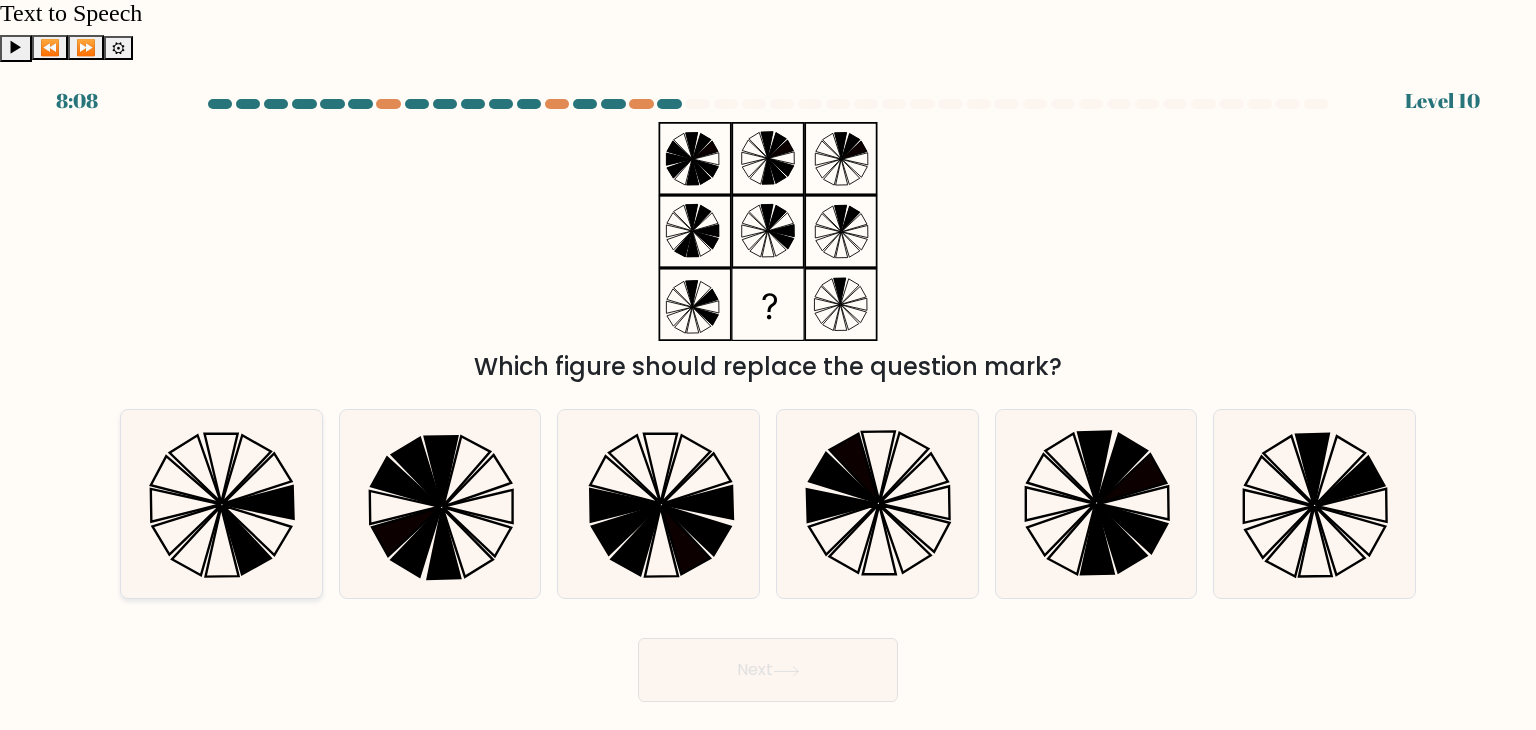click at bounding box center [246, 540] 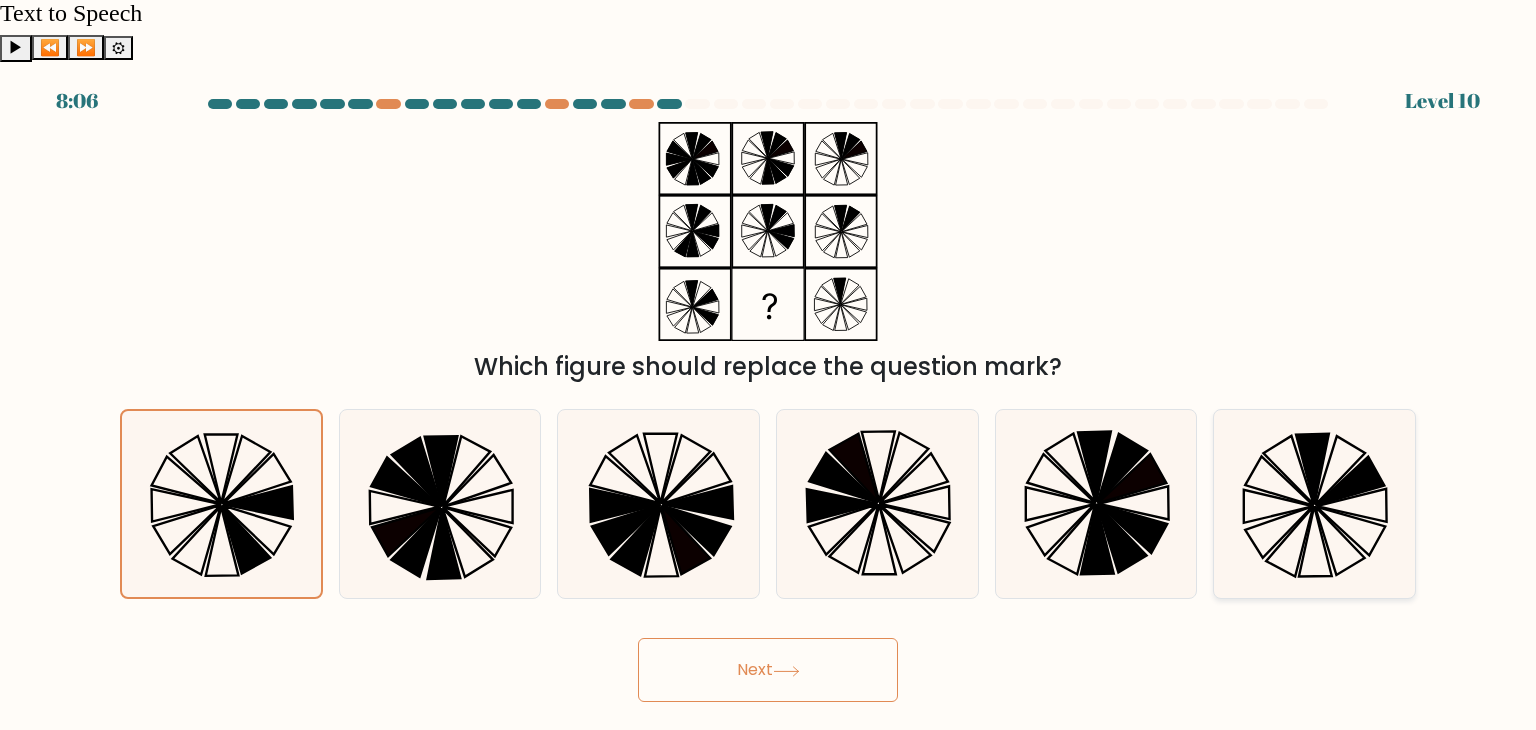 click at bounding box center (1350, 481) 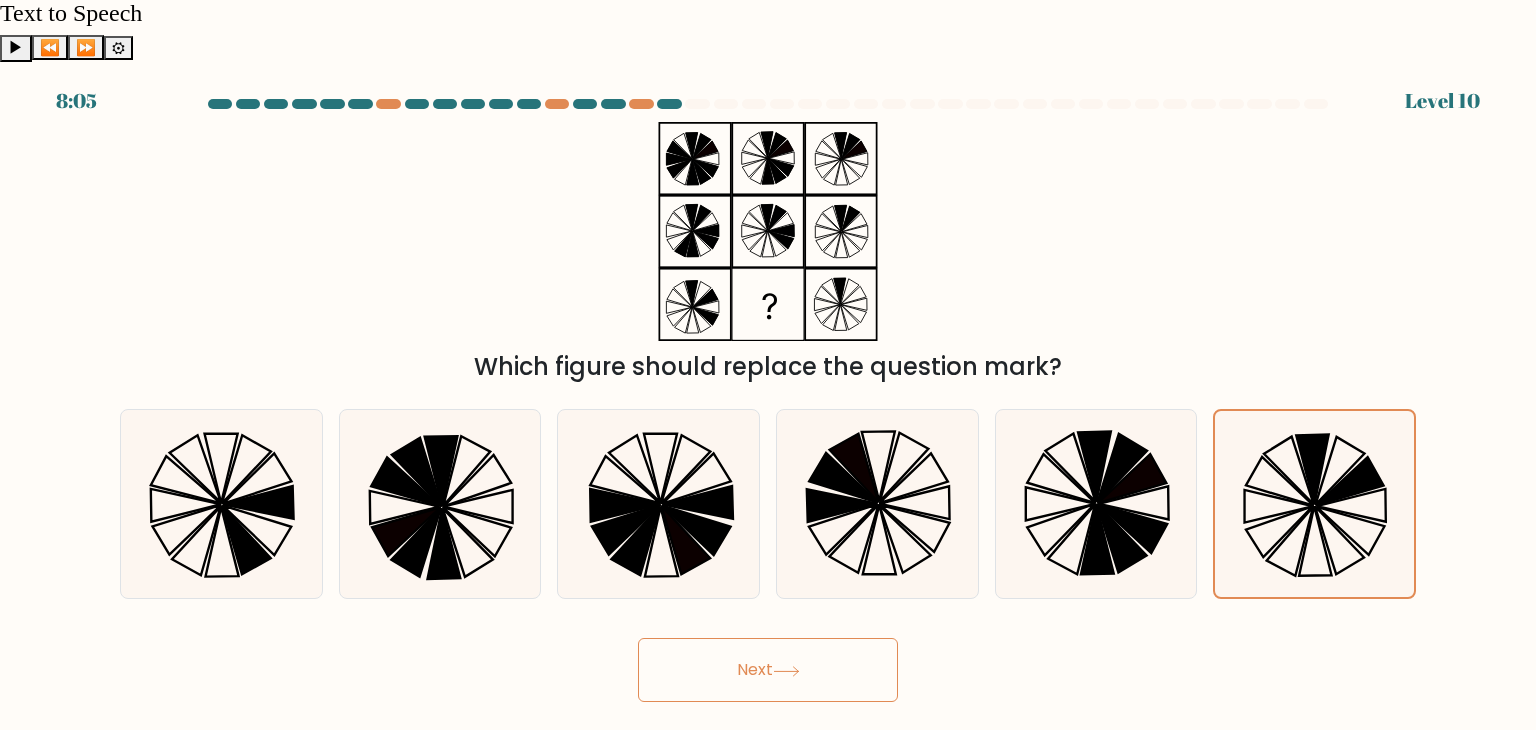 click on "Next" at bounding box center (768, 670) 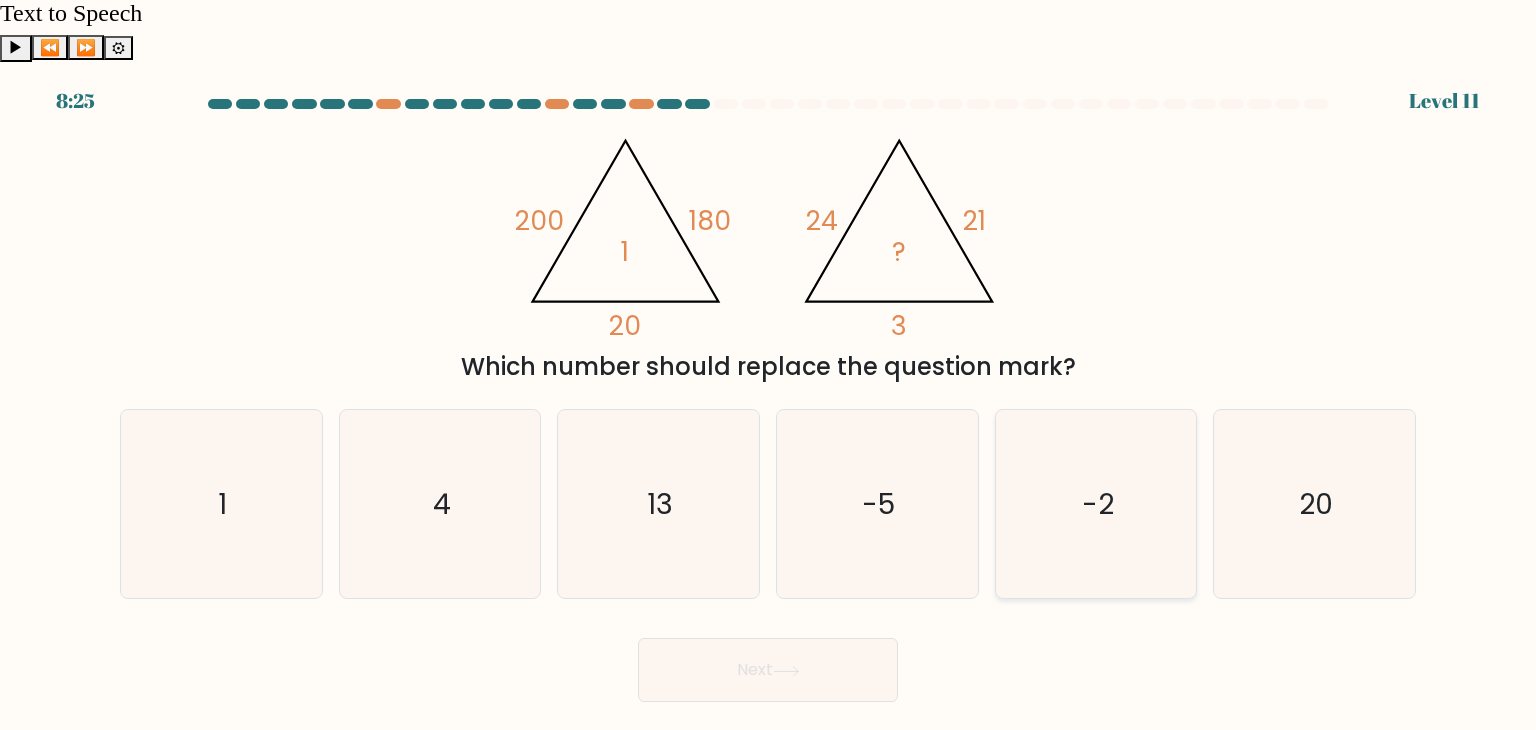 click on "-2" at bounding box center (1096, 504) 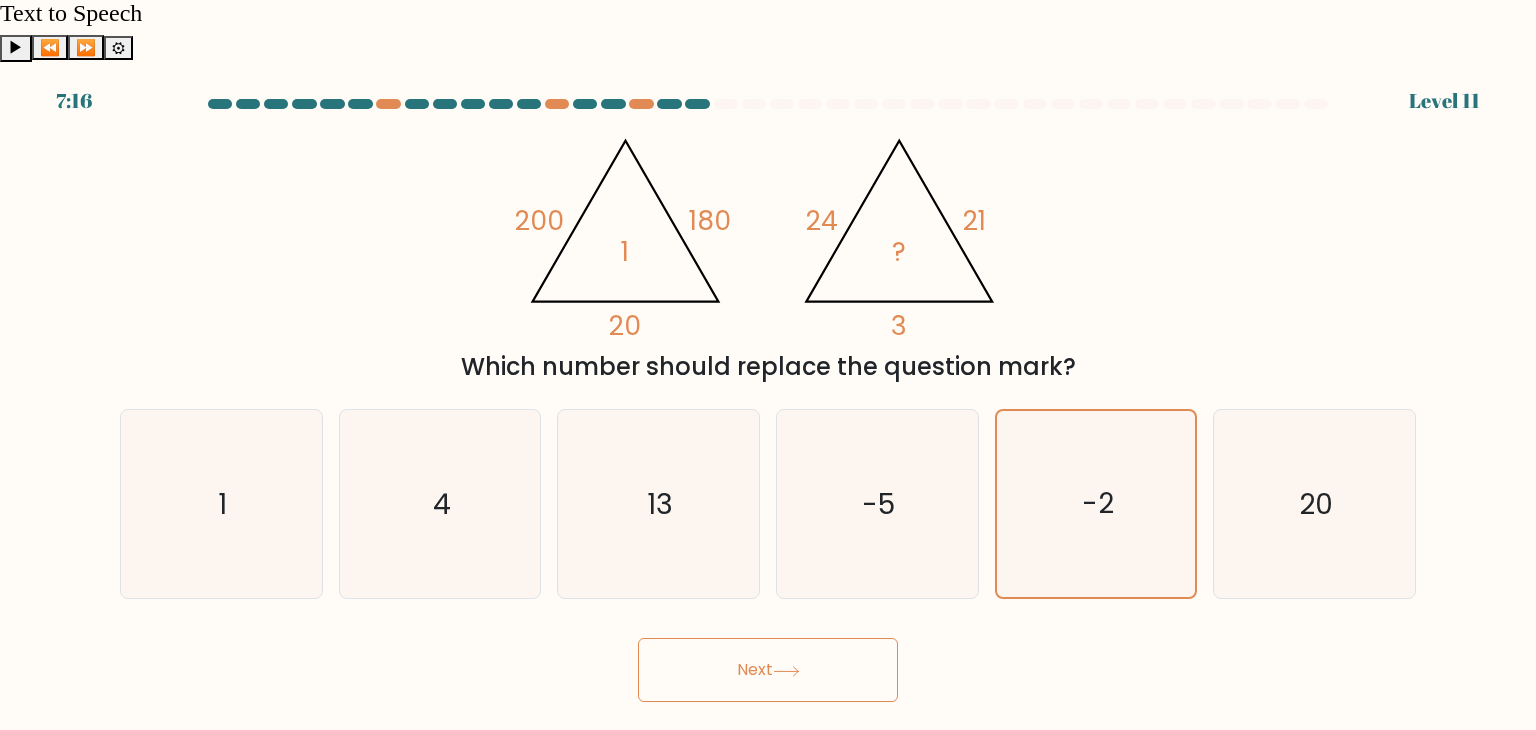 click at bounding box center [786, 671] 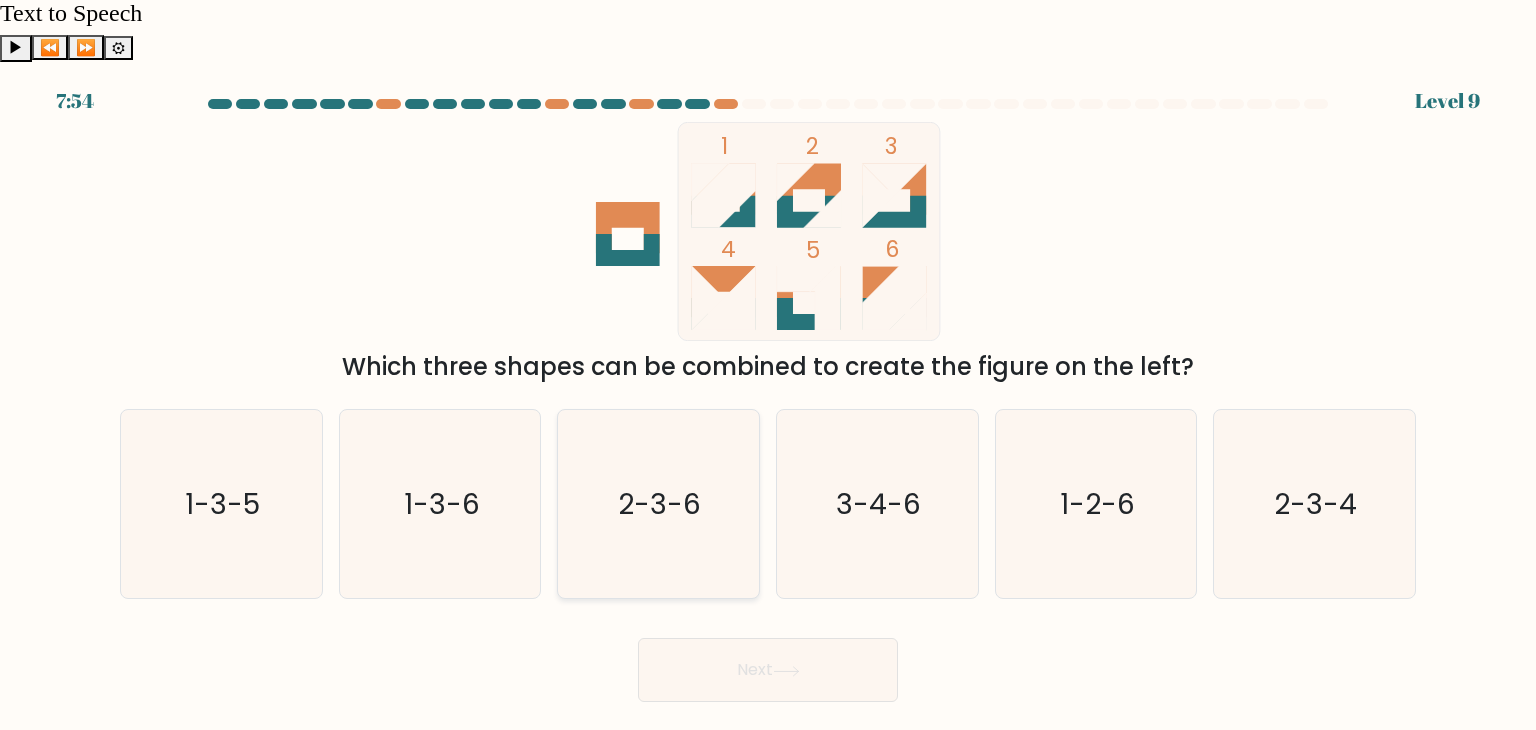 click on "2-3-6" at bounding box center [658, 504] 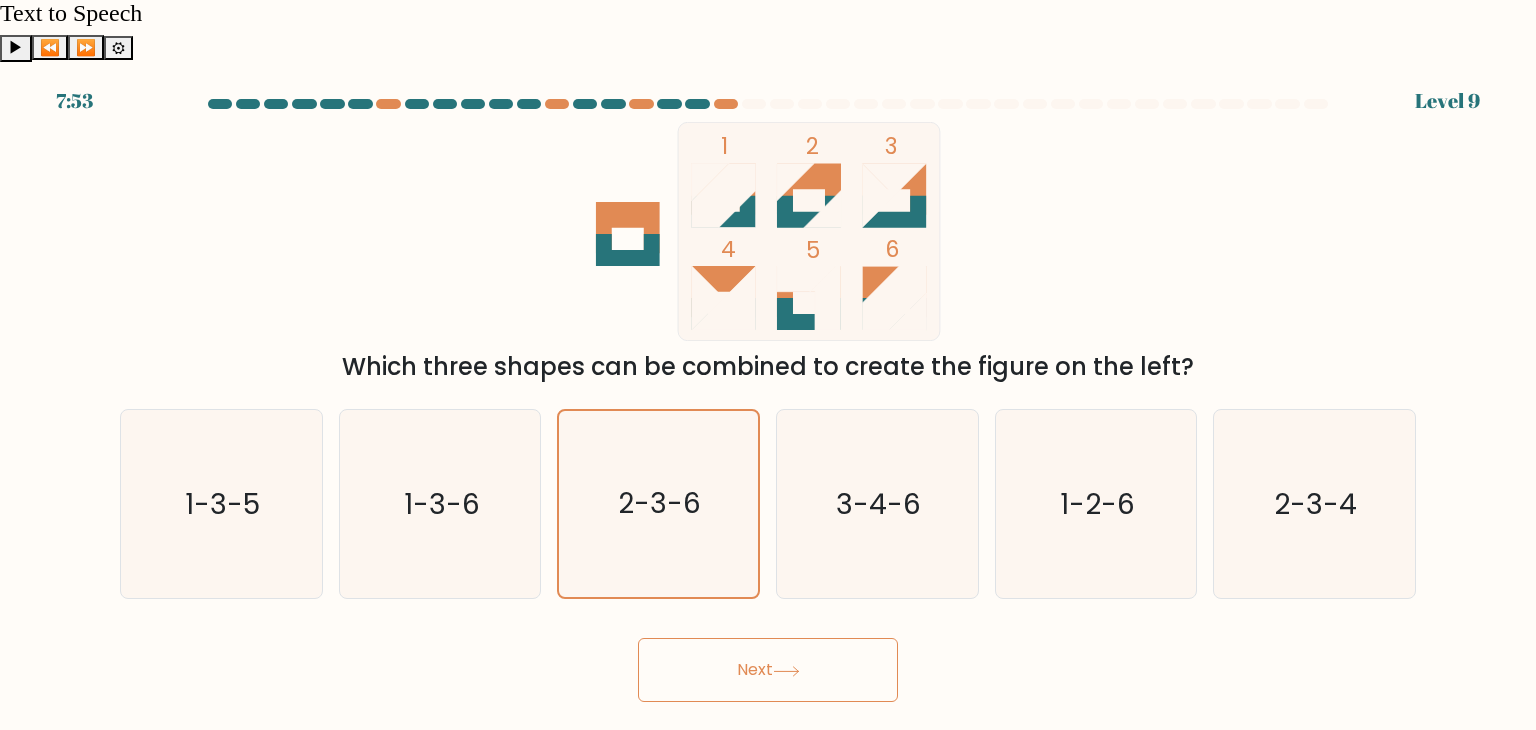click at bounding box center (786, 671) 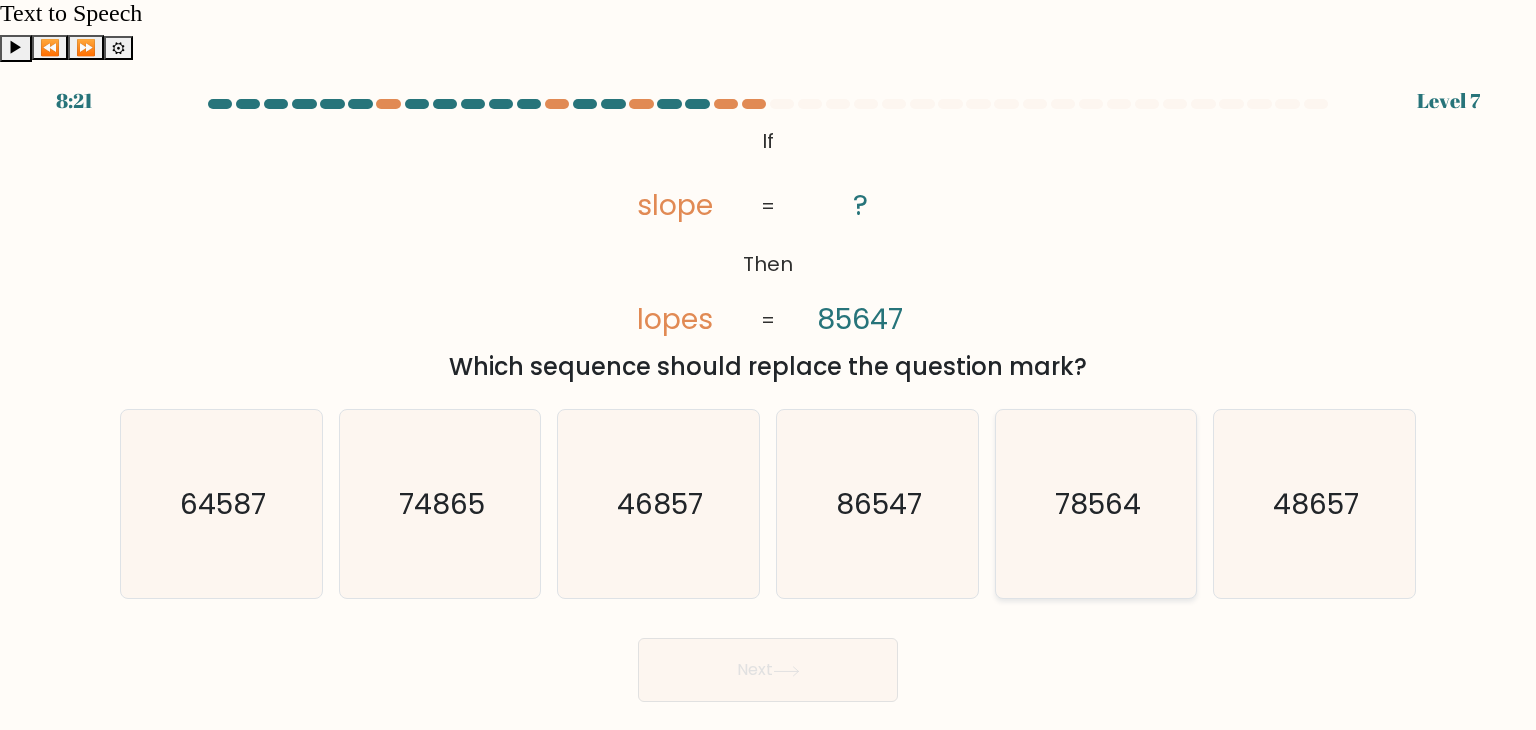 click on "78564" at bounding box center [1096, 504] 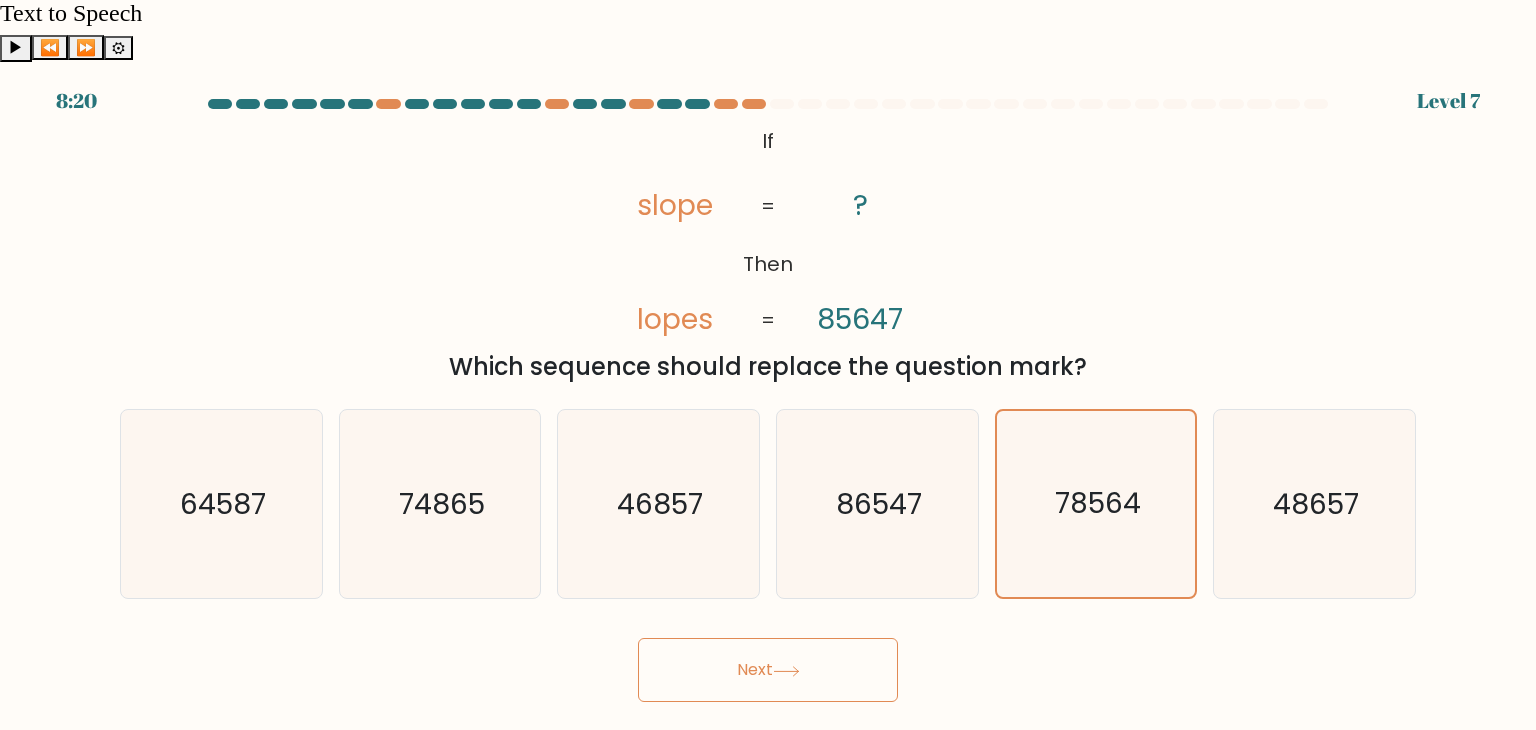 click on "Next" at bounding box center [768, 670] 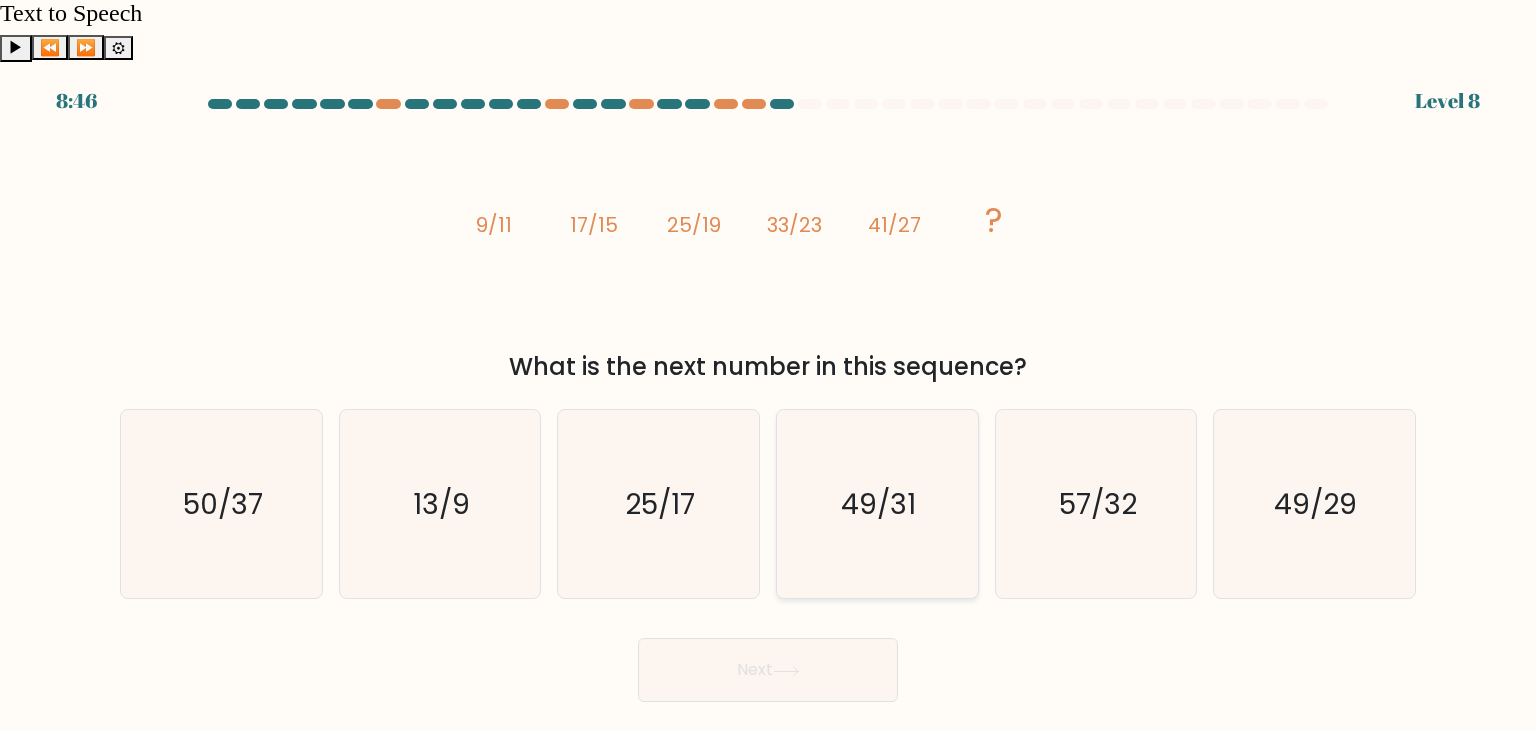 click on "49/31" at bounding box center (877, 504) 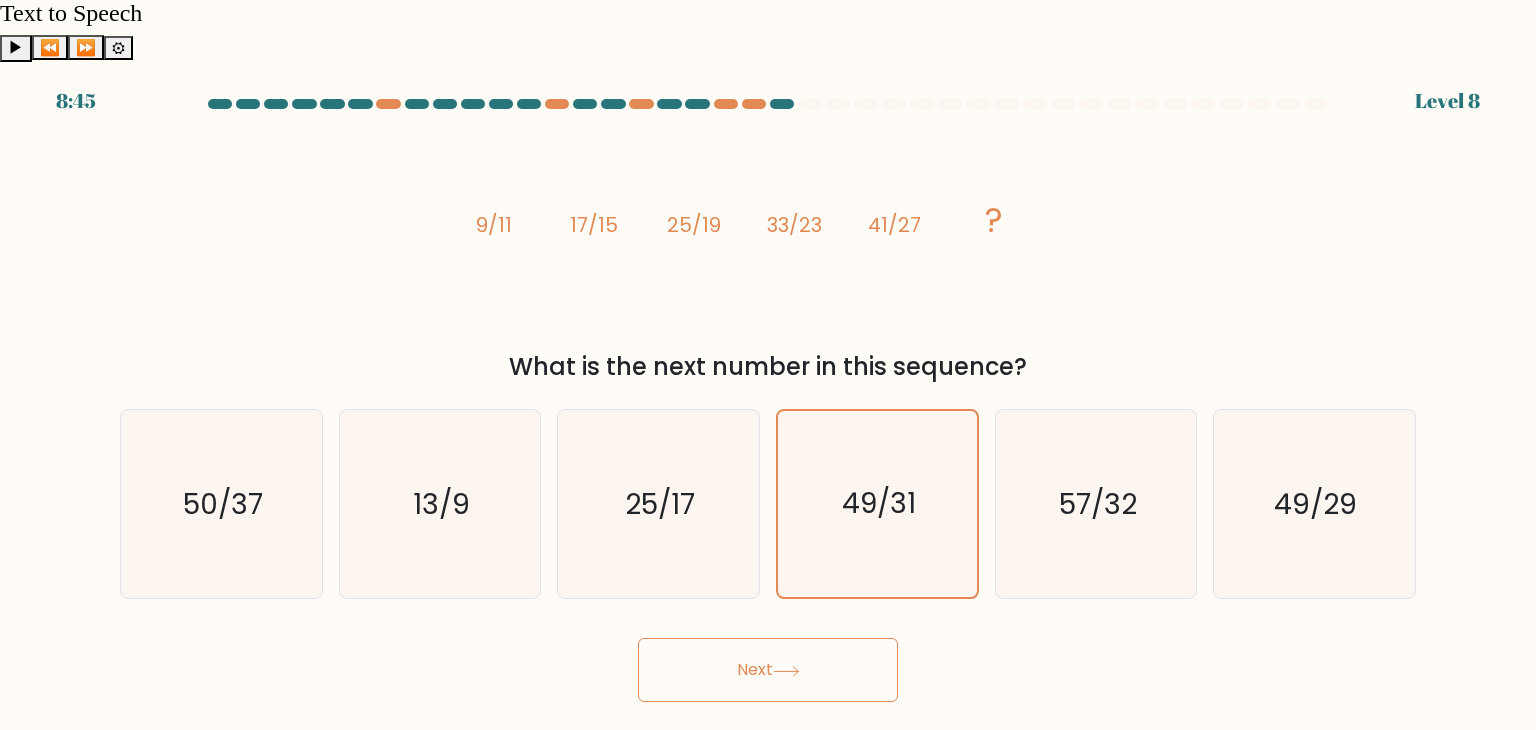 click on "Next" at bounding box center [768, 670] 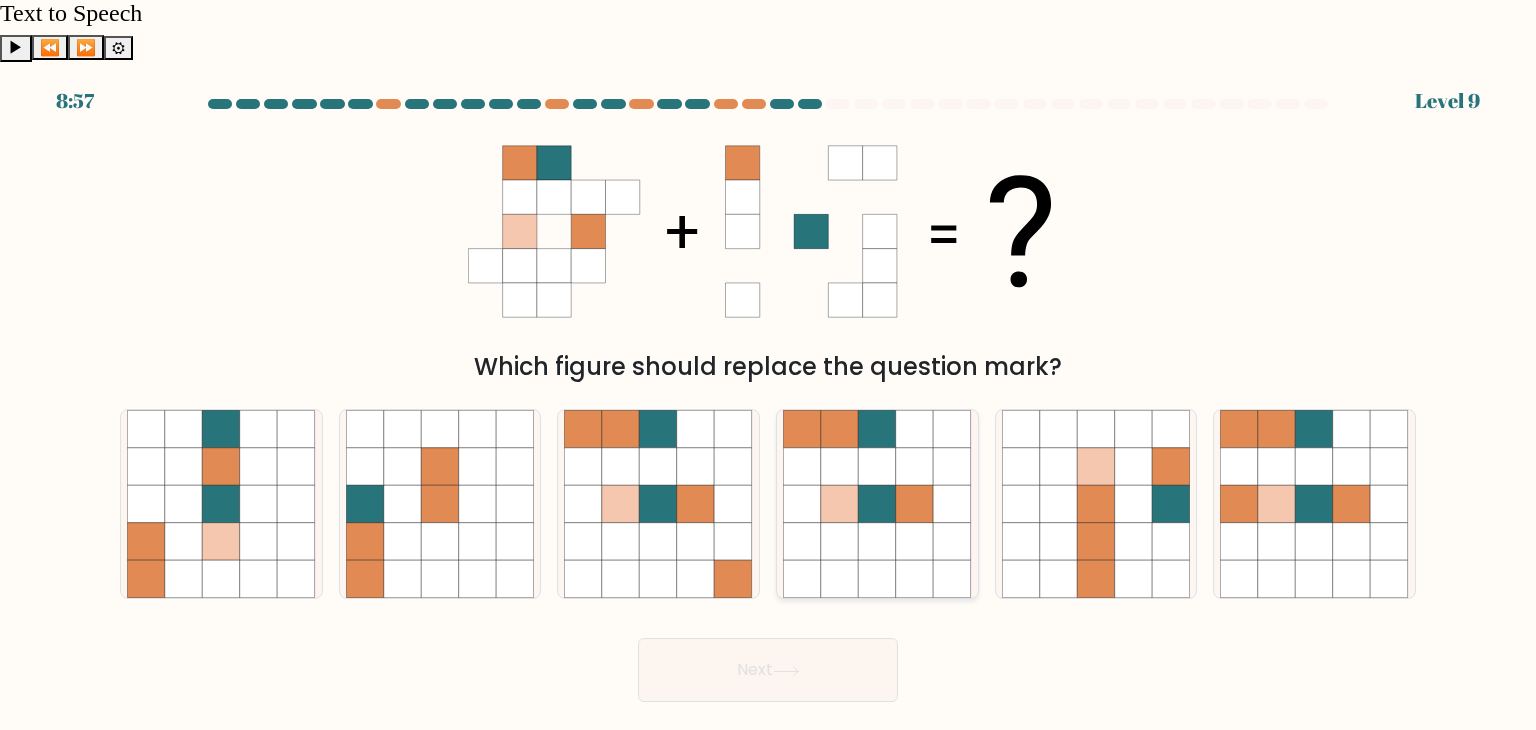 click at bounding box center [953, 504] 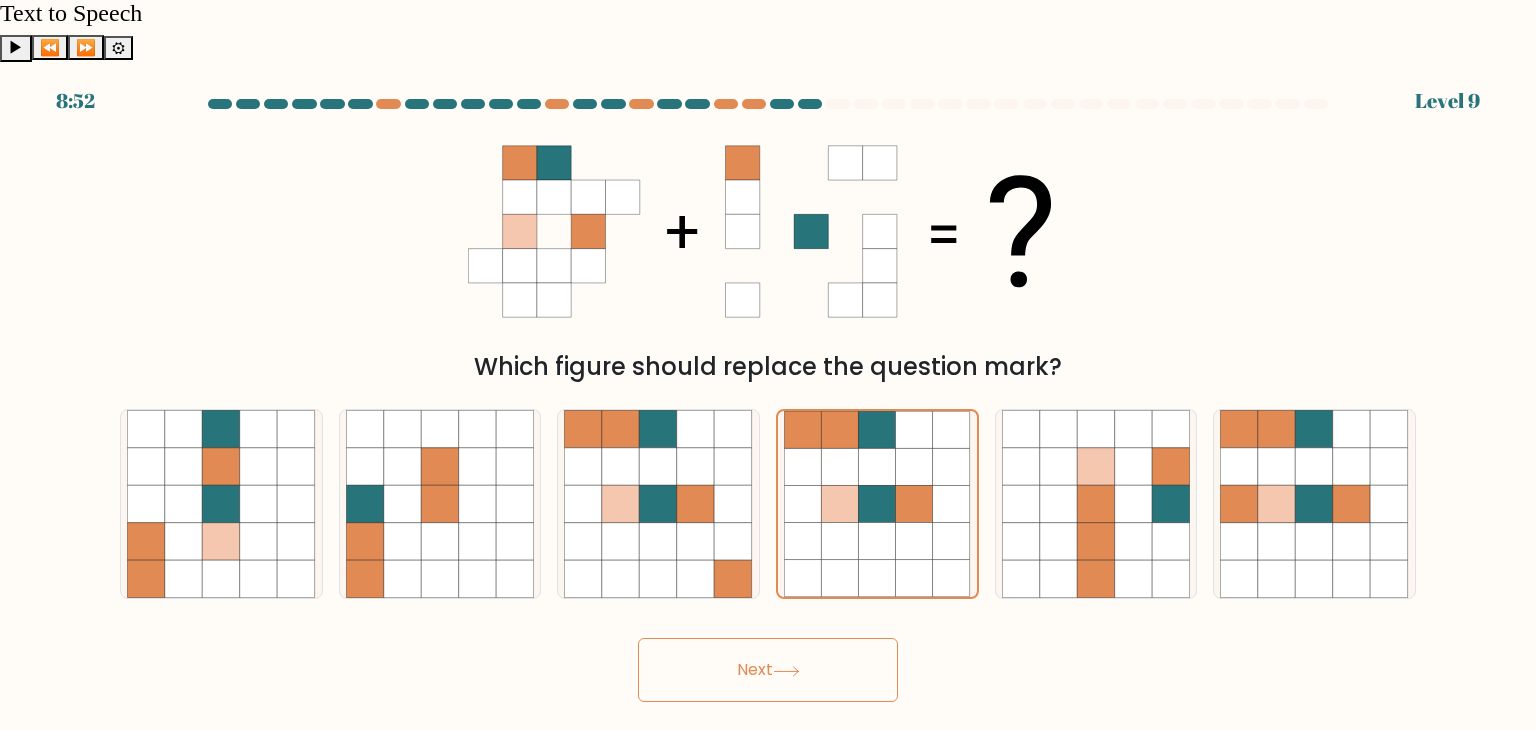 click on "Next" at bounding box center (768, 670) 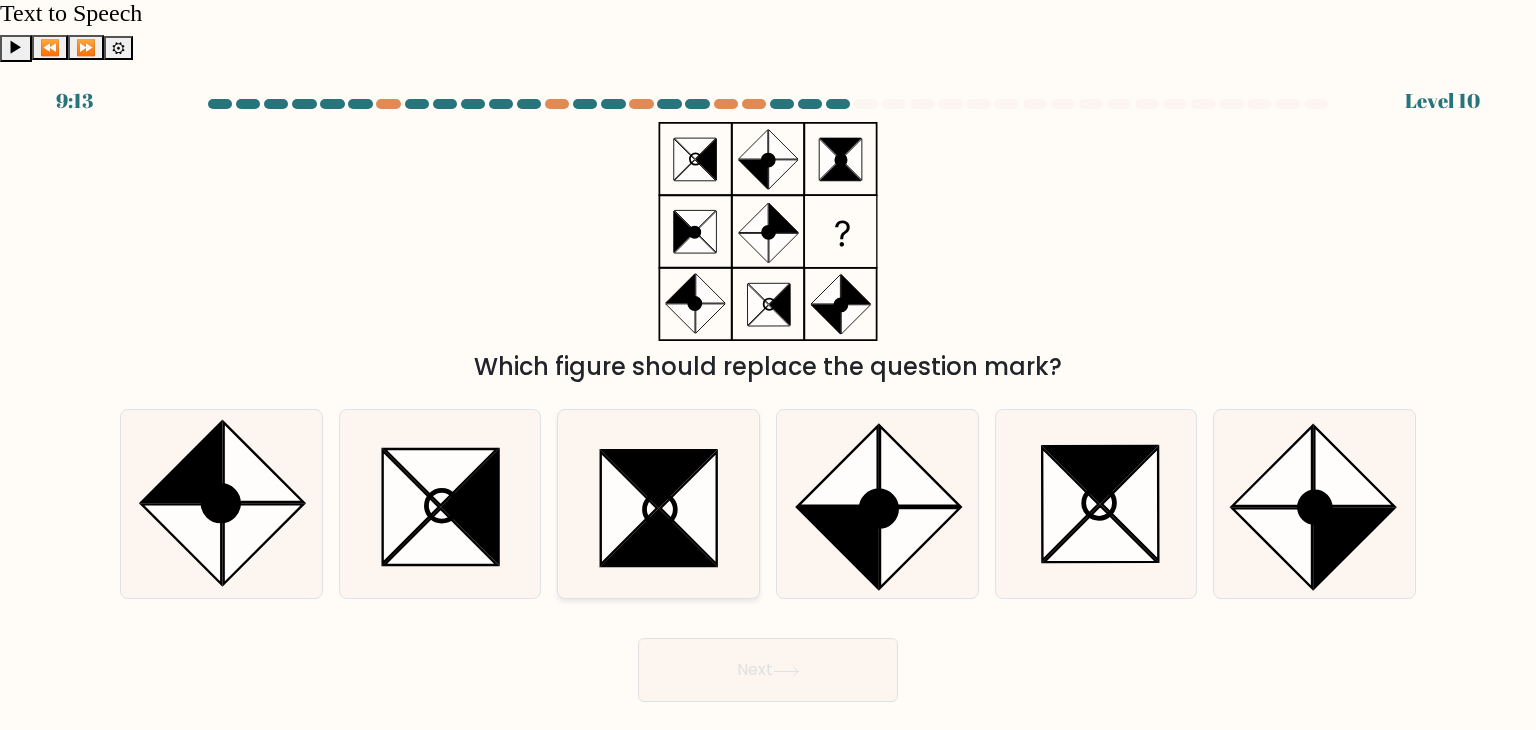 click at bounding box center (659, 538) 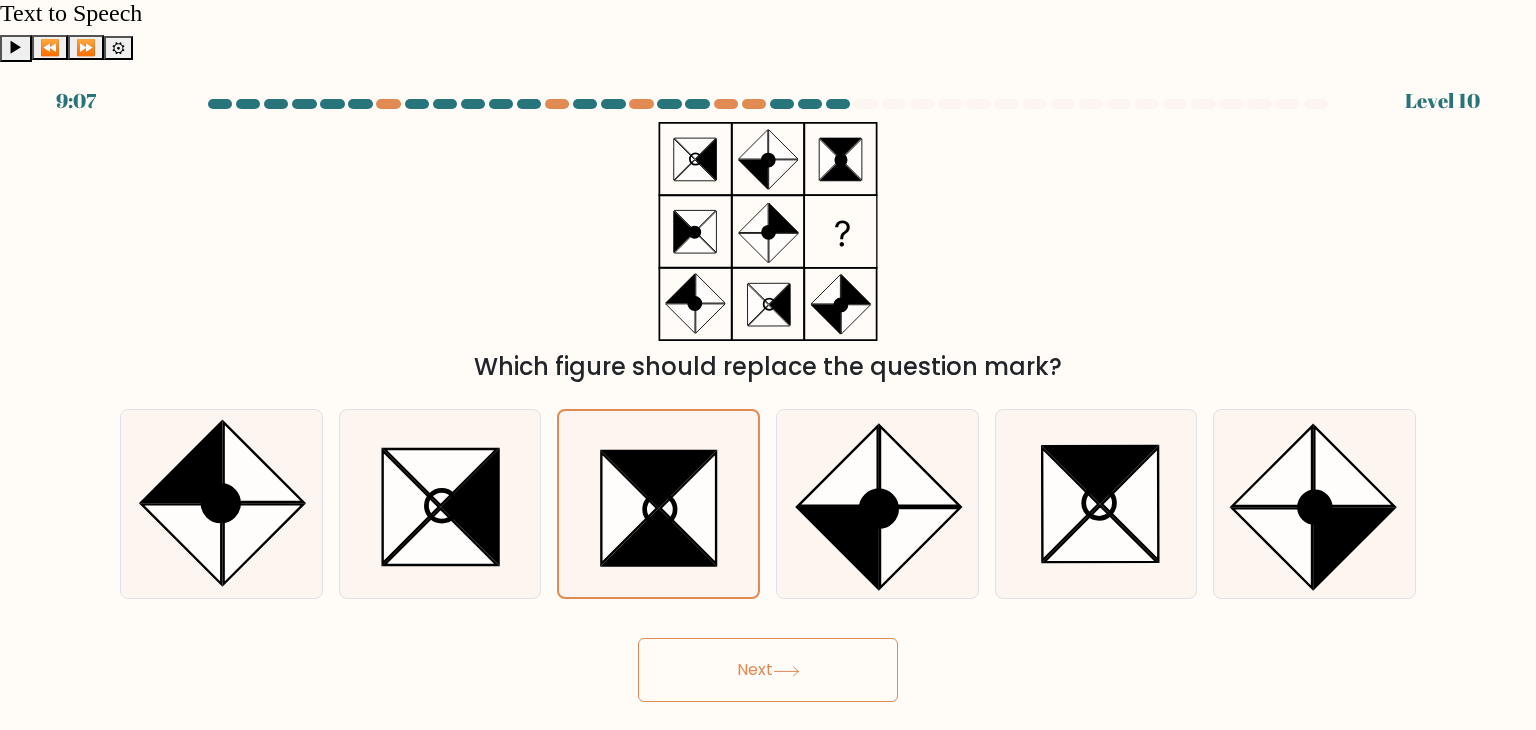 click on "Next" at bounding box center [768, 670] 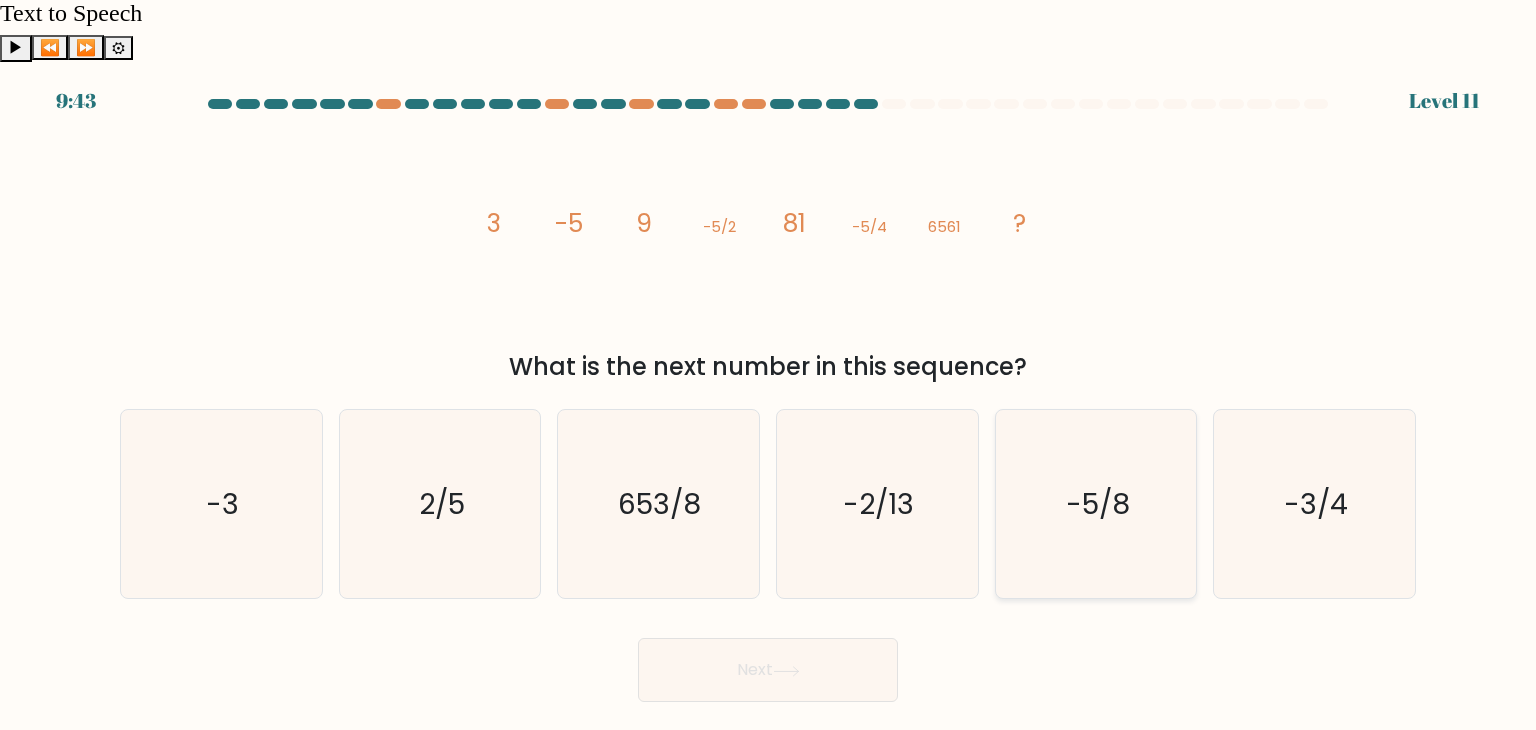 click on "-5/8" at bounding box center (1096, 504) 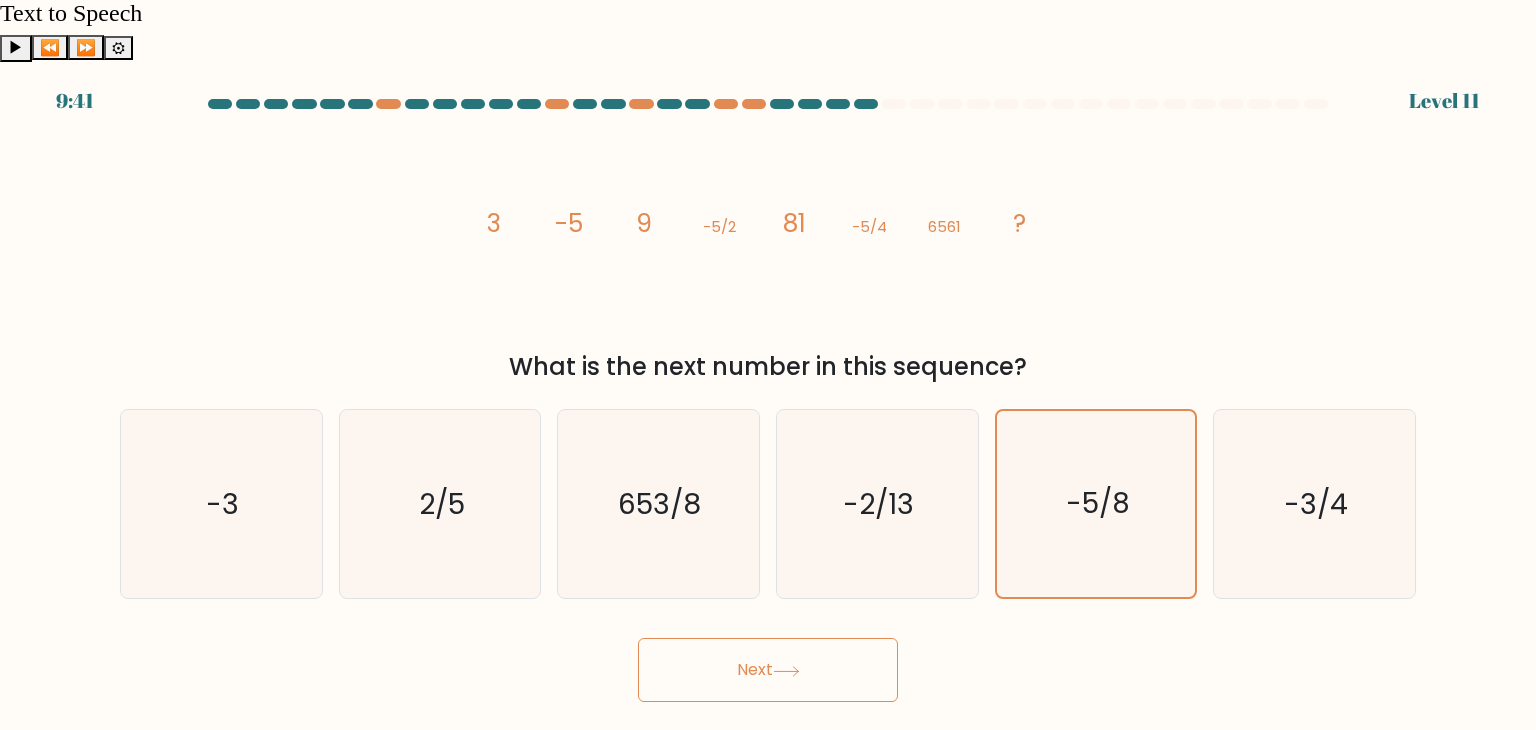 click on "Next" at bounding box center (768, 670) 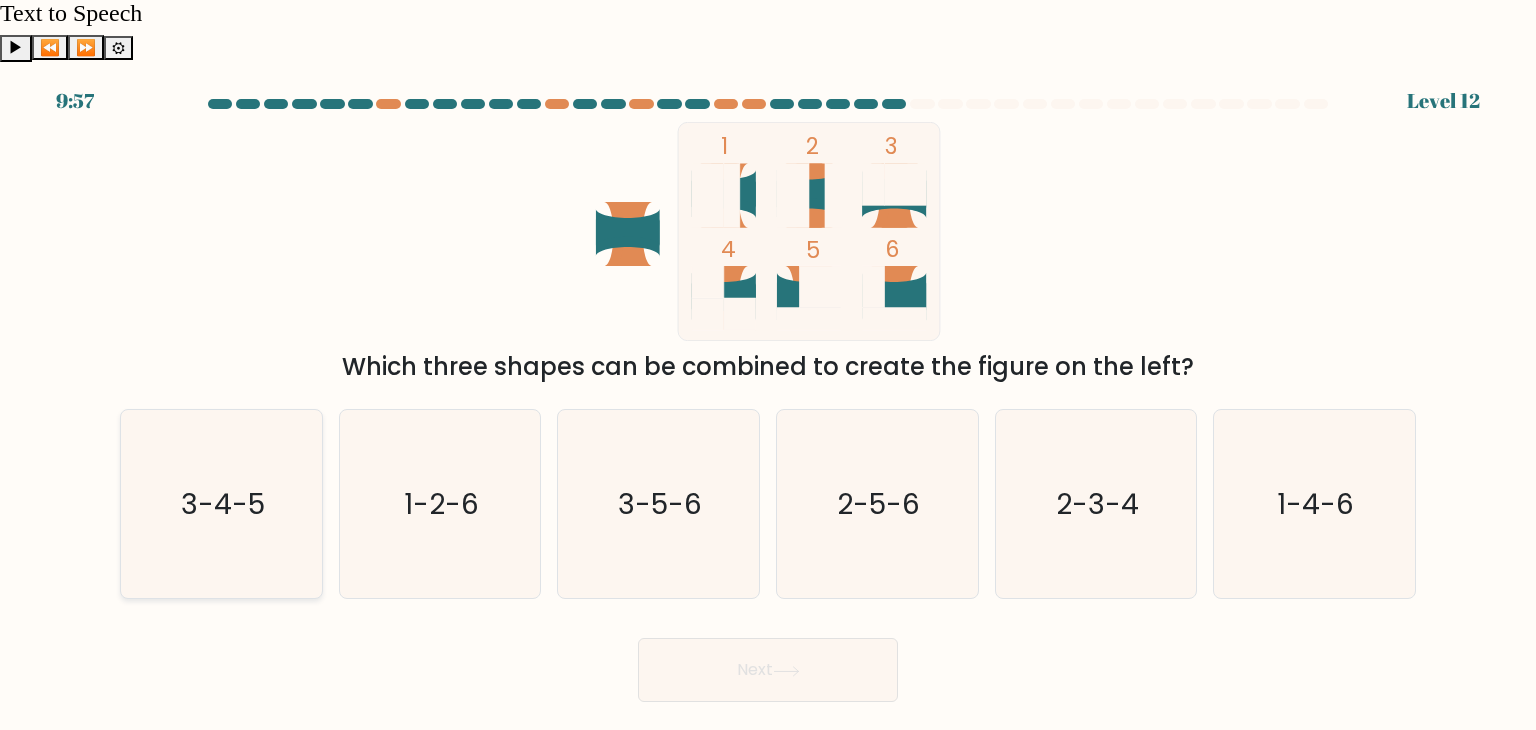 click on "3-4-5" at bounding box center (221, 504) 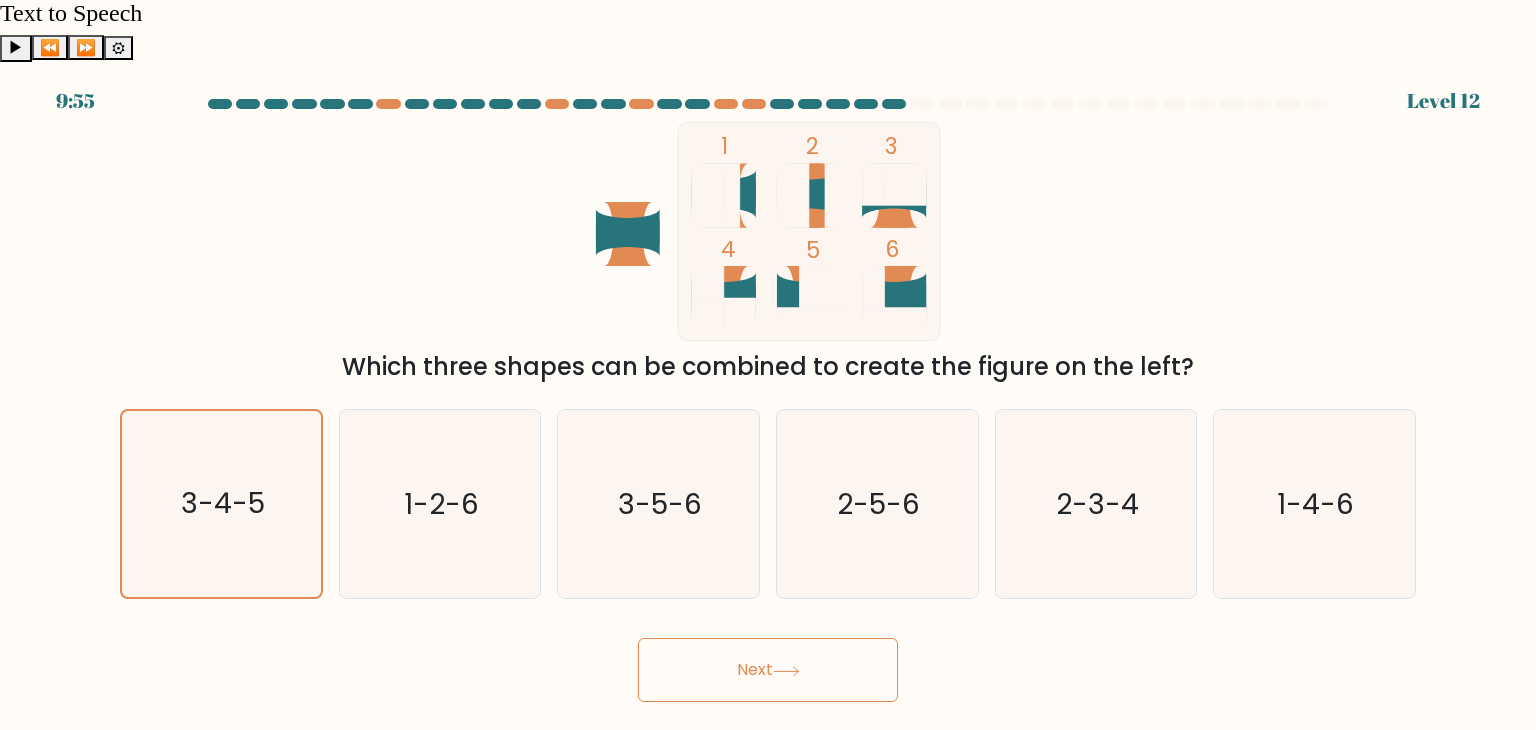 click on "Next" at bounding box center [768, 670] 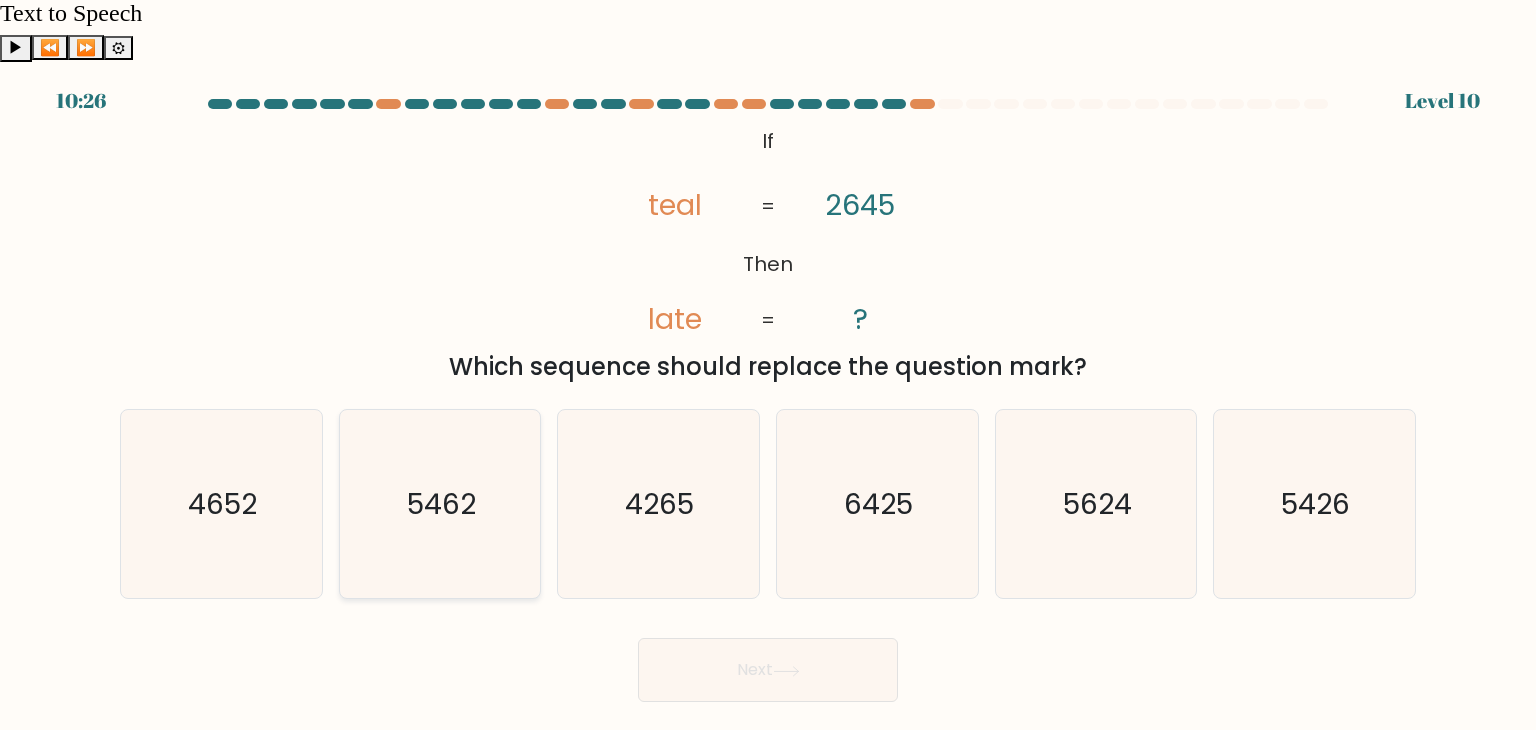 click on "5462" at bounding box center (440, 504) 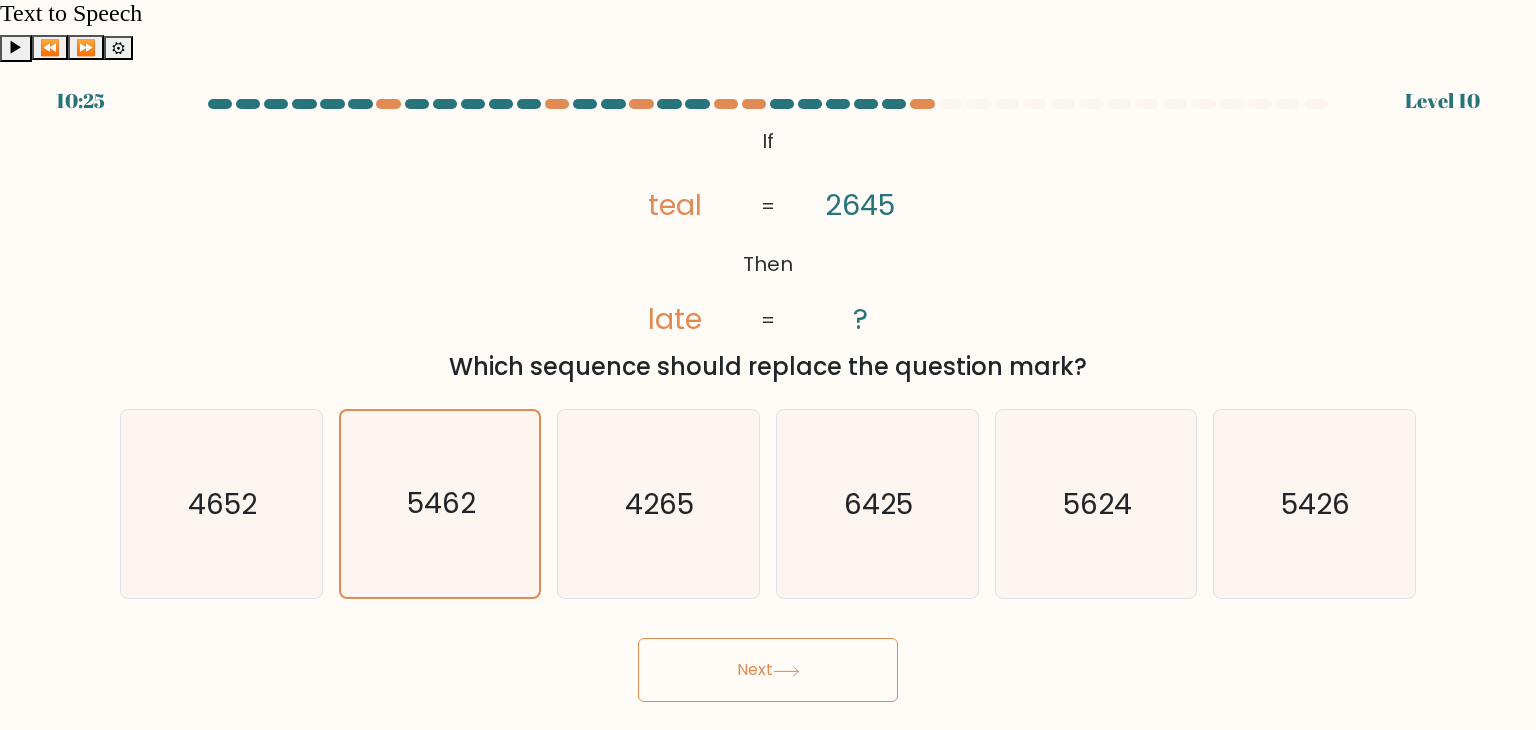 click on "Next" at bounding box center [768, 670] 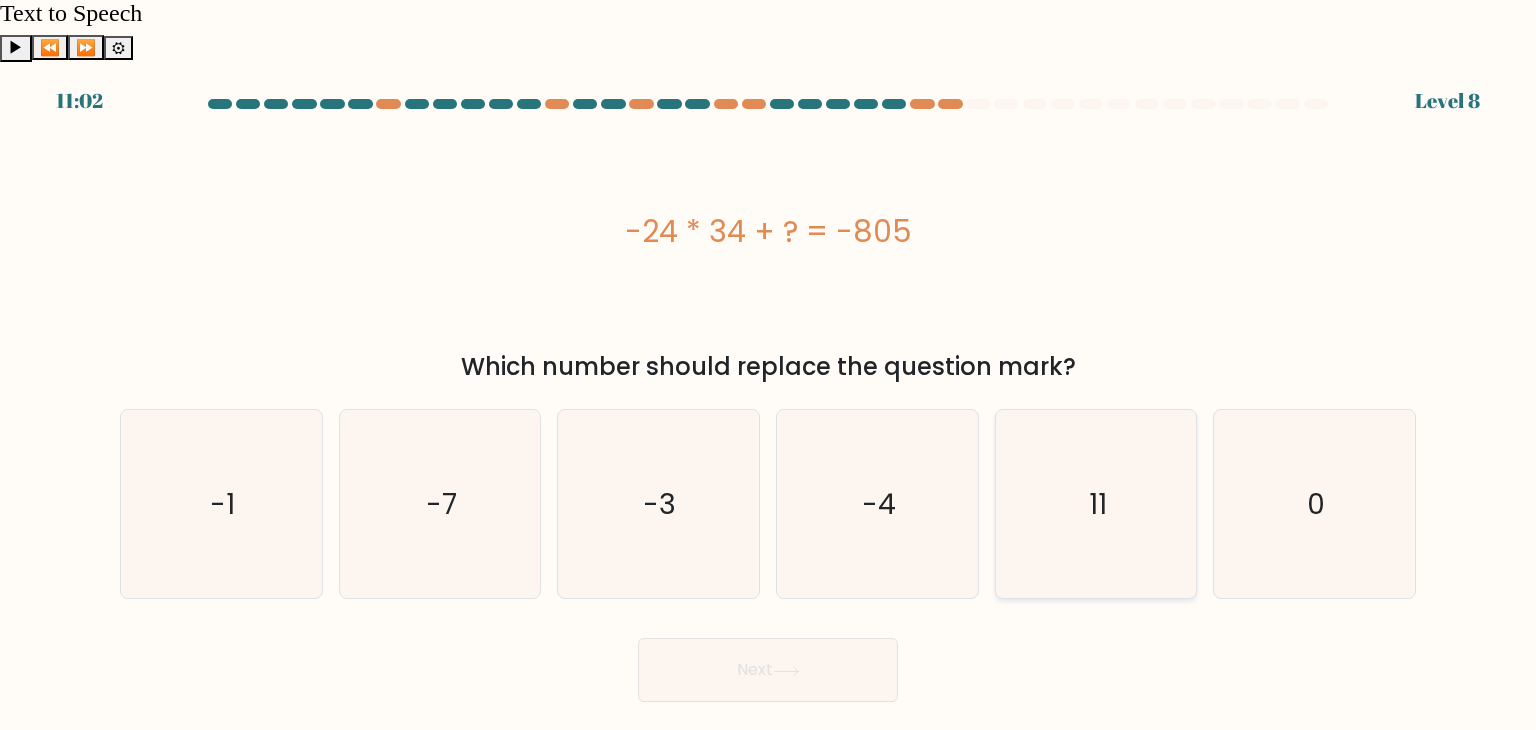 click on "11" at bounding box center (1096, 504) 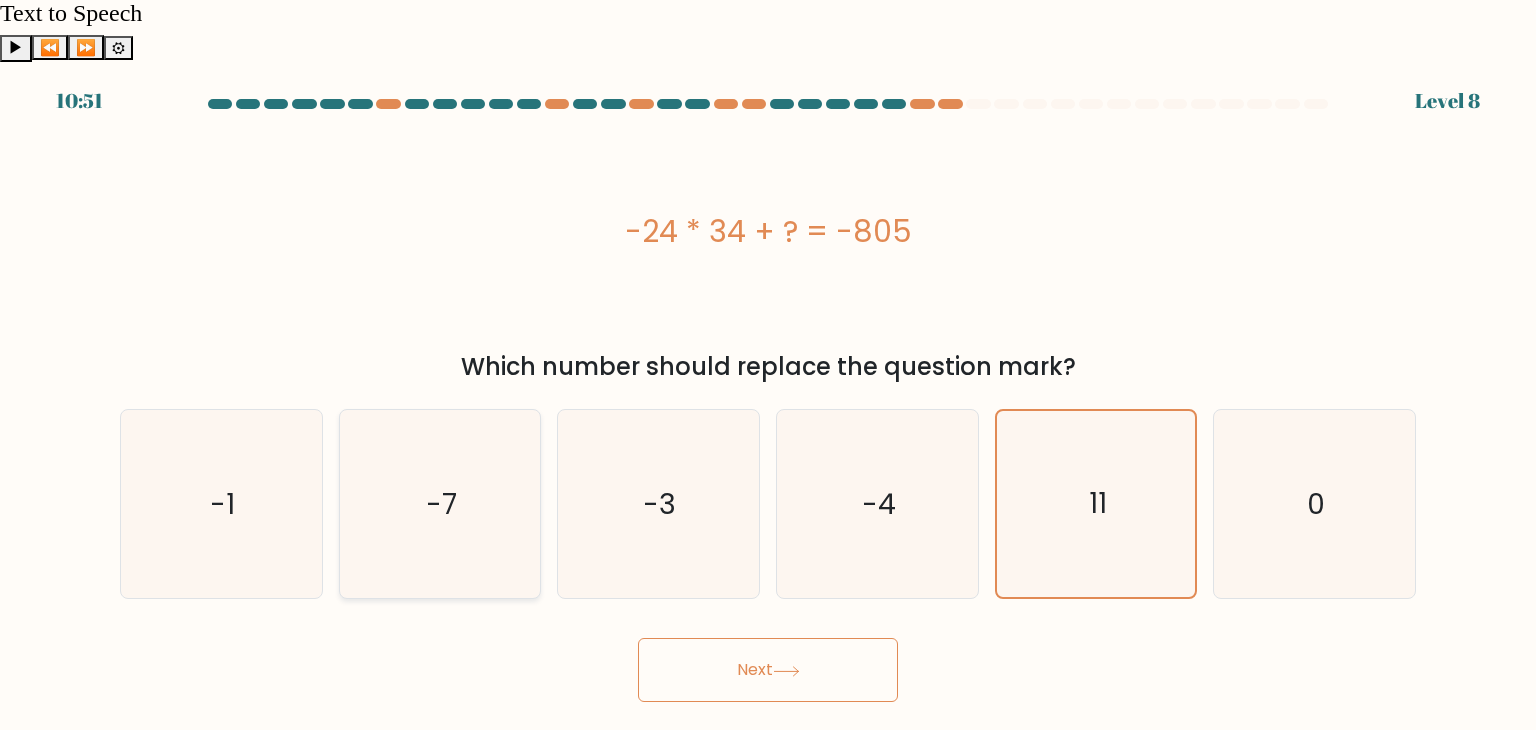 click on "-7" at bounding box center [440, 504] 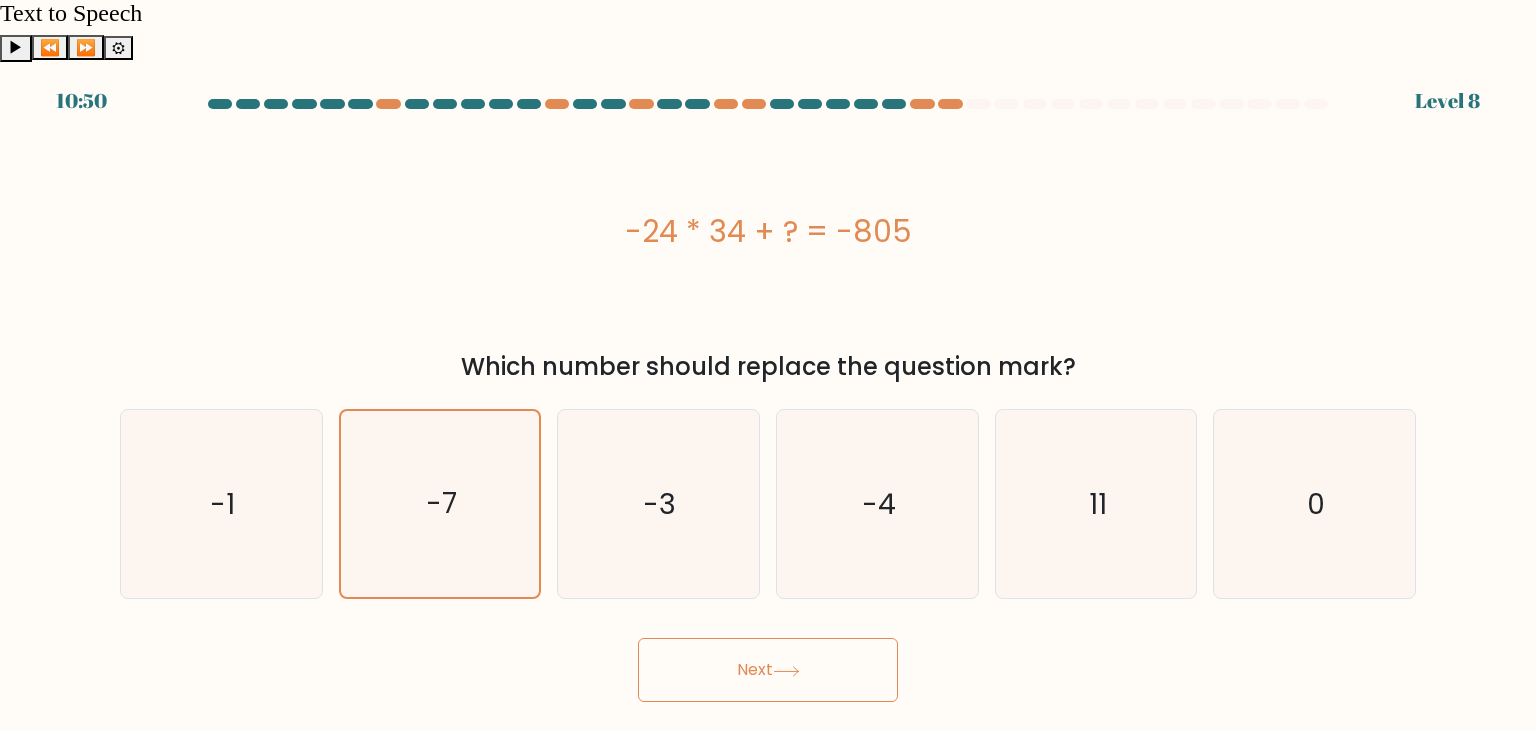click on "Next" at bounding box center [768, 670] 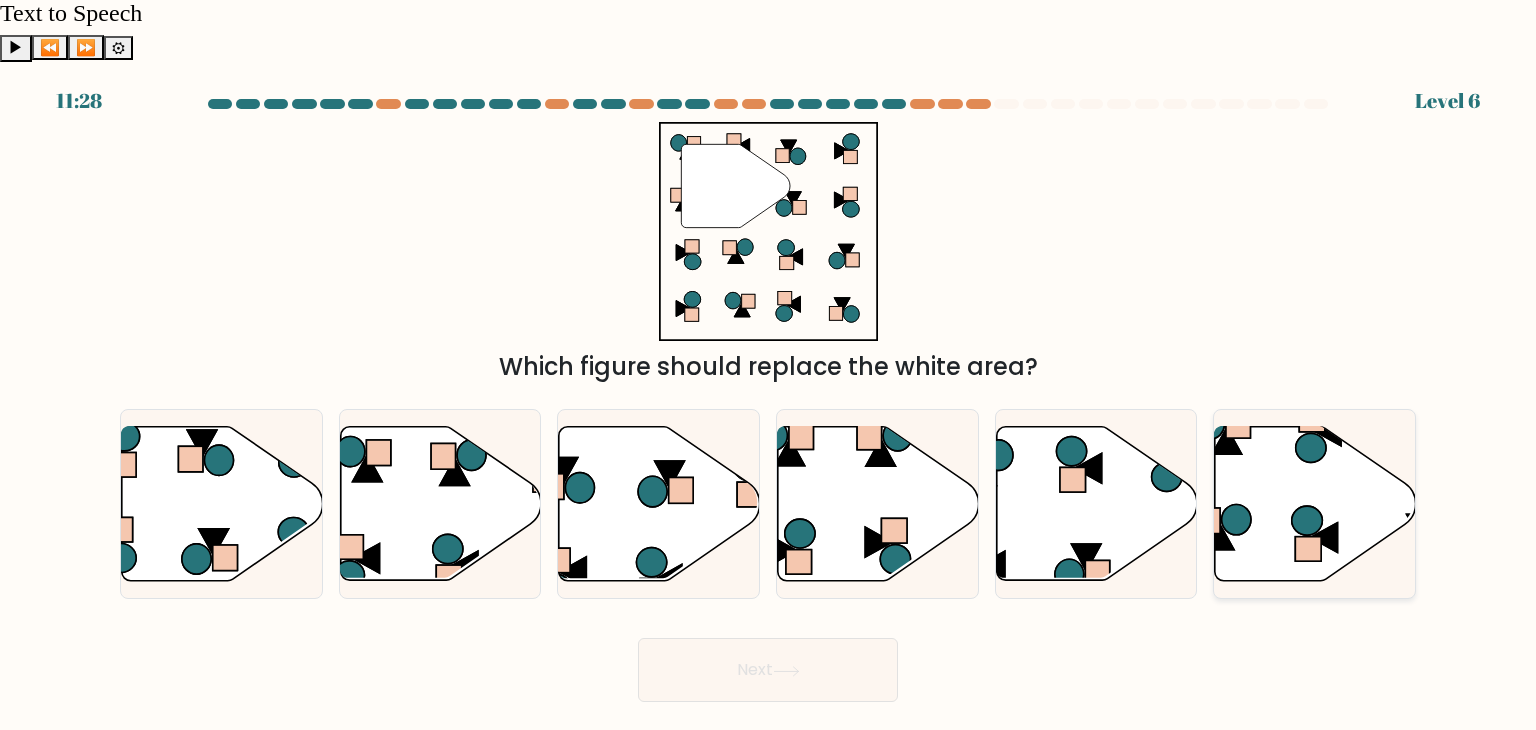 click at bounding box center (1307, 520) 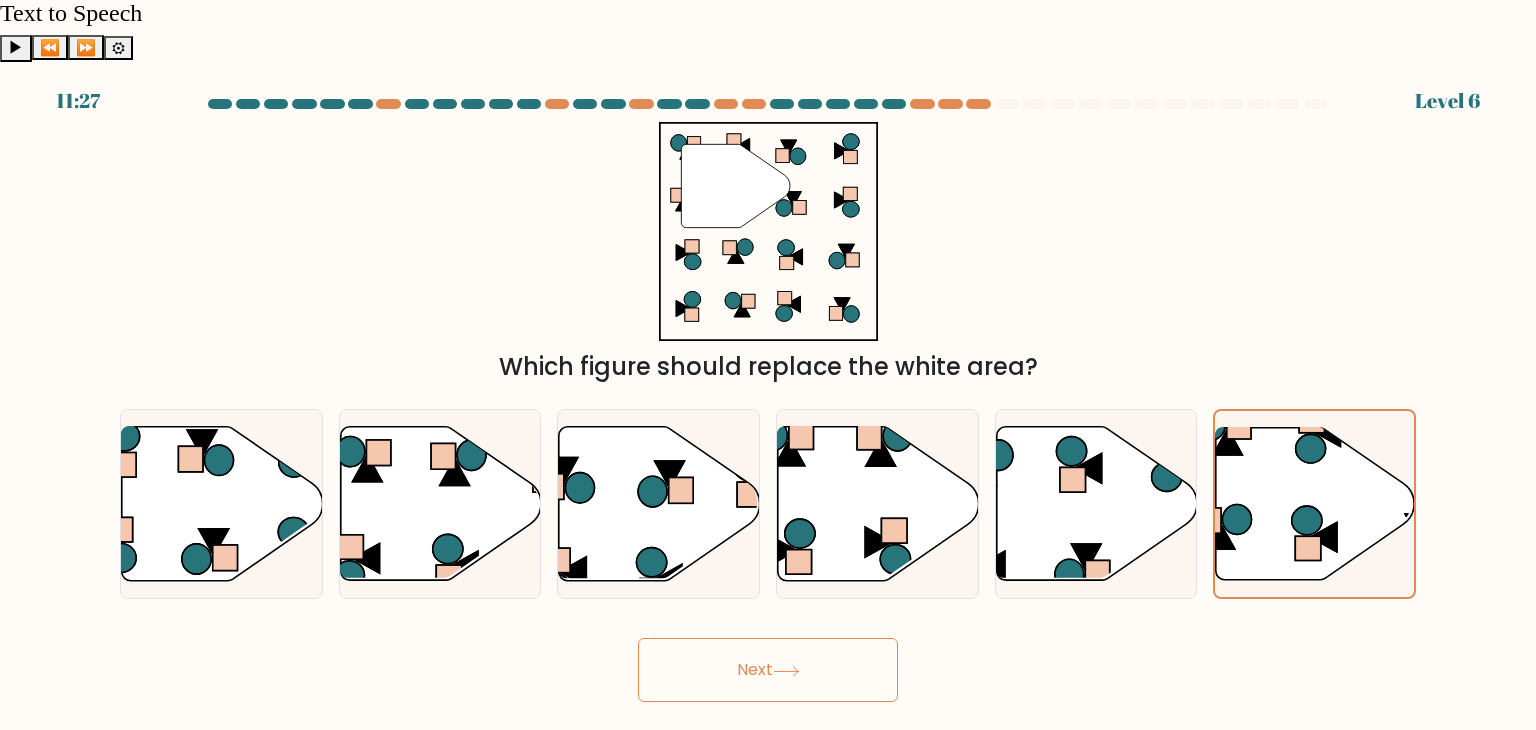 click on "Next" at bounding box center [768, 670] 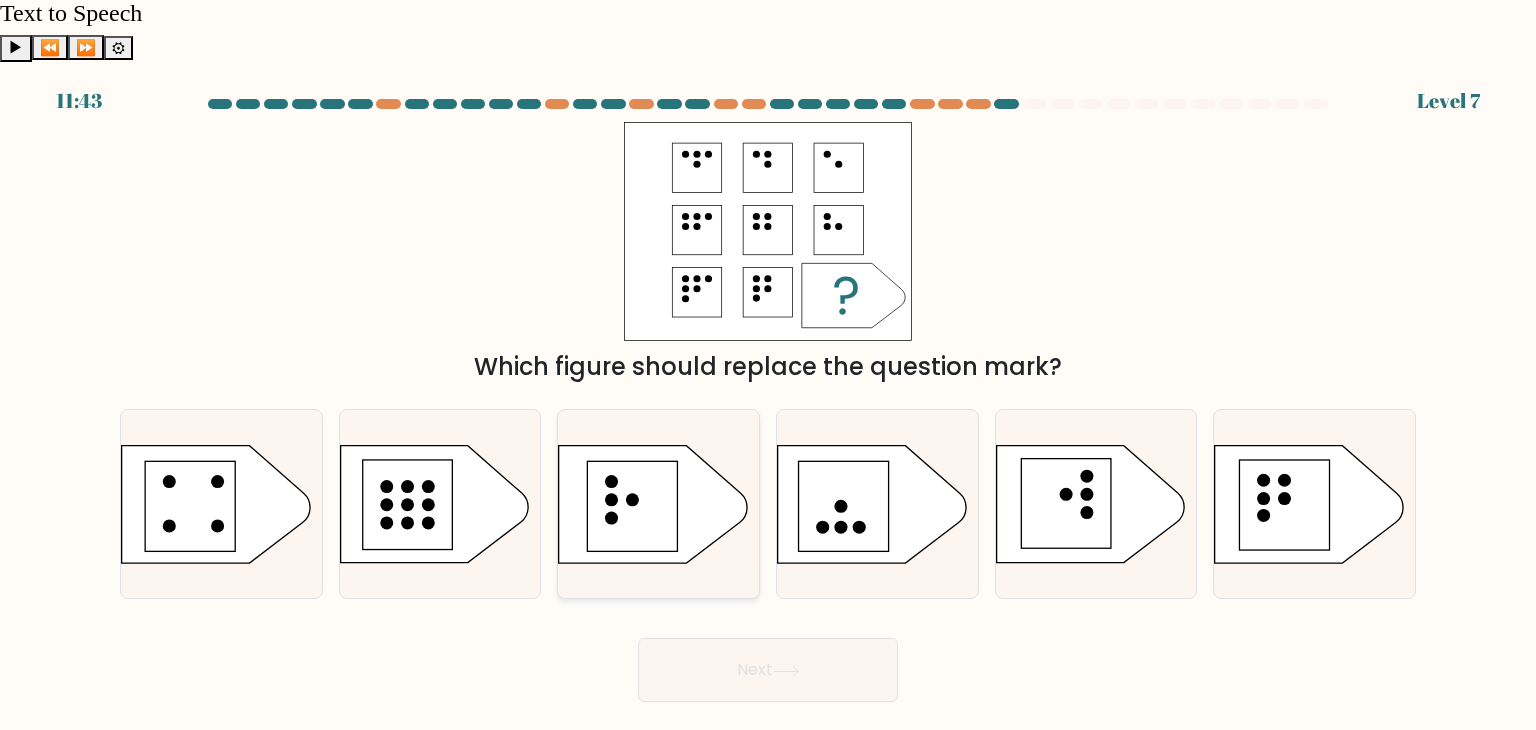 click at bounding box center (633, 506) 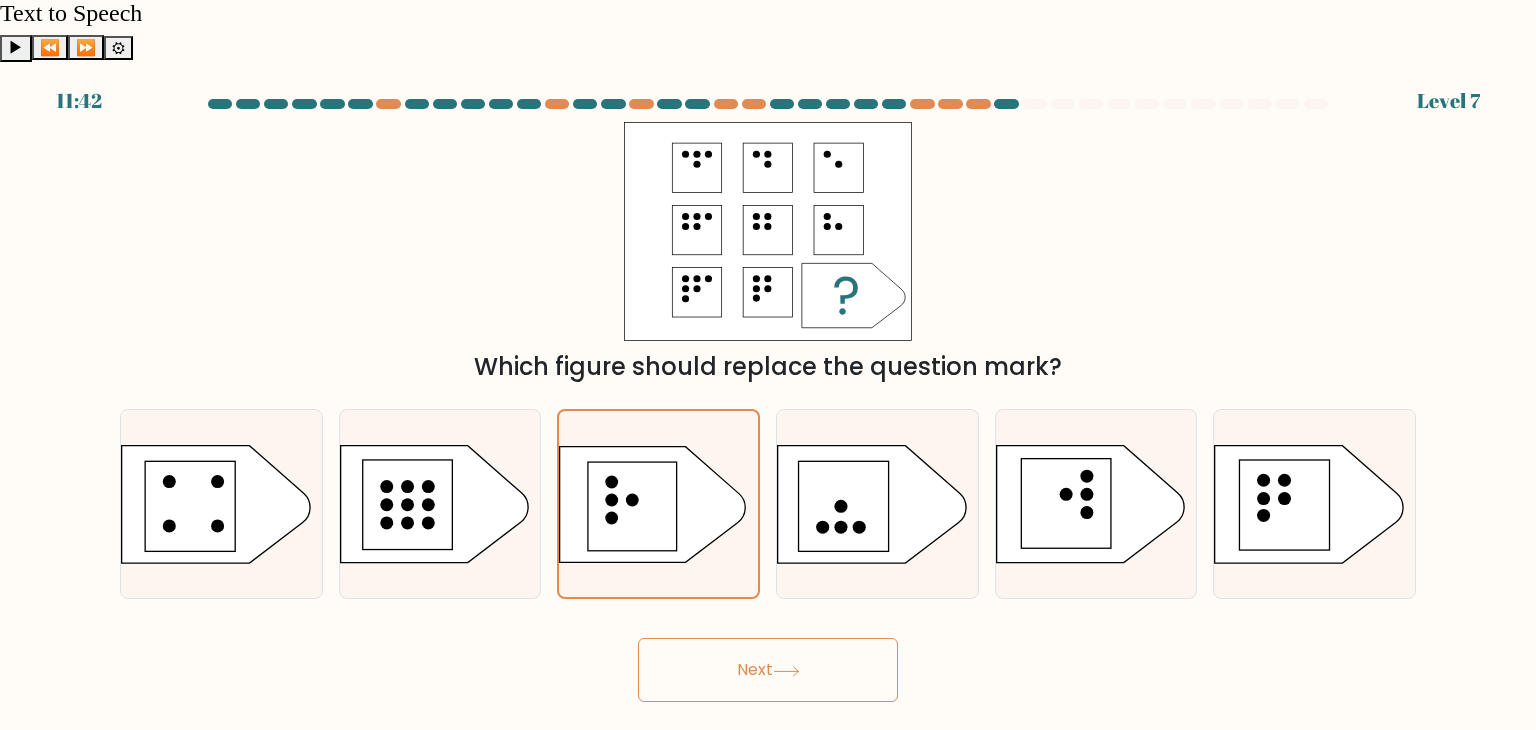 click on "Next" at bounding box center [768, 670] 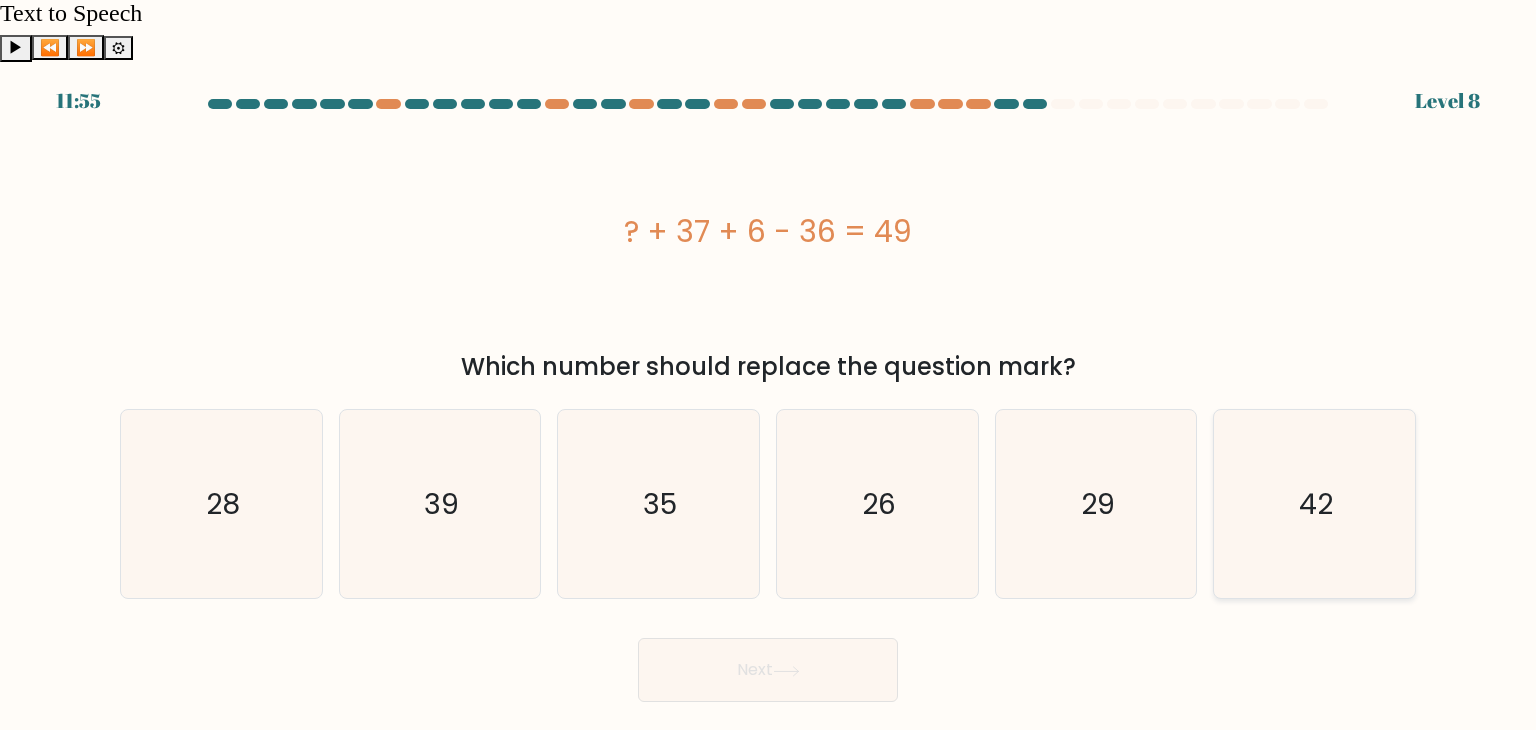 click on "42" at bounding box center [1314, 504] 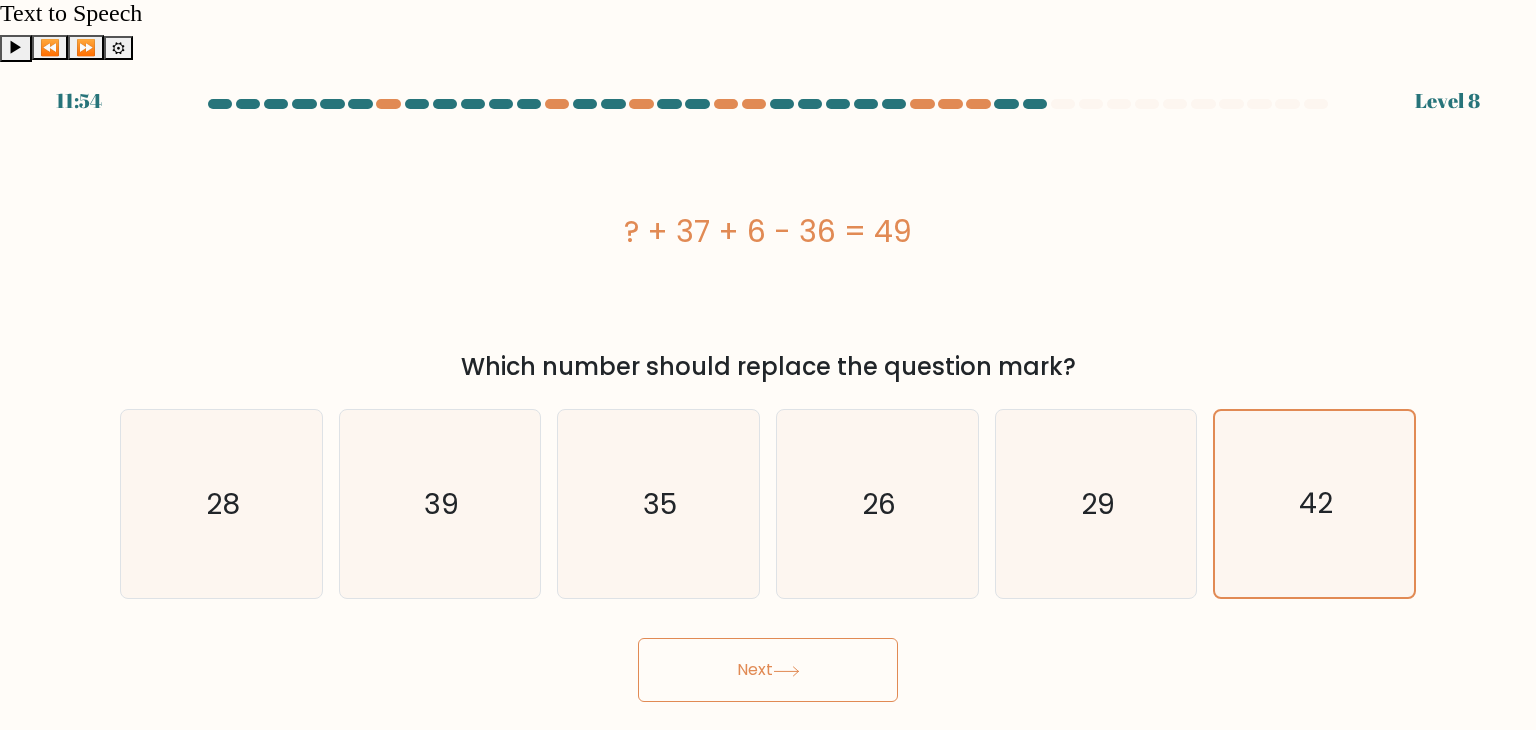 click on "Next" at bounding box center (768, 670) 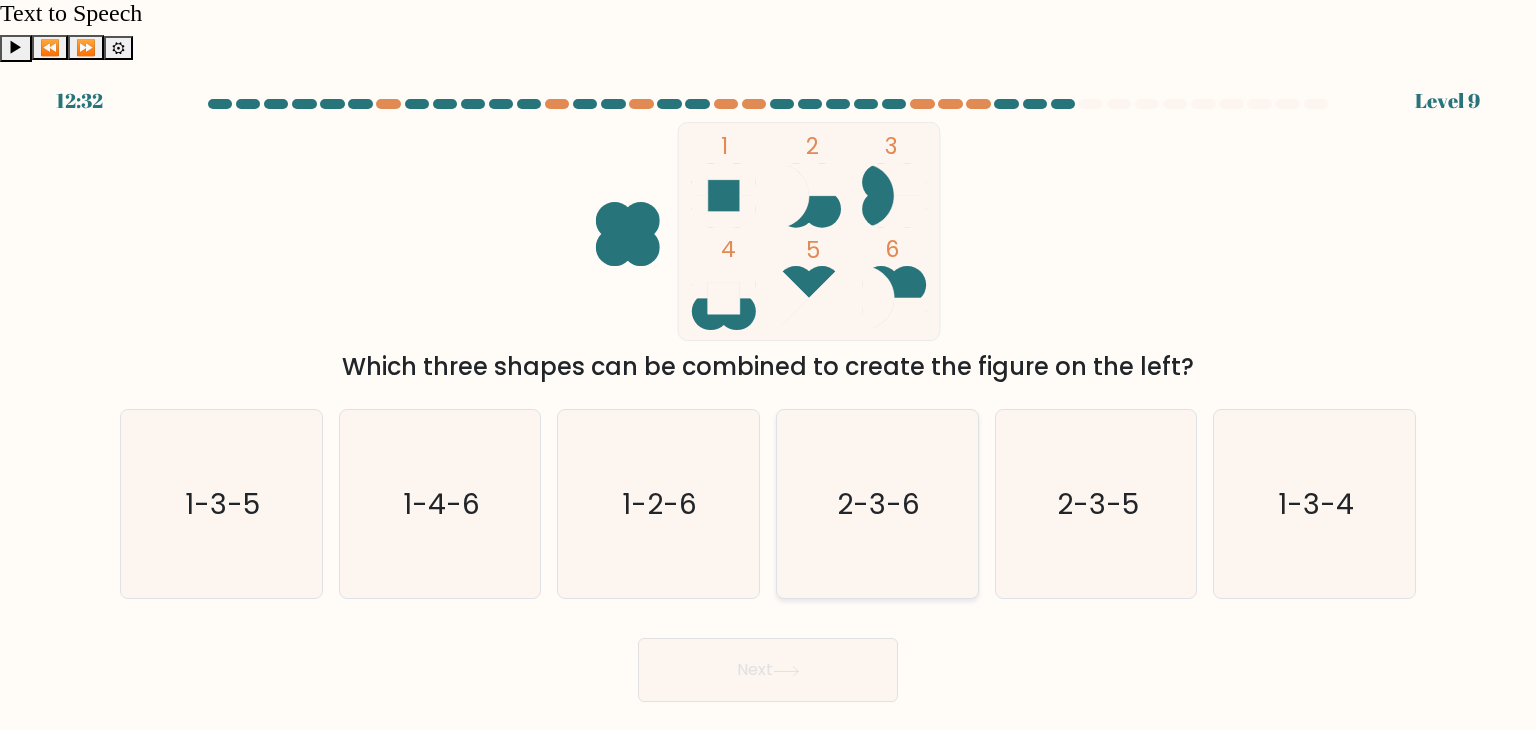 click on "2-3-6" at bounding box center (877, 504) 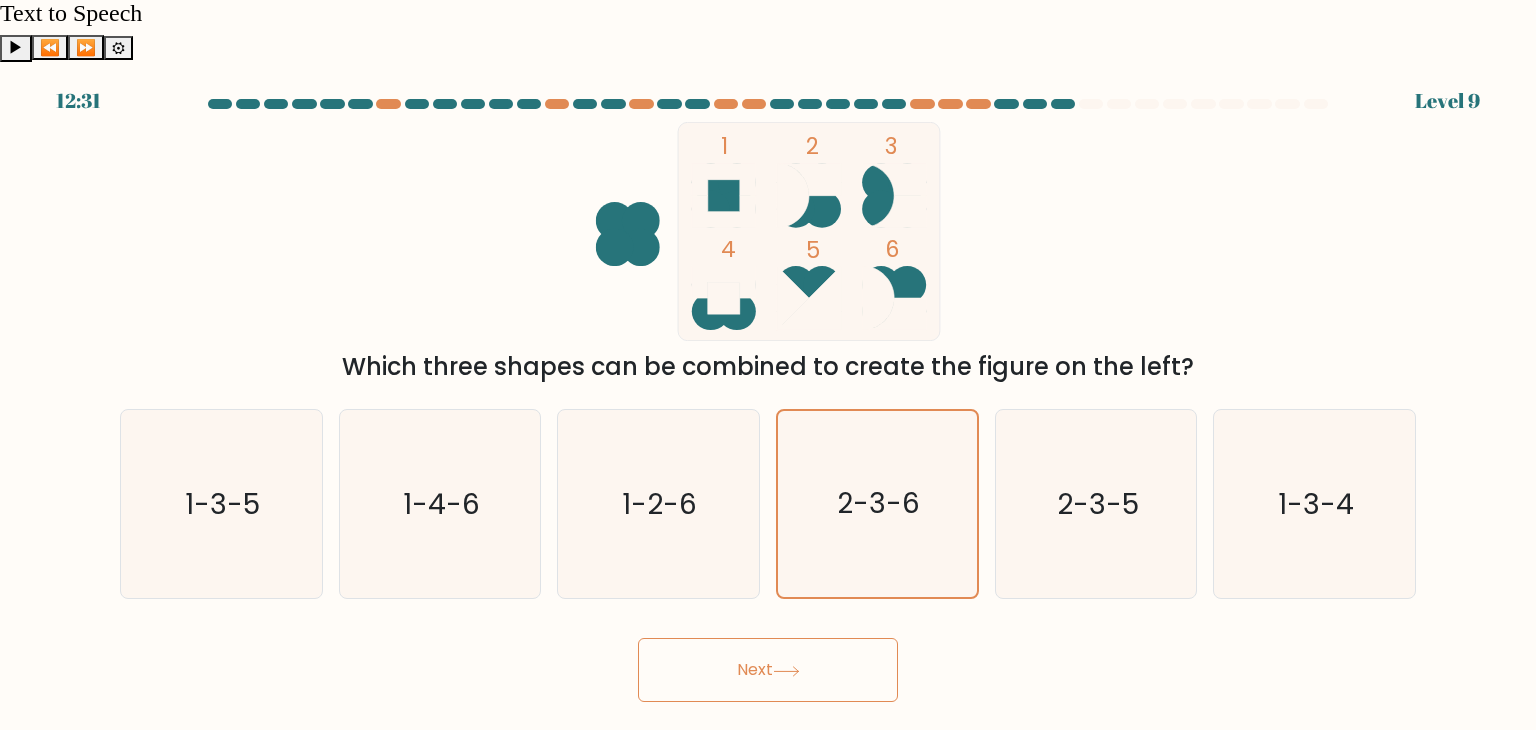 click on "Next" at bounding box center (768, 670) 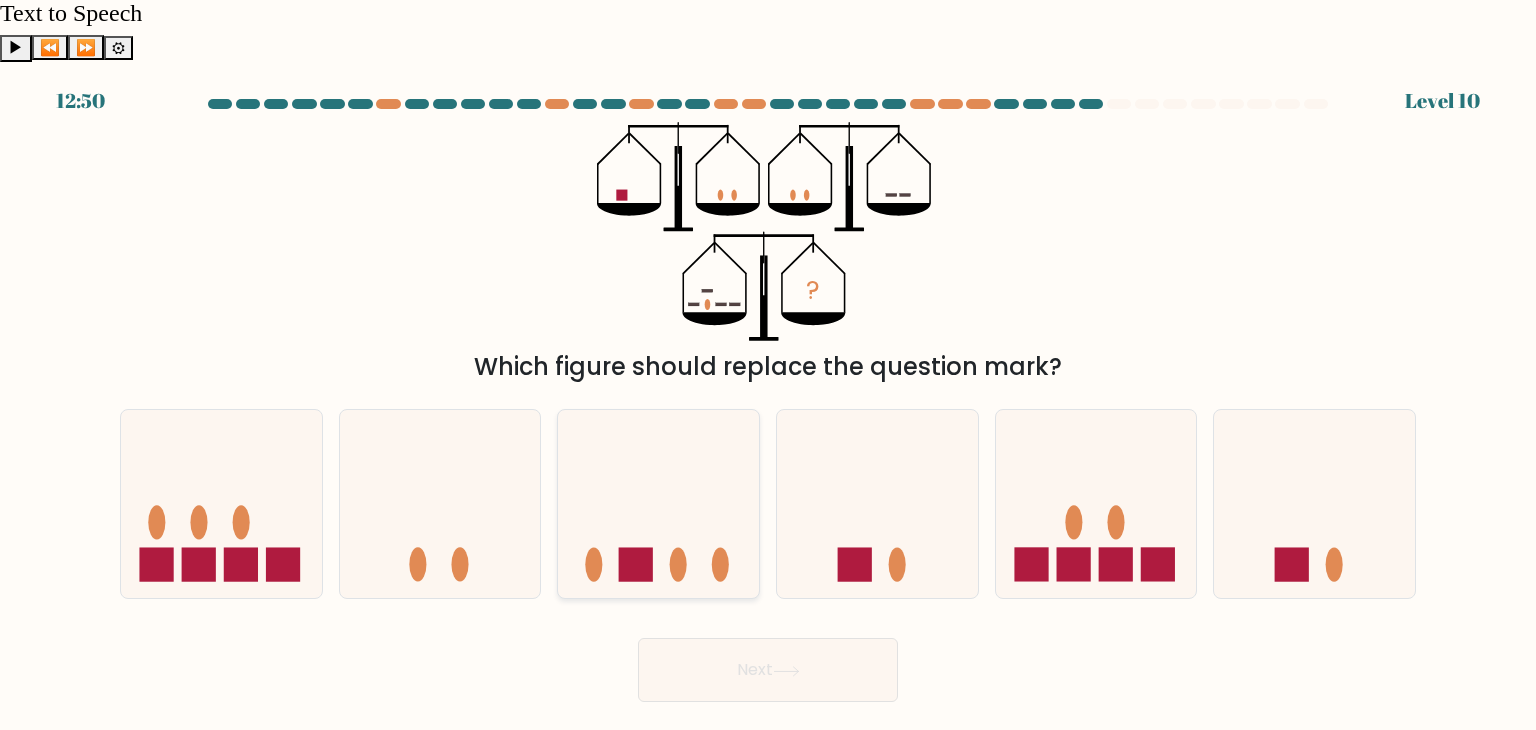 click at bounding box center [658, 504] 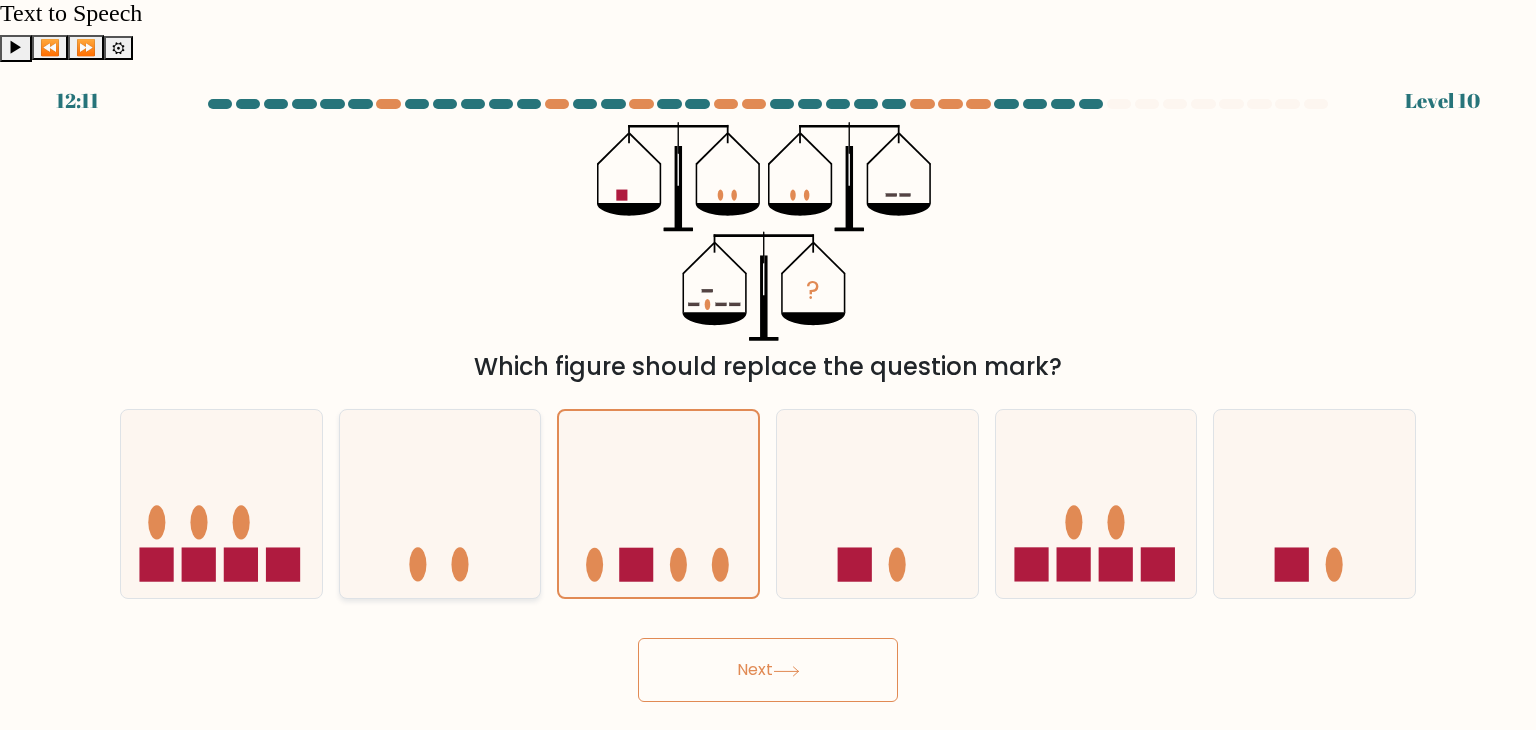 click at bounding box center (440, 504) 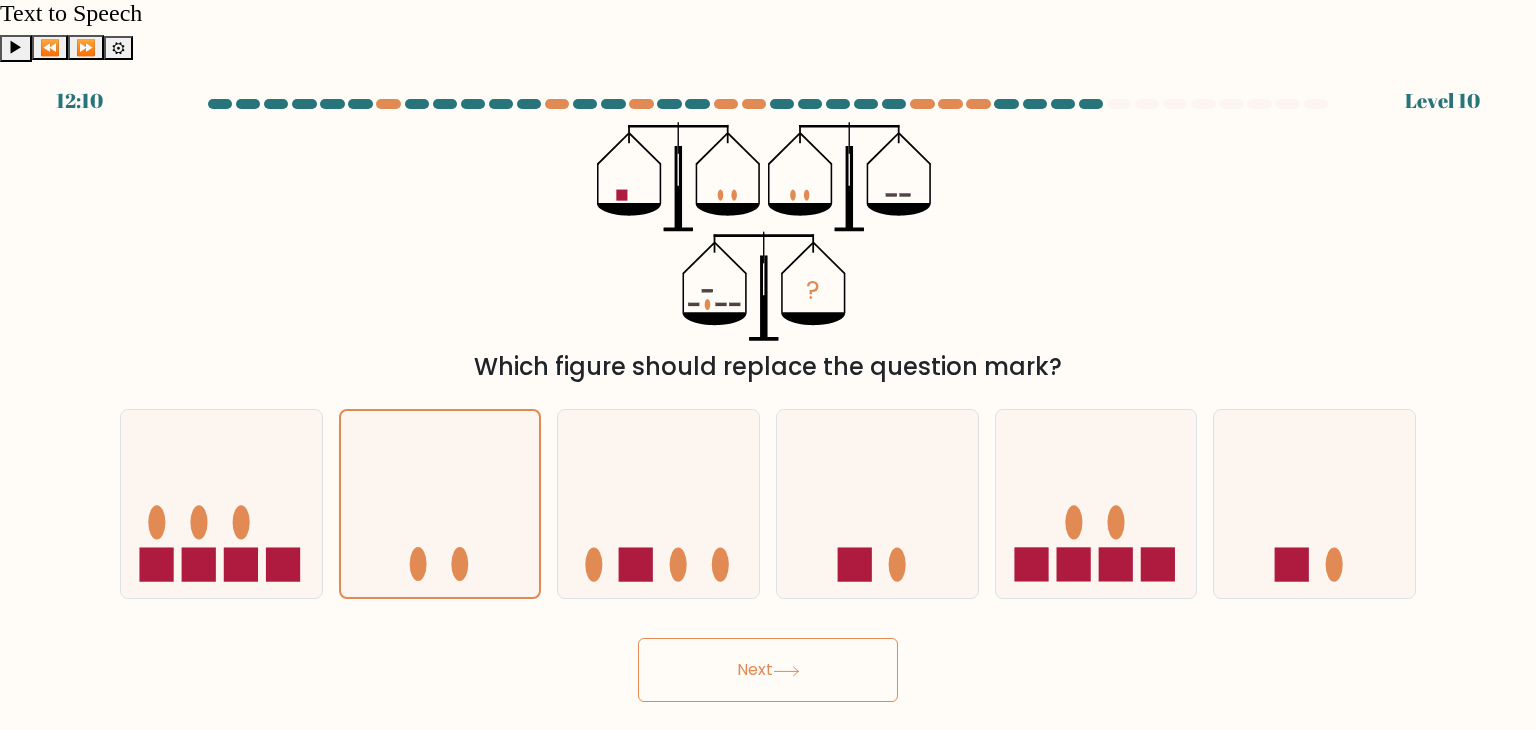 click on "Next" at bounding box center (768, 670) 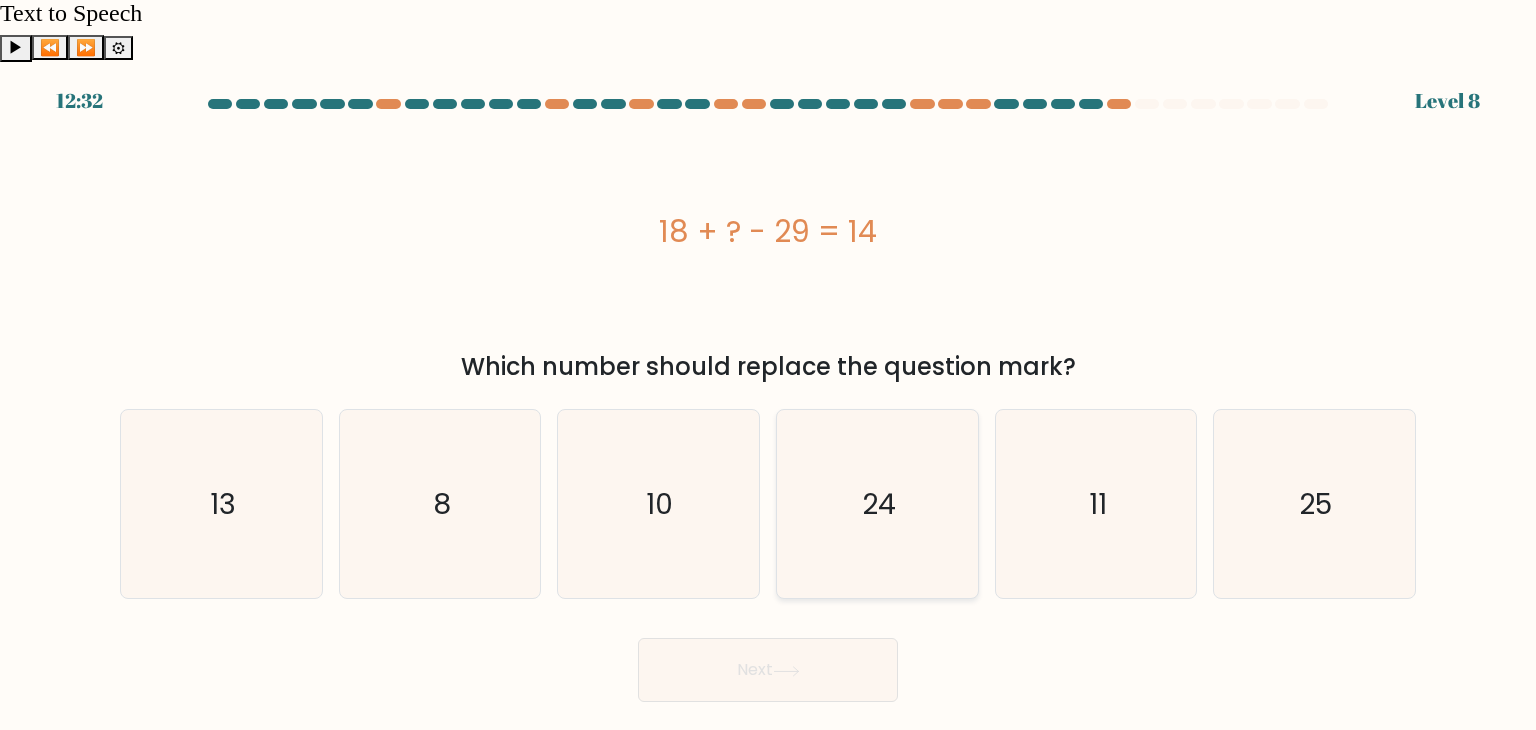 click on "24" at bounding box center (877, 504) 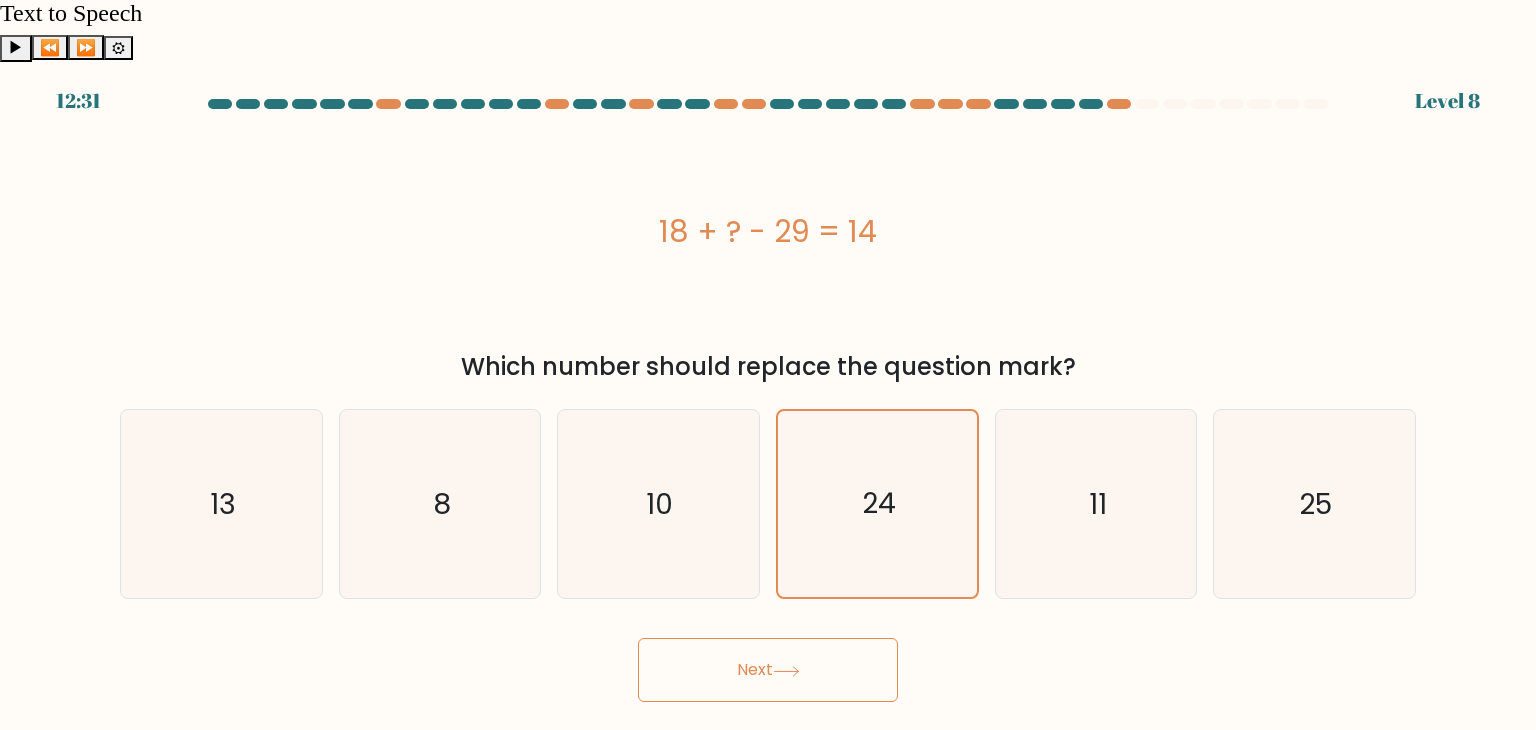 click on "Next" at bounding box center [768, 670] 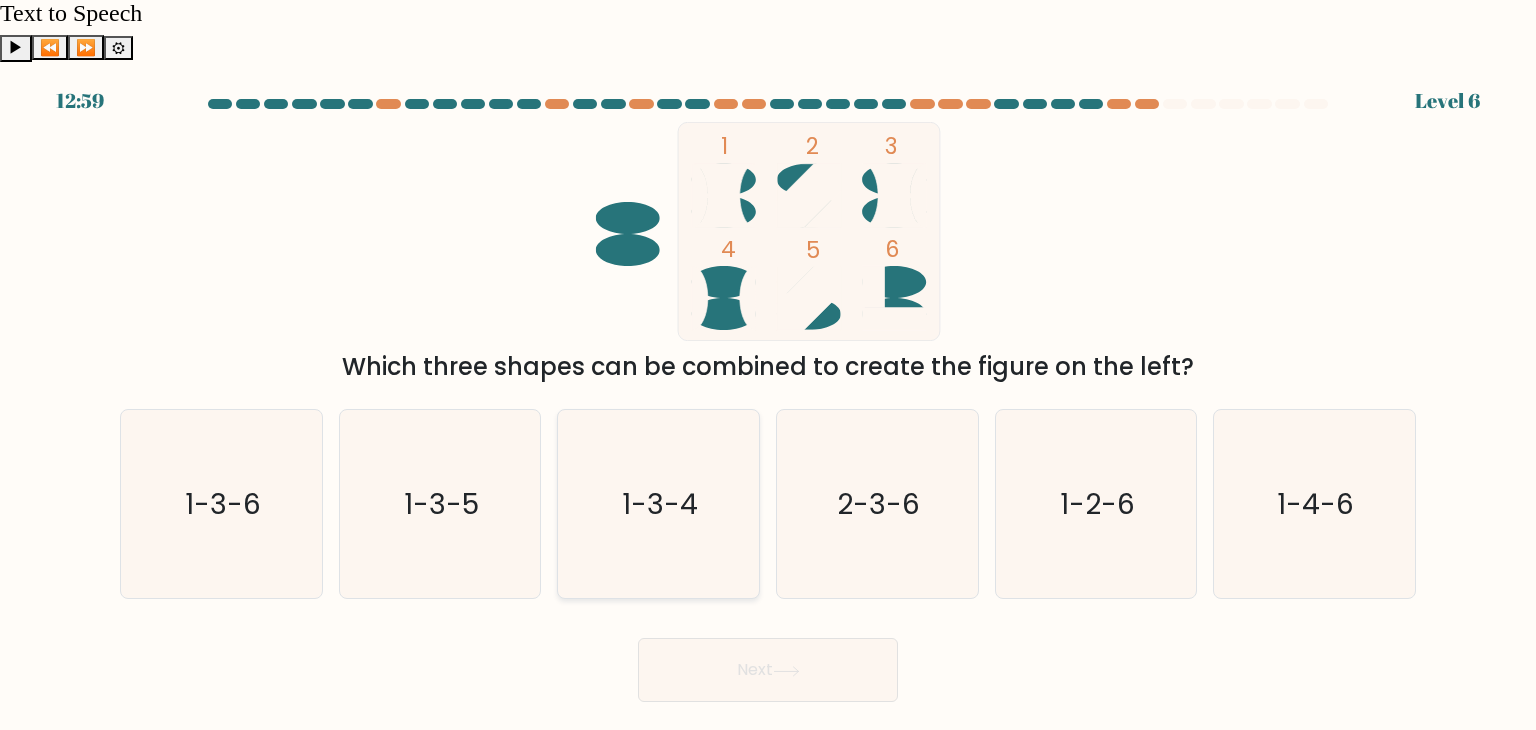 click on "1-3-4" at bounding box center (658, 504) 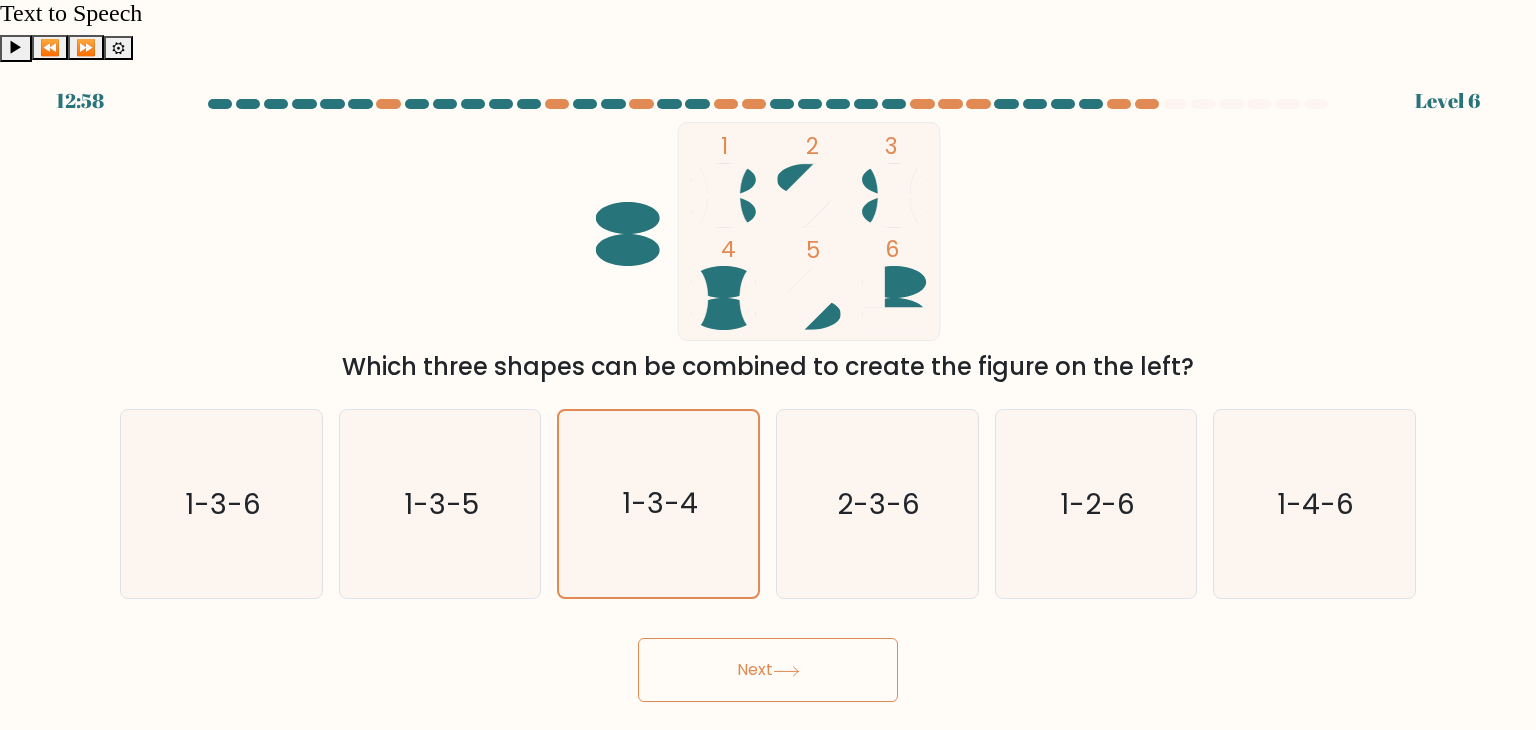 click on "Next" at bounding box center (768, 670) 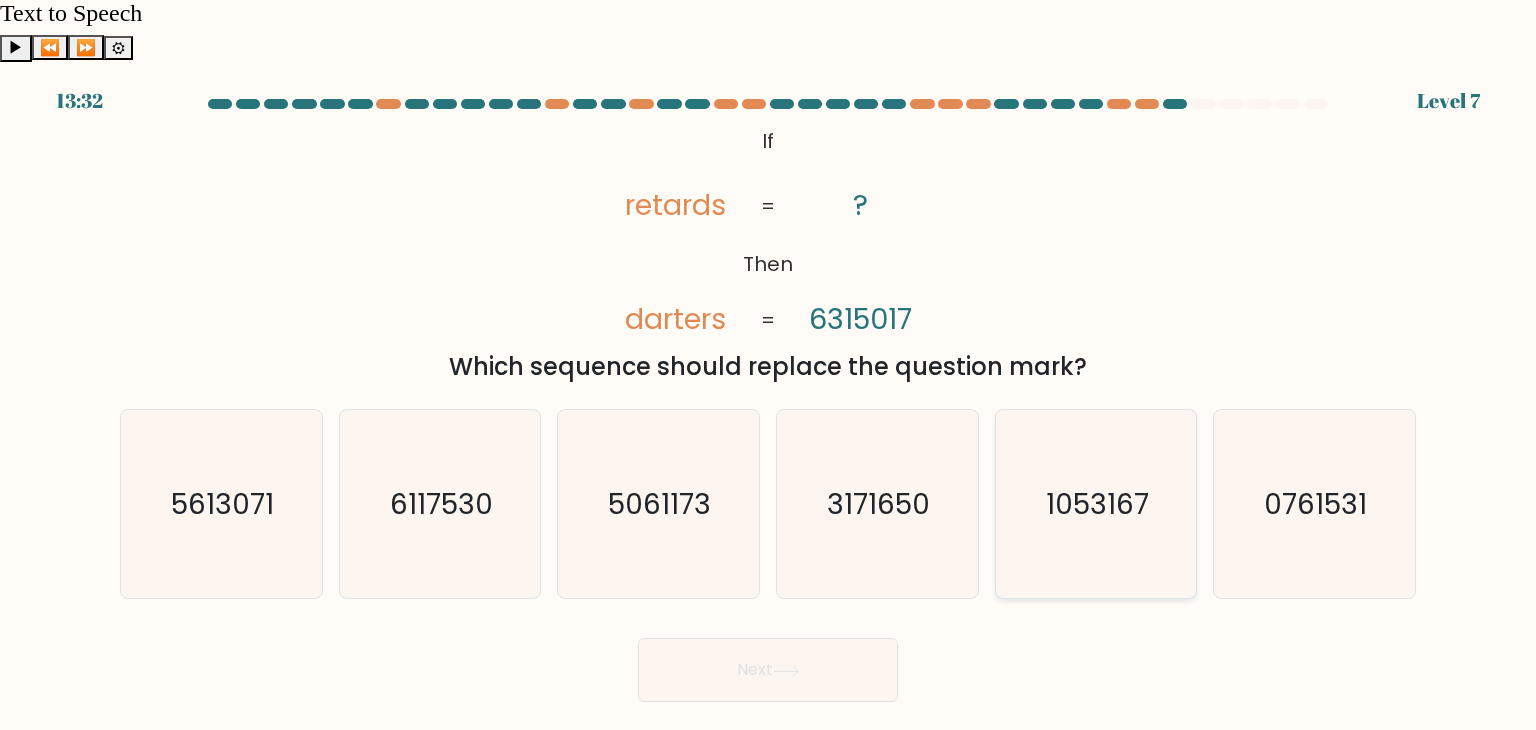 click on "1053167" at bounding box center (1097, 504) 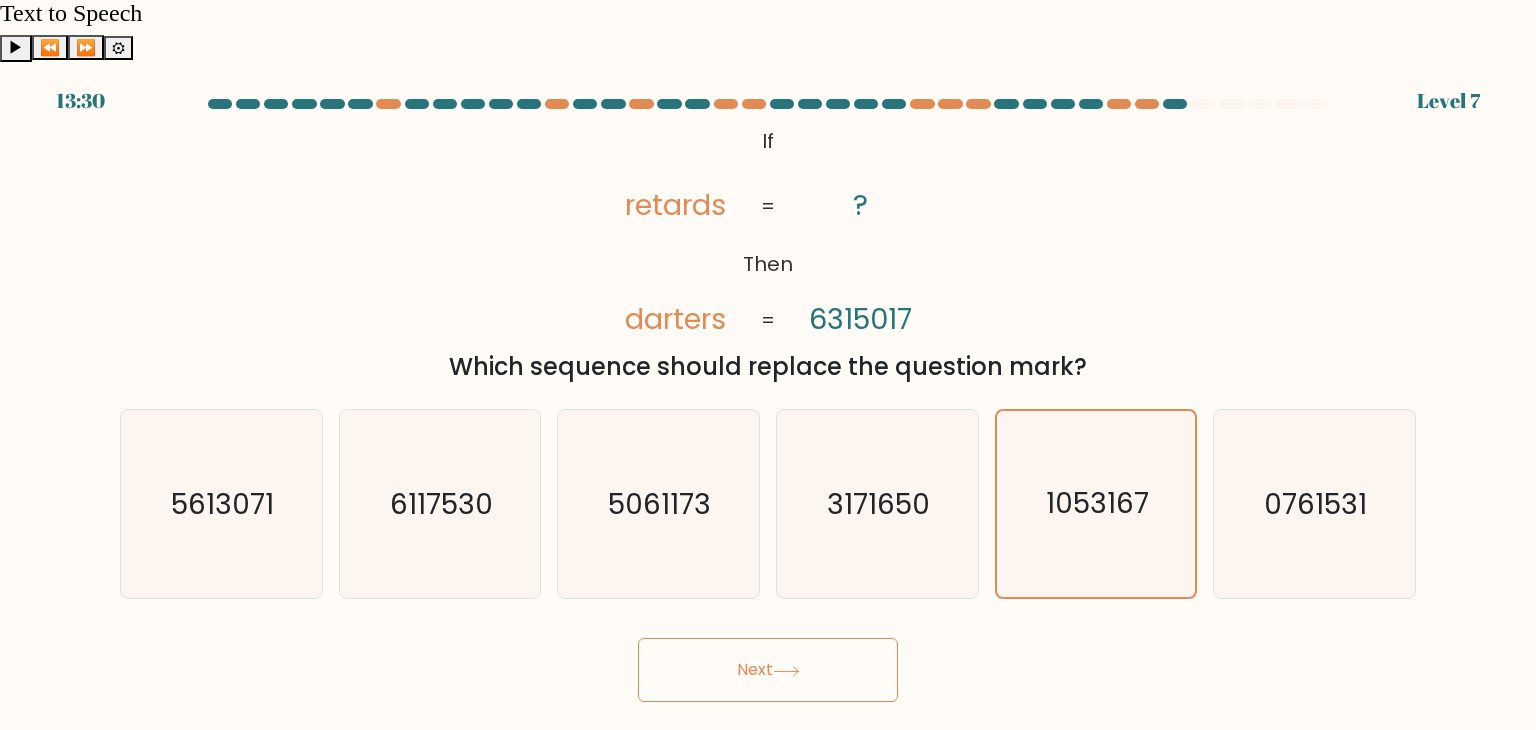 click at bounding box center (786, 671) 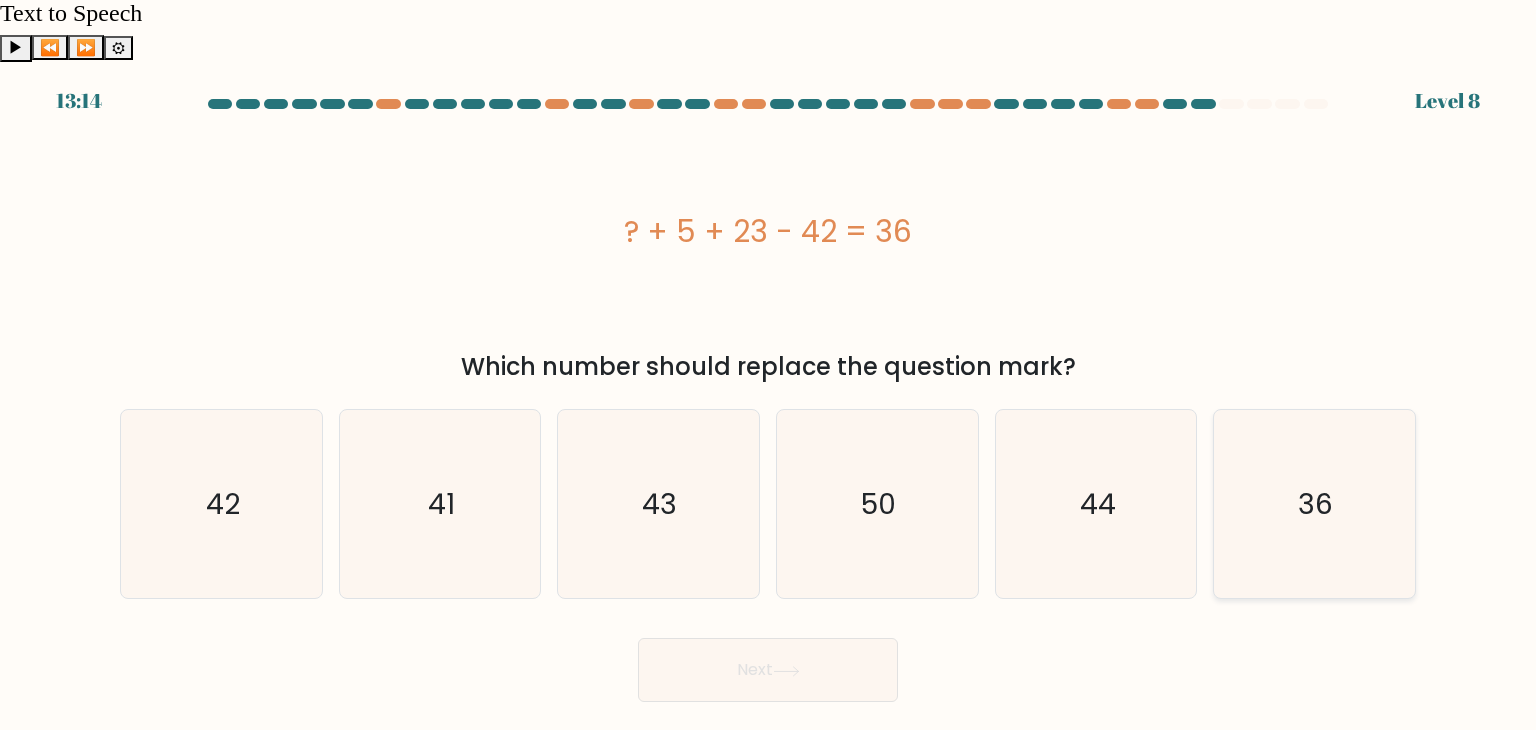 click on "36" at bounding box center (1314, 504) 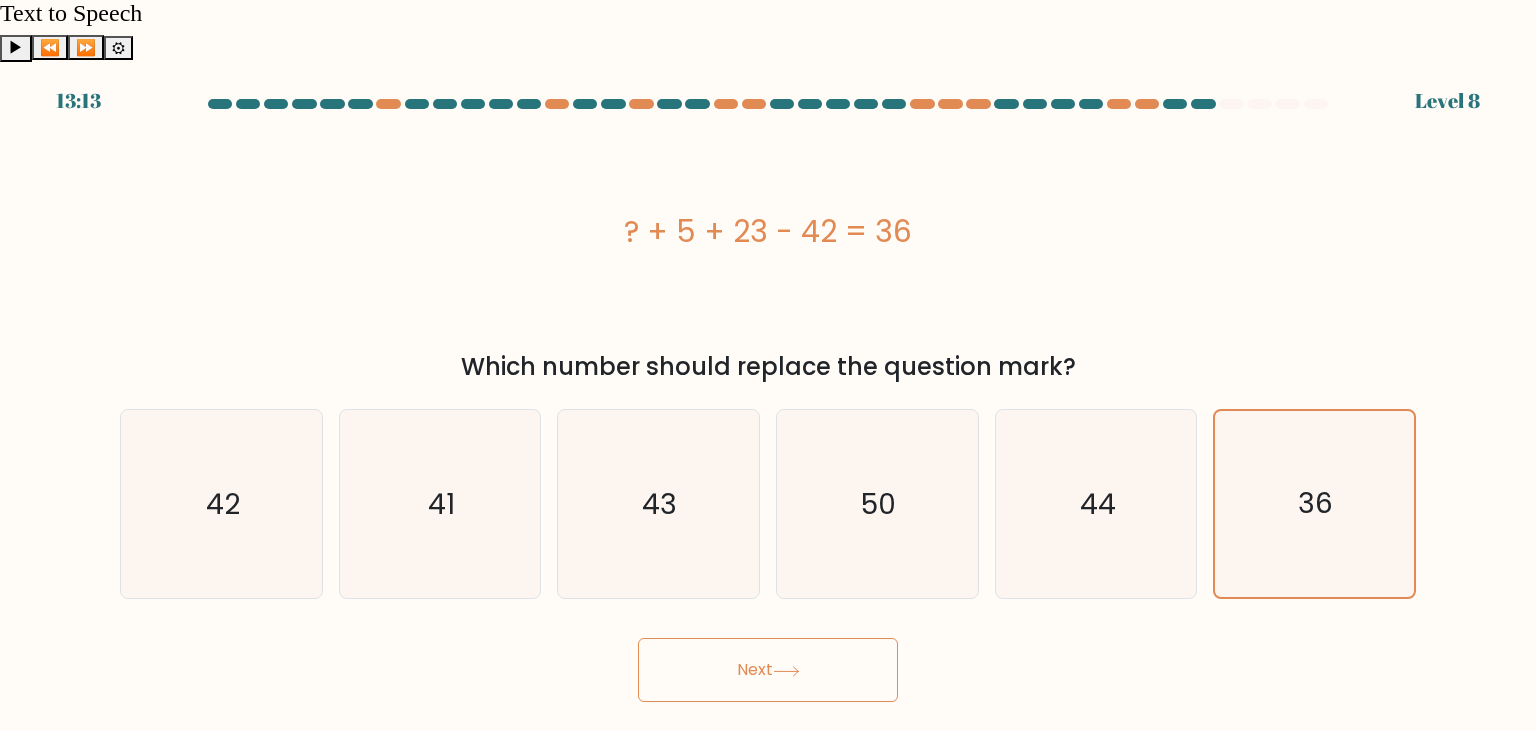 click on "Next" at bounding box center (768, 670) 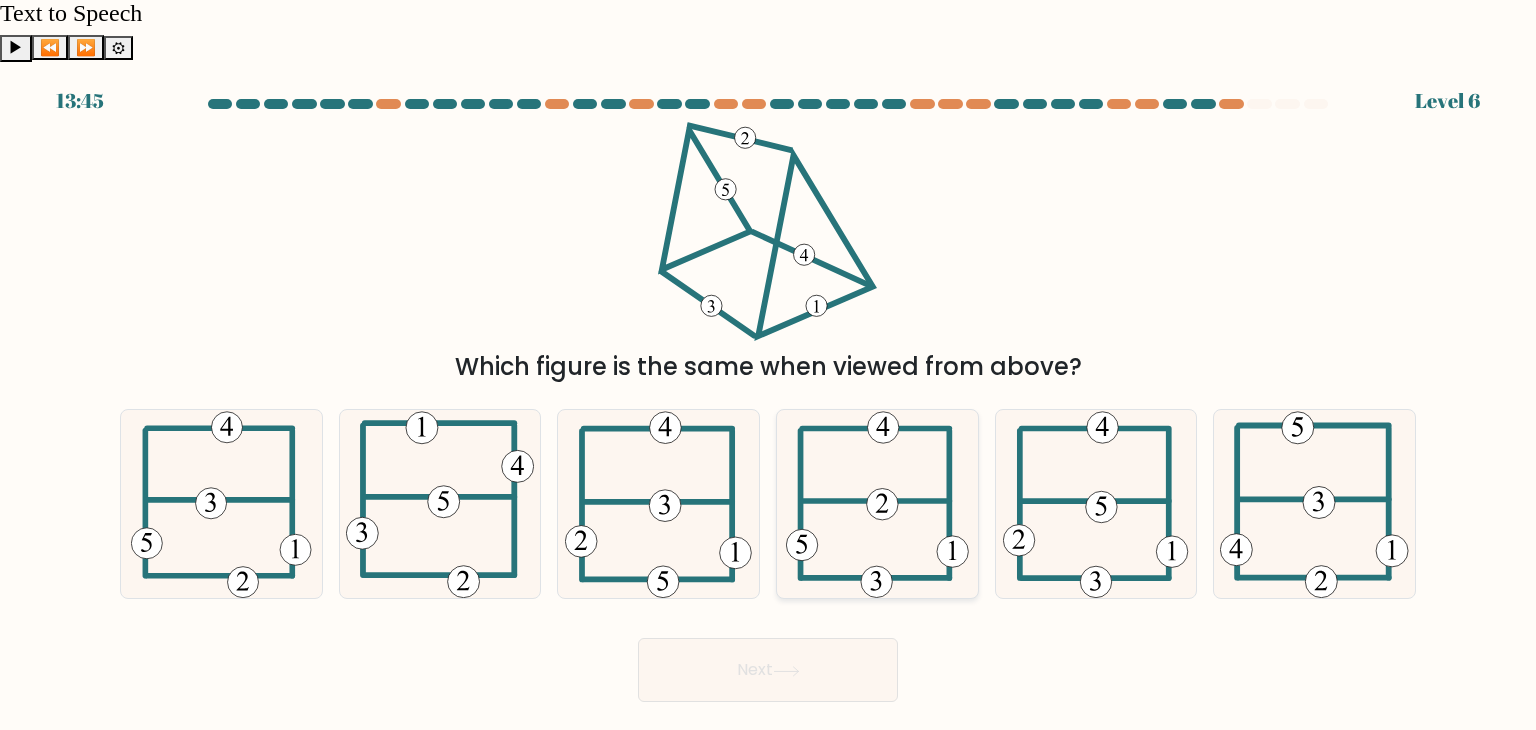 click at bounding box center (877, 504) 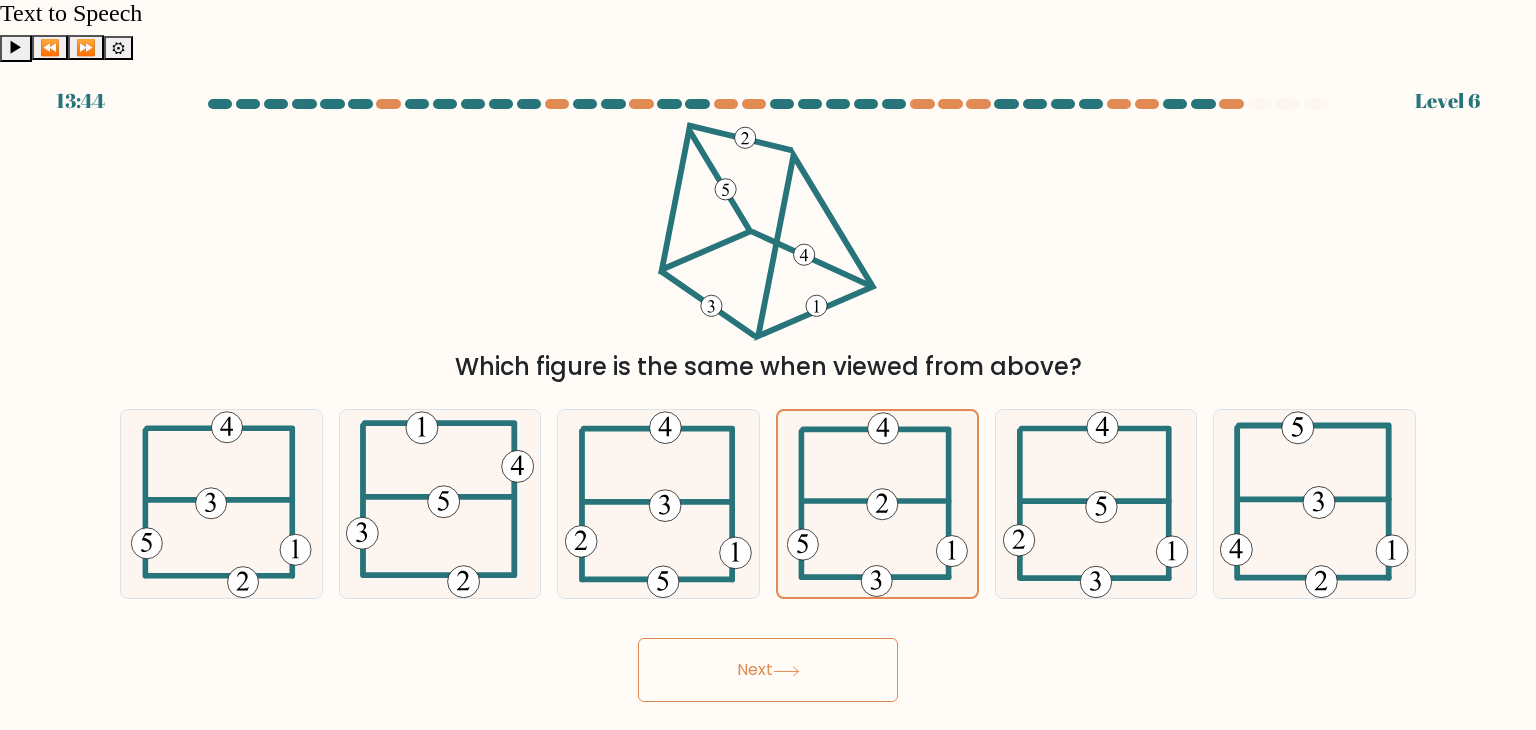 click on "Next" at bounding box center [768, 670] 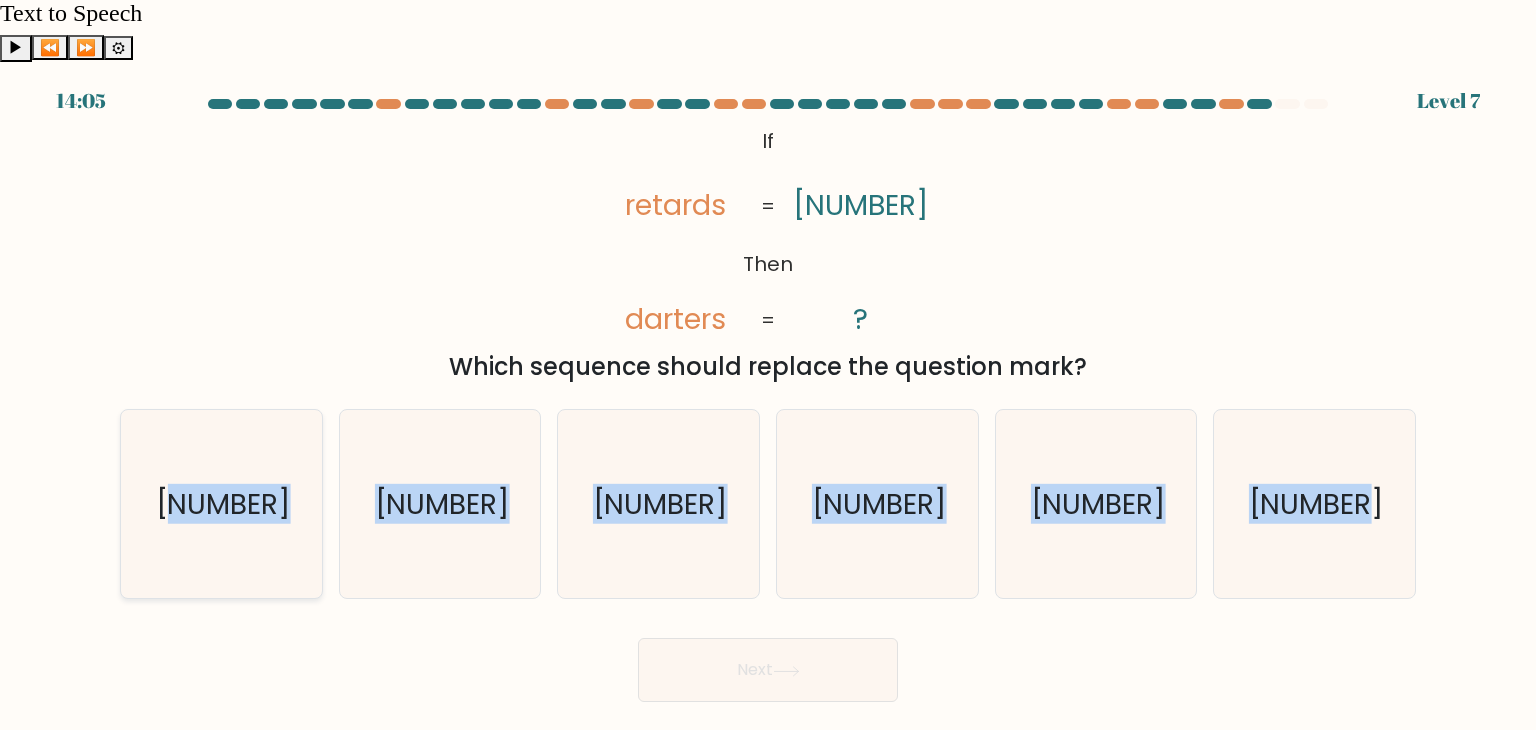 drag, startPoint x: 114, startPoint y: 541, endPoint x: 207, endPoint y: 482, distance: 110.13628 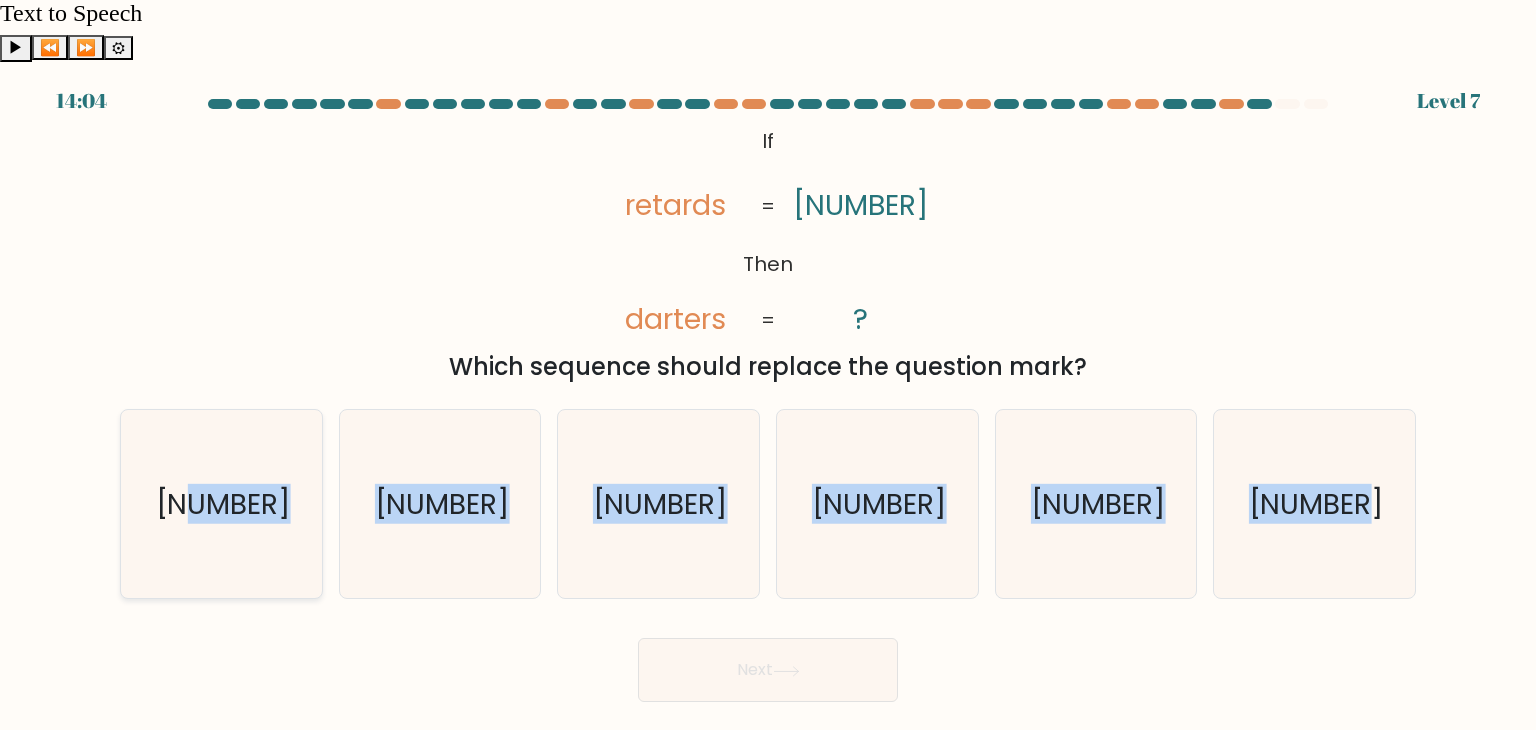 click on "4986081" at bounding box center (221, 504) 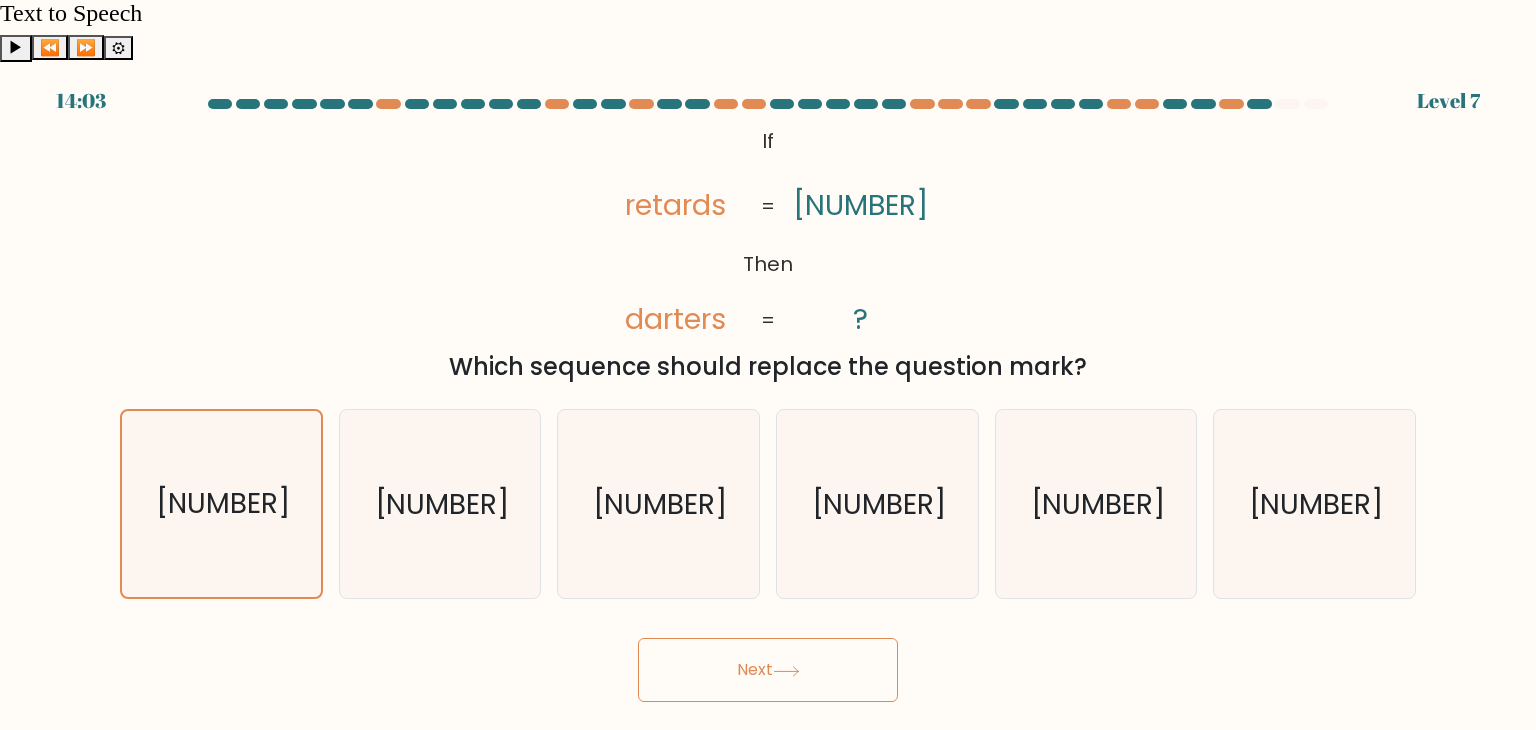 click on "Next" at bounding box center [768, 670] 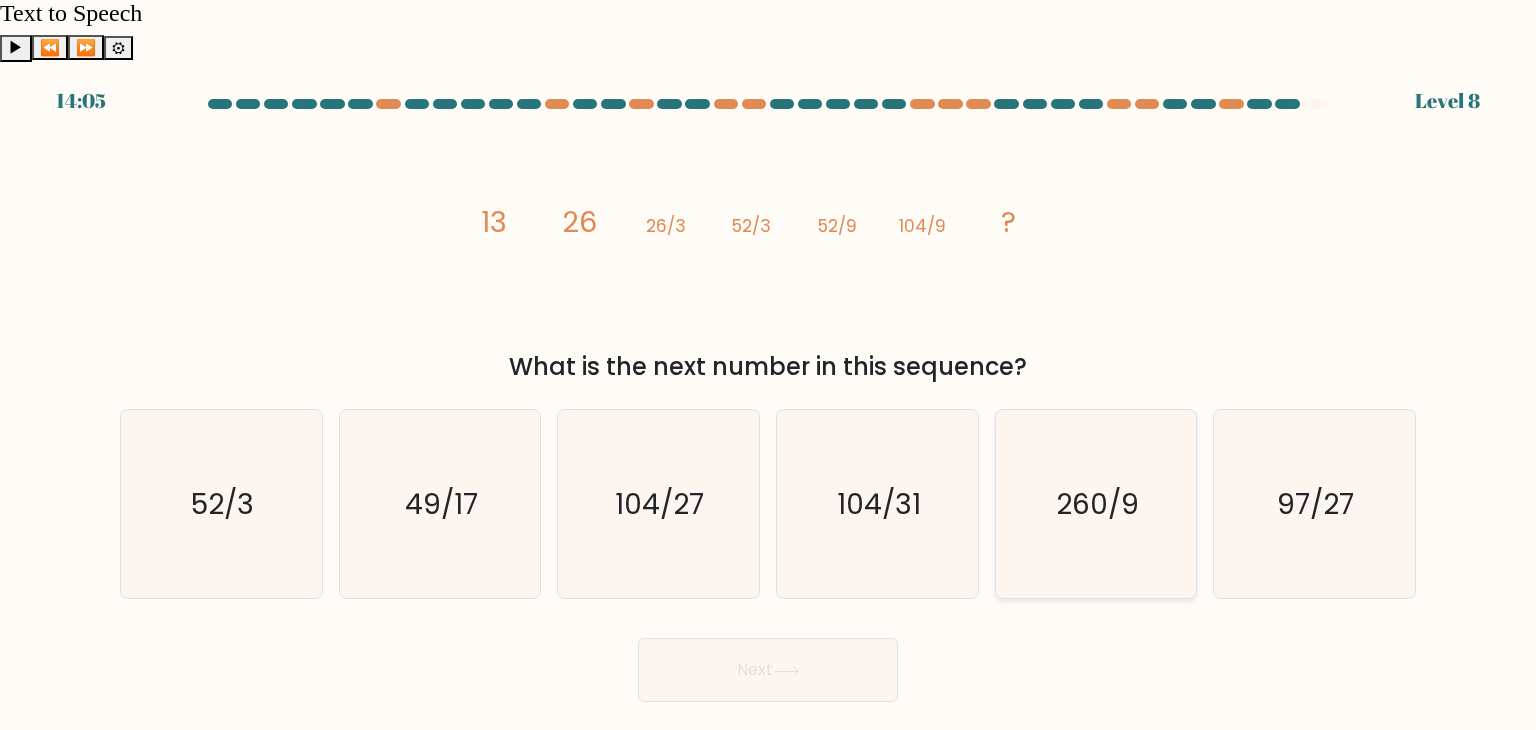 click on "260/9" at bounding box center (1096, 504) 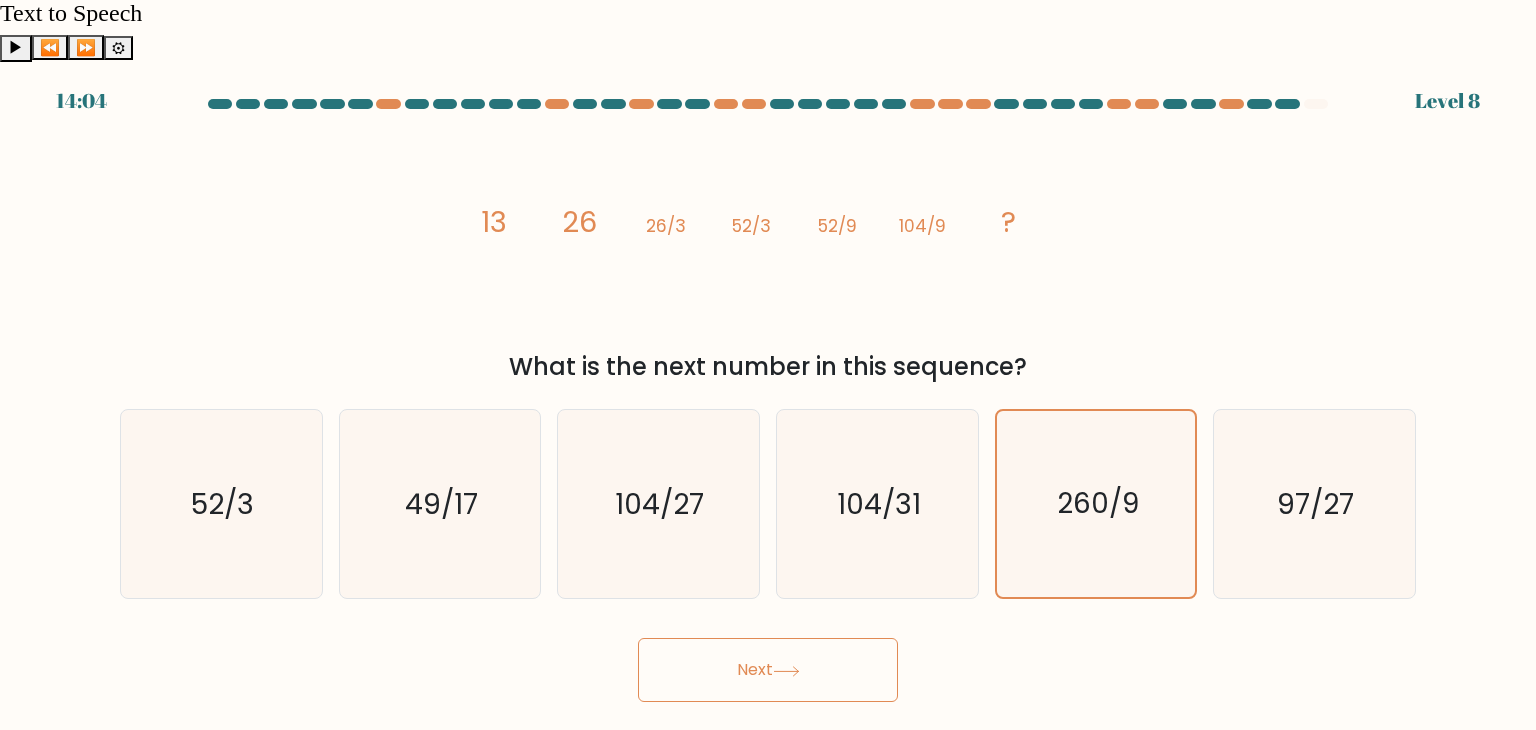 click on "Next" at bounding box center (768, 670) 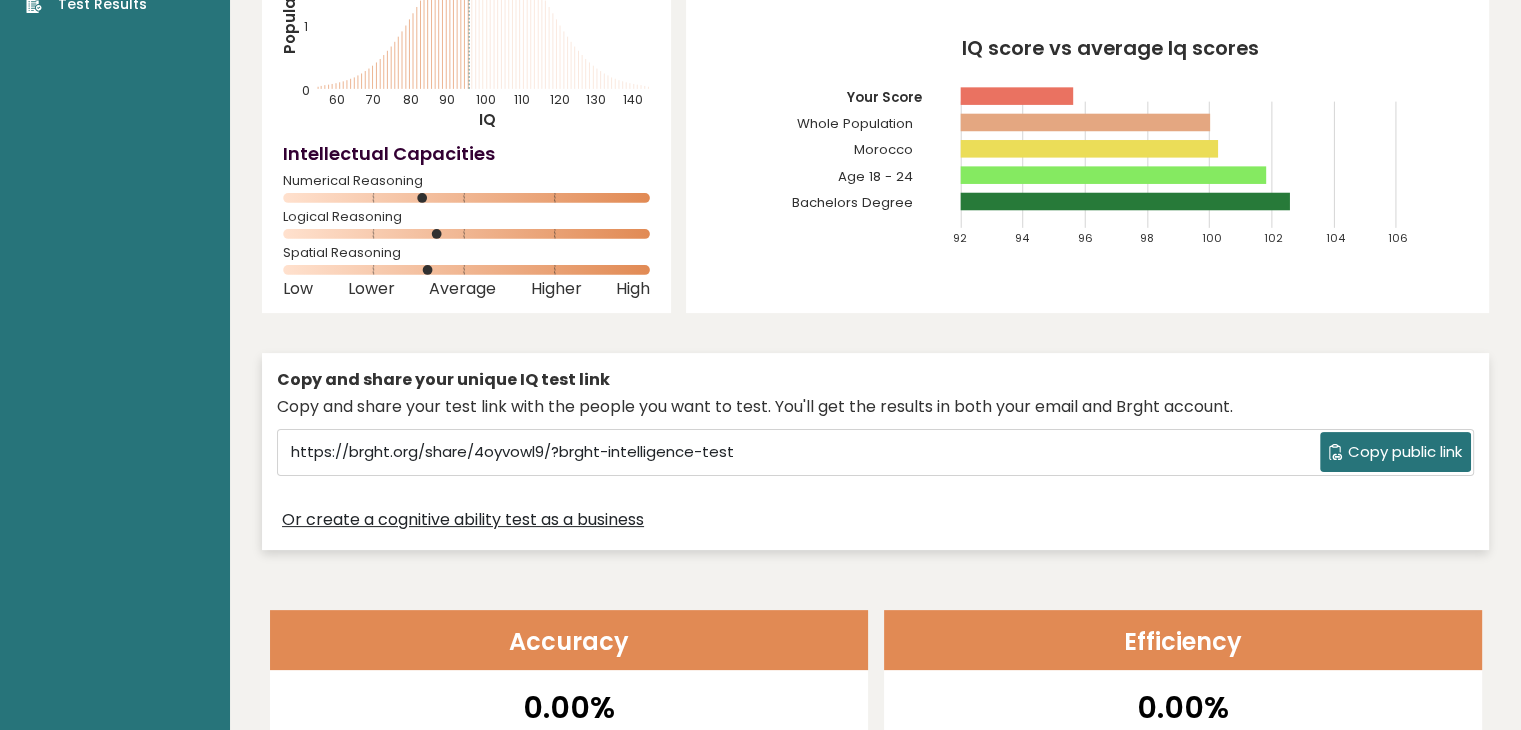 scroll, scrollTop: 0, scrollLeft: 0, axis: both 